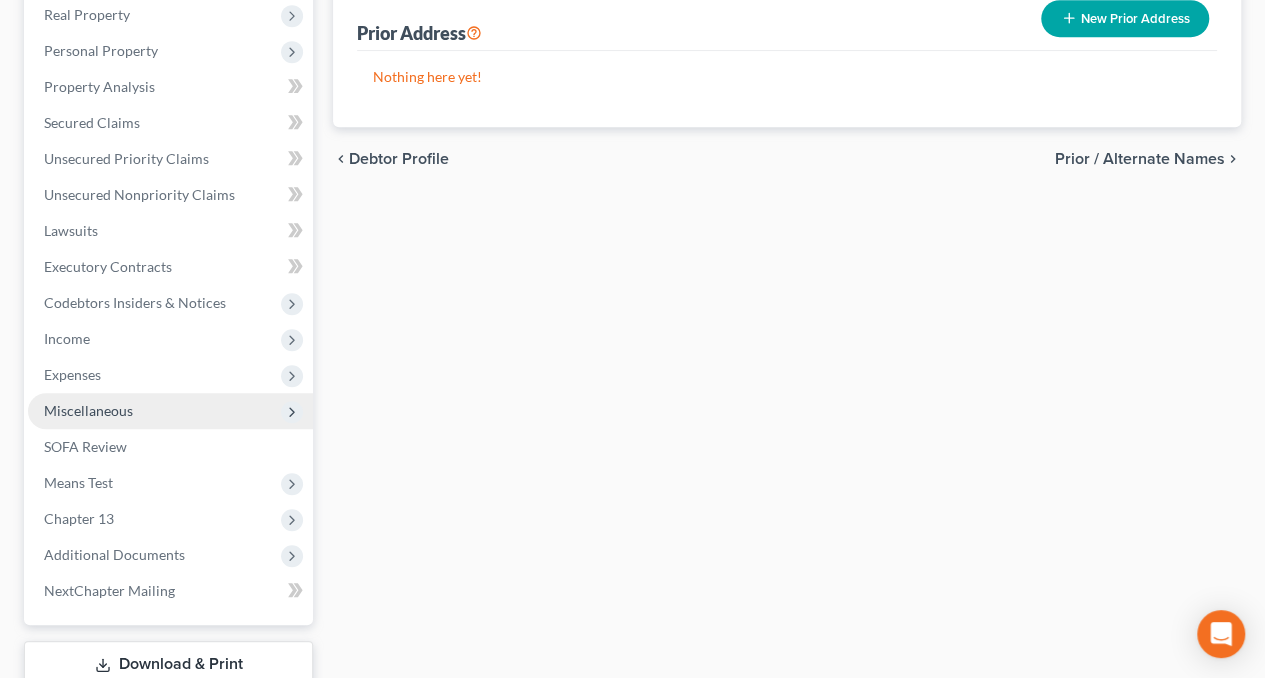 scroll, scrollTop: 670, scrollLeft: 0, axis: vertical 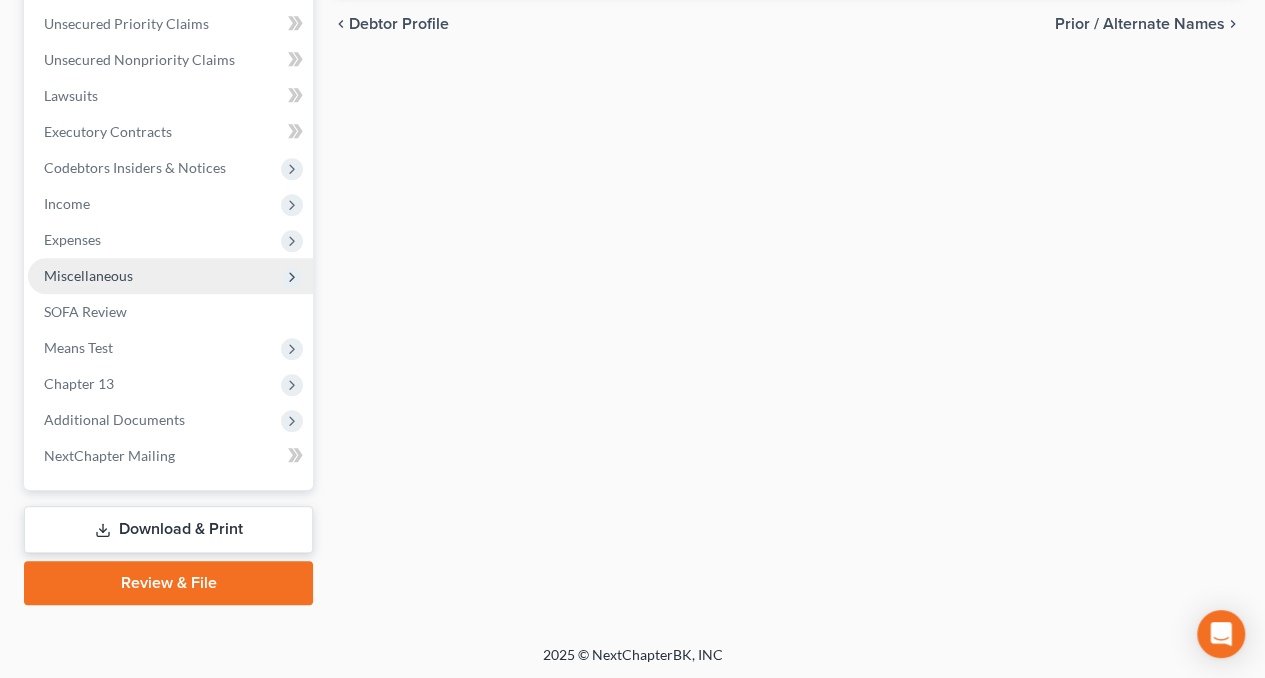 click on "Miscellaneous" at bounding box center (170, 276) 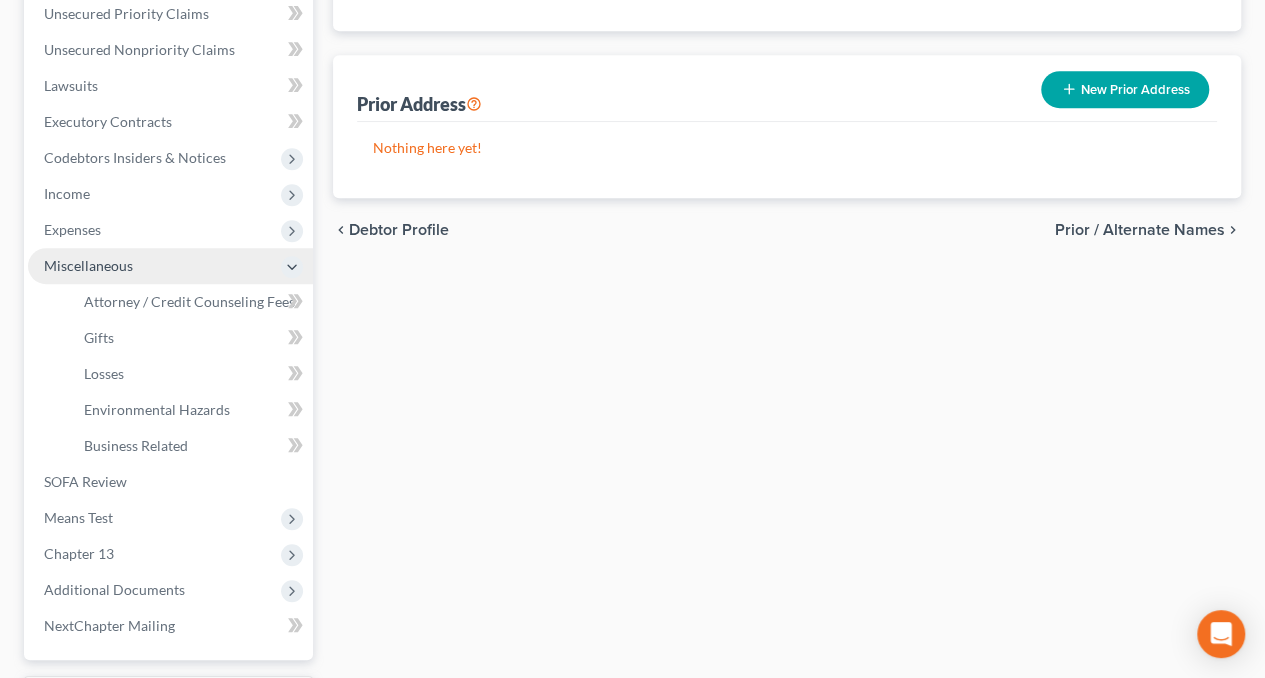 scroll, scrollTop: 454, scrollLeft: 0, axis: vertical 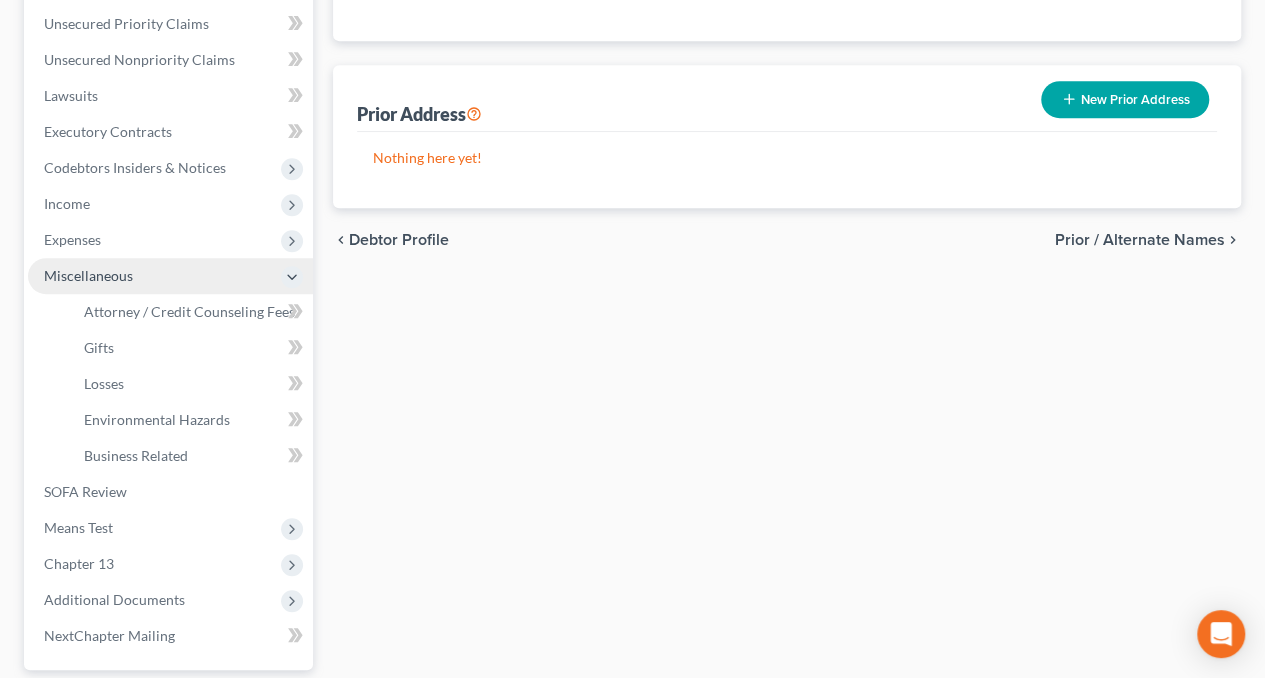 click on "Miscellaneous" at bounding box center (170, 276) 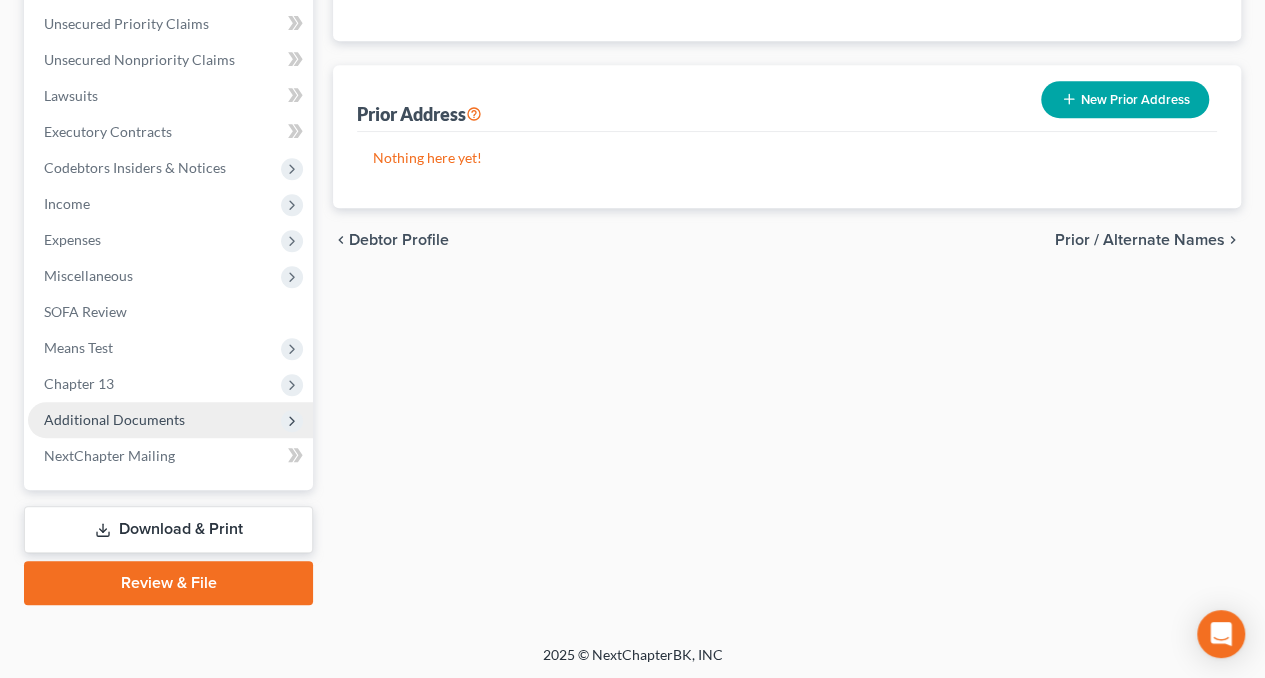 click on "Additional Documents" at bounding box center [114, 419] 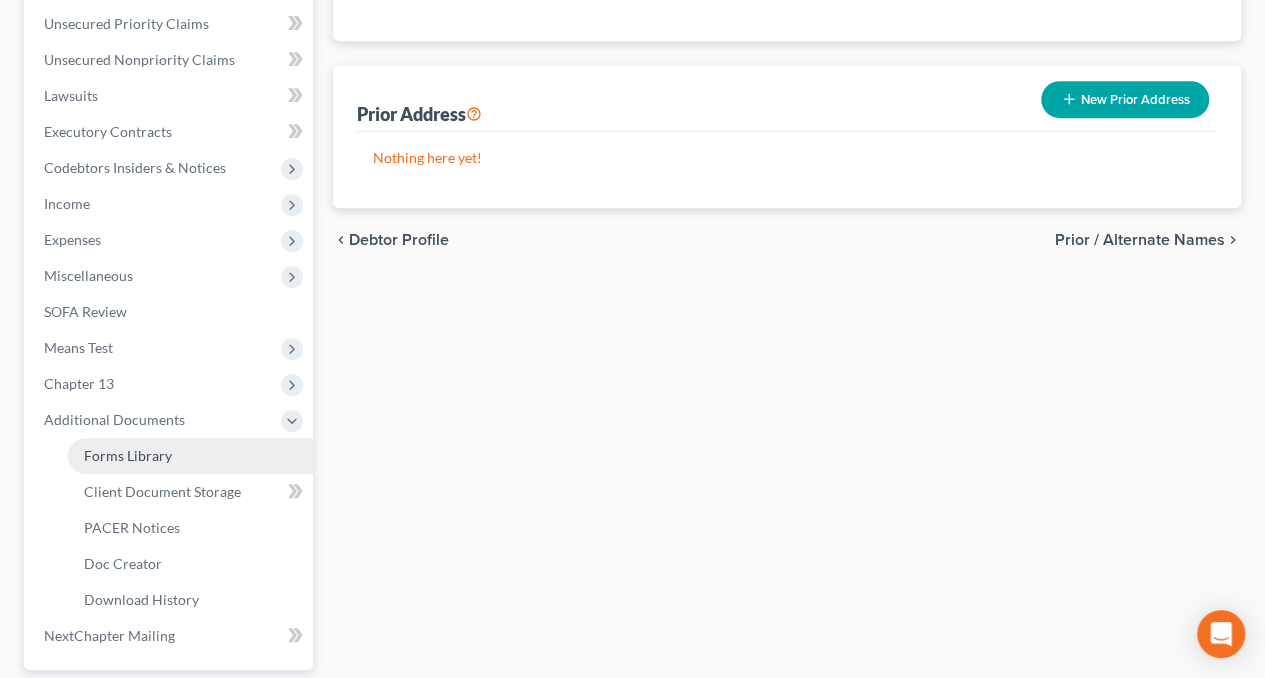 click on "Forms Library" at bounding box center (190, 456) 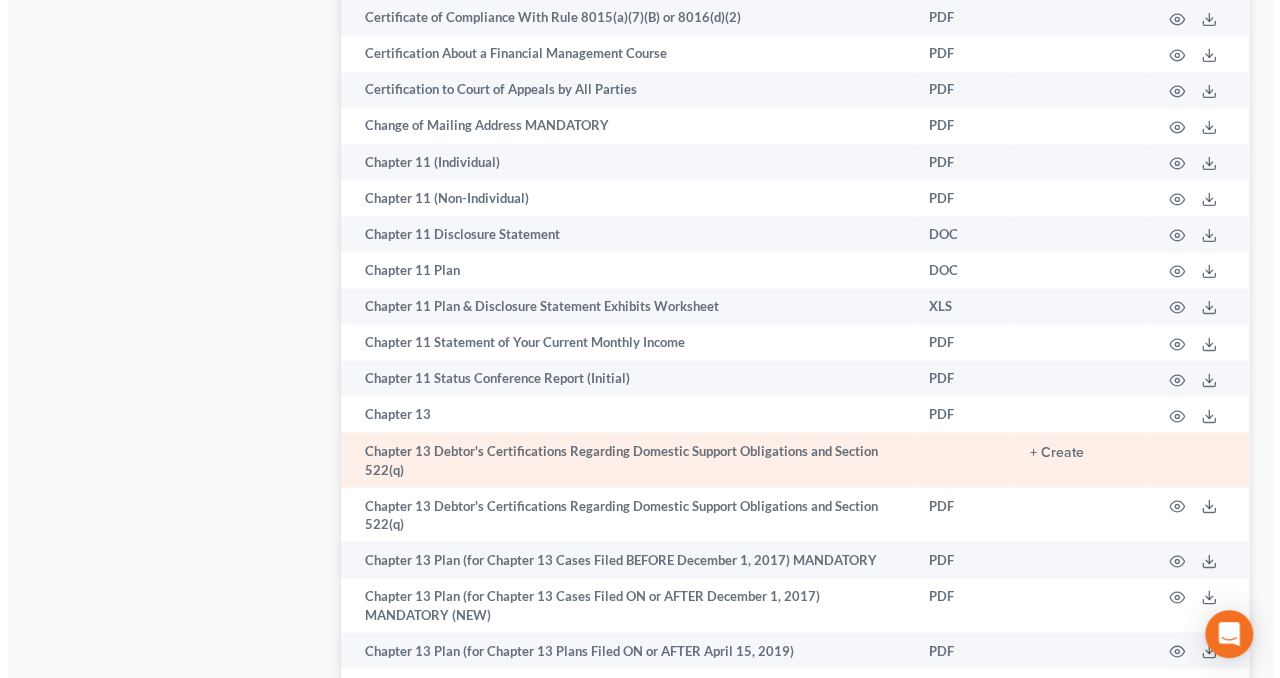 scroll, scrollTop: 1500, scrollLeft: 0, axis: vertical 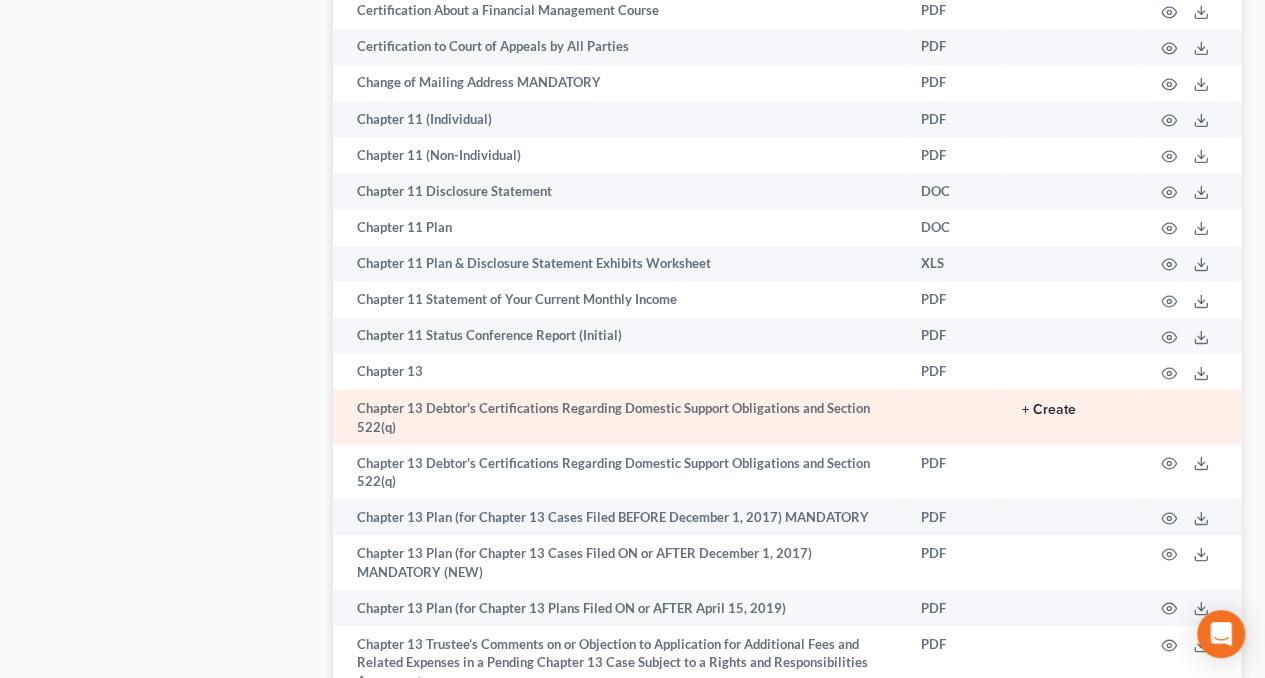 click on "+ Create" at bounding box center [1049, 409] 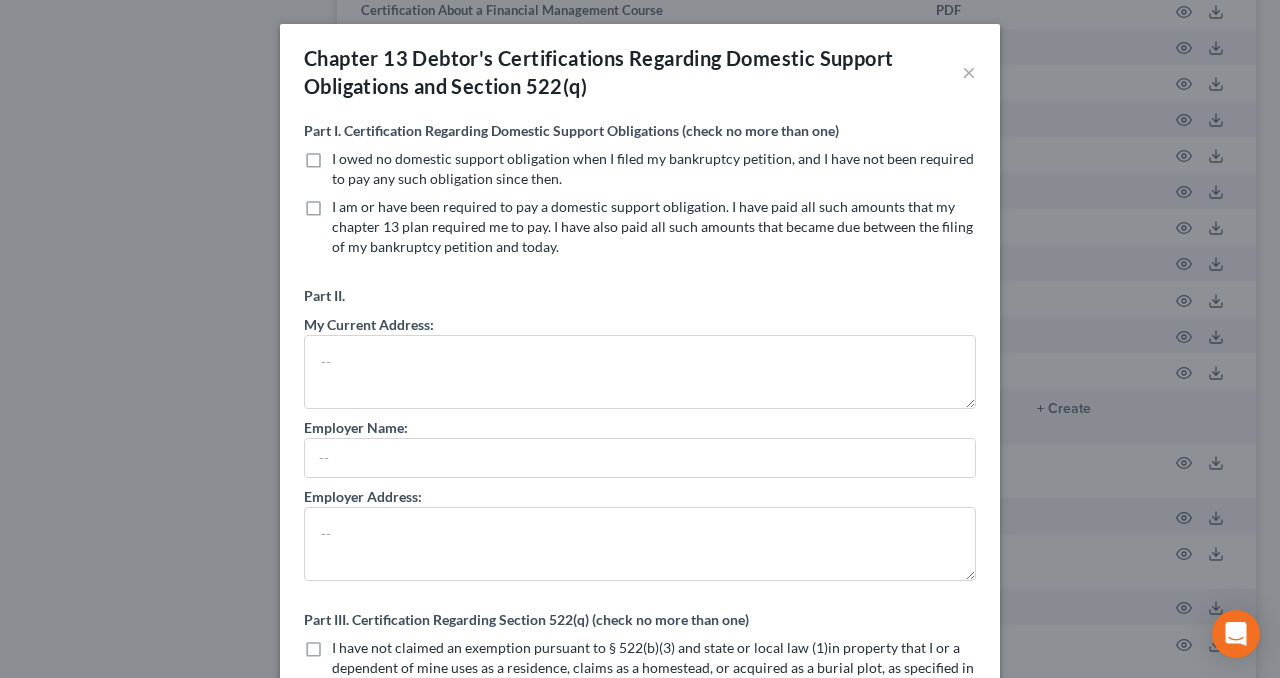 click on "I owed no domestic support obligation when I filed my bankruptcy petition, and I have not been required to pay any such obligation since then." at bounding box center [654, 169] 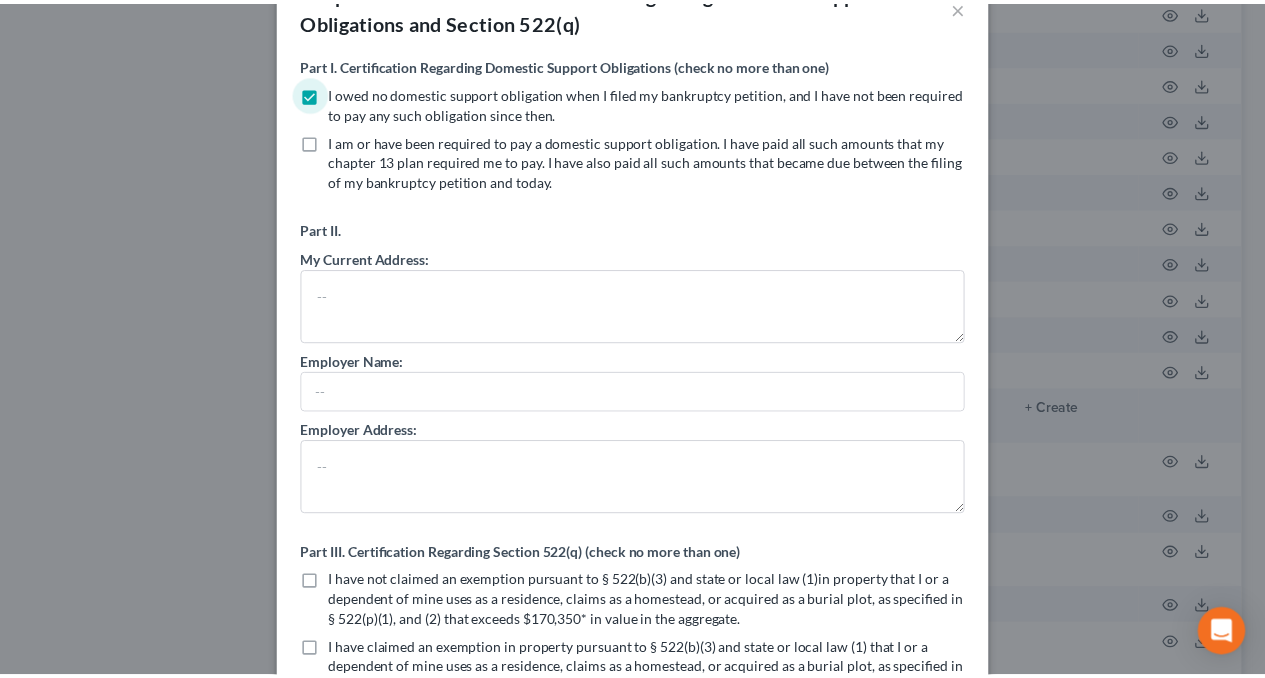 scroll, scrollTop: 0, scrollLeft: 0, axis: both 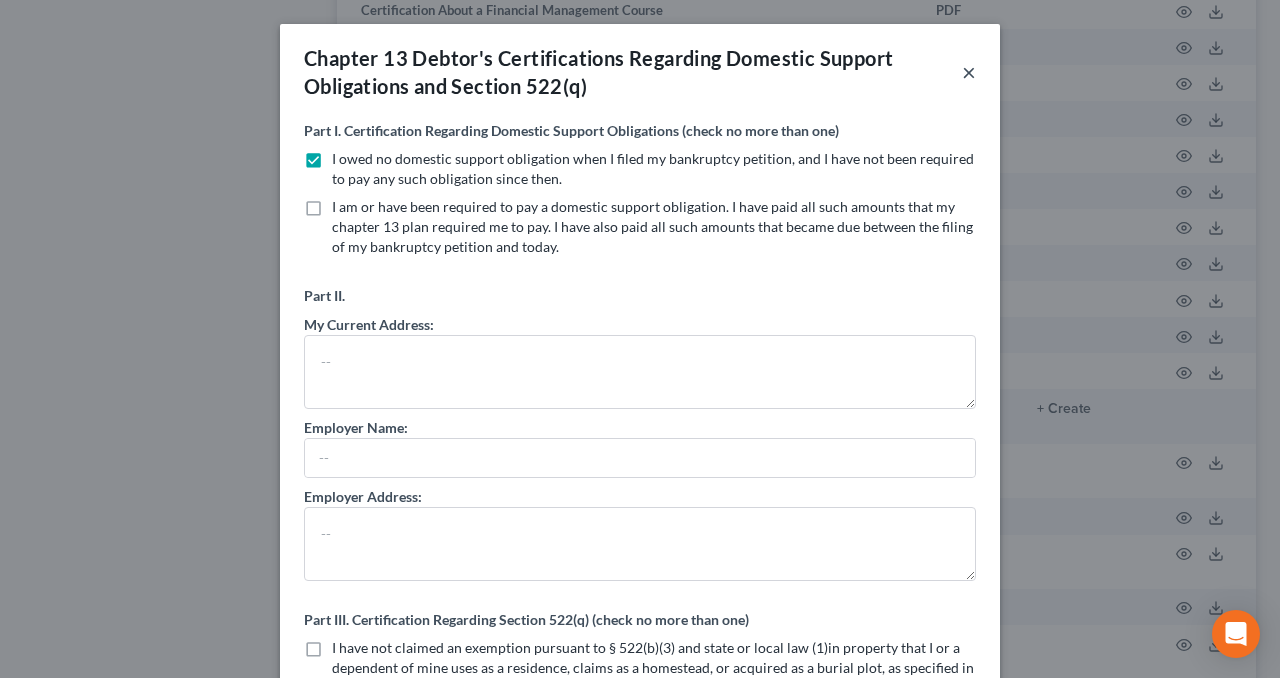 click on "×" at bounding box center (969, 72) 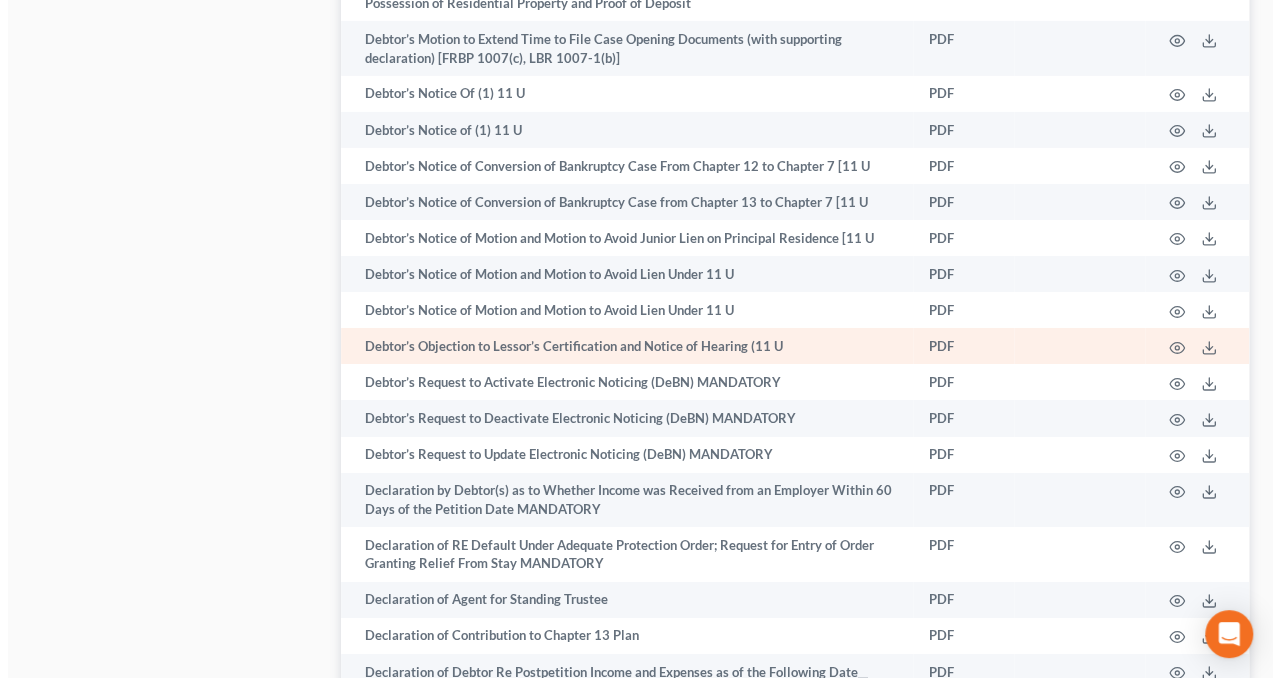 scroll, scrollTop: 3500, scrollLeft: 0, axis: vertical 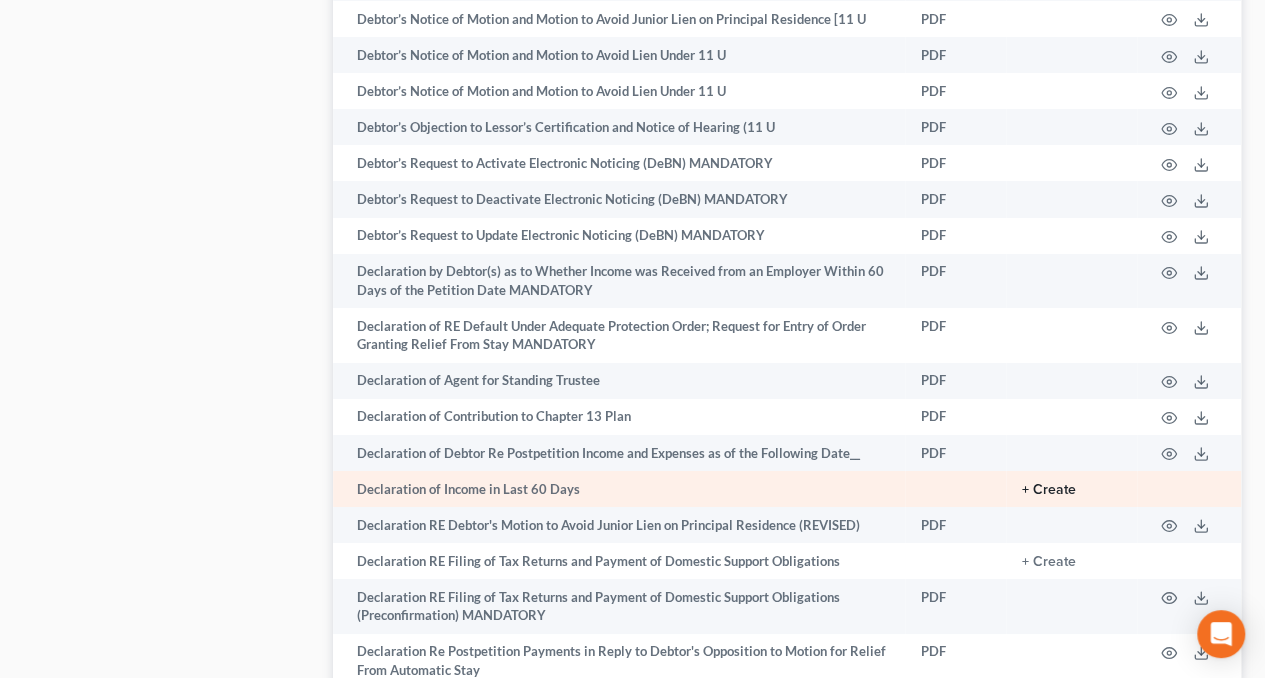click on "+ Create" at bounding box center (1049, 490) 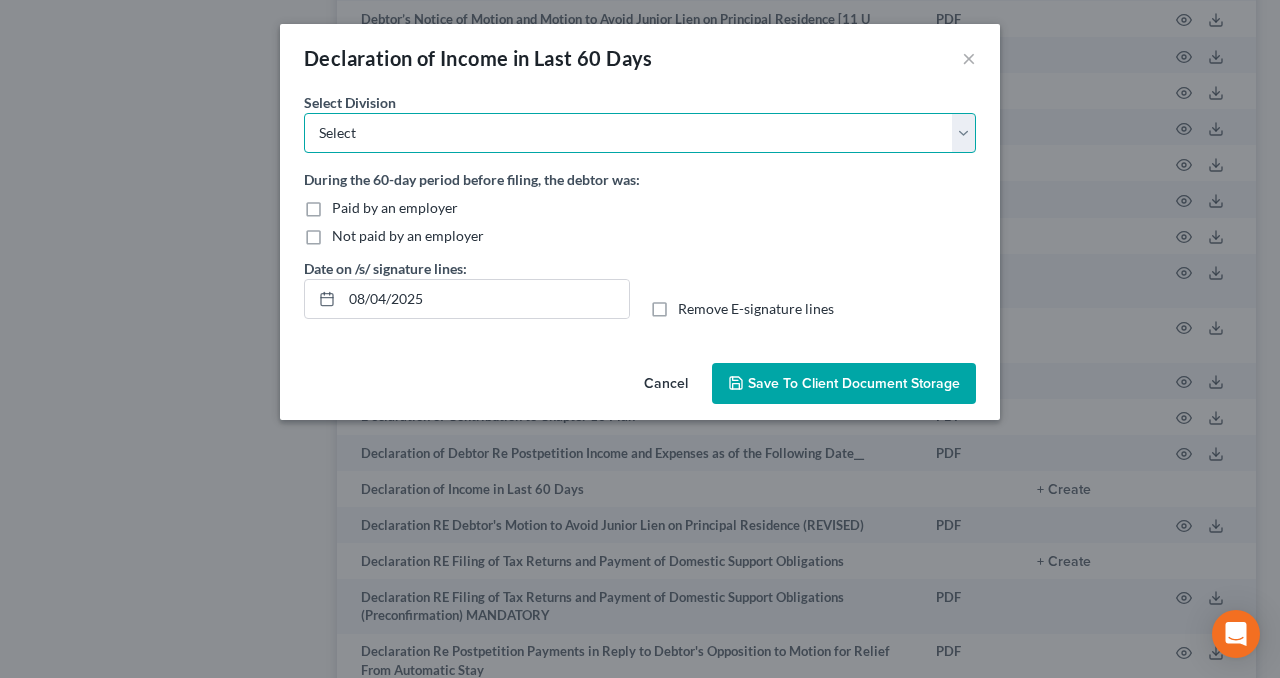 click on "Select Los Angeles Riverside Santa Ana Northern San Fernando Valley" at bounding box center (640, 133) 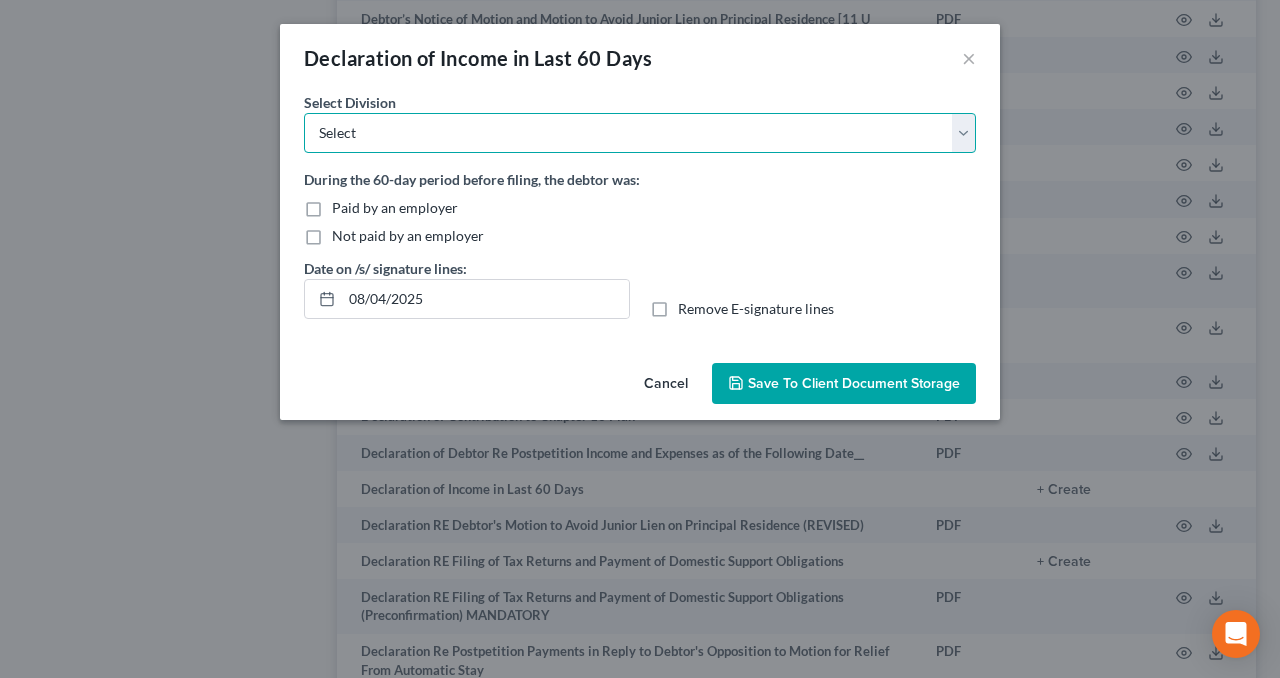 select on "4" 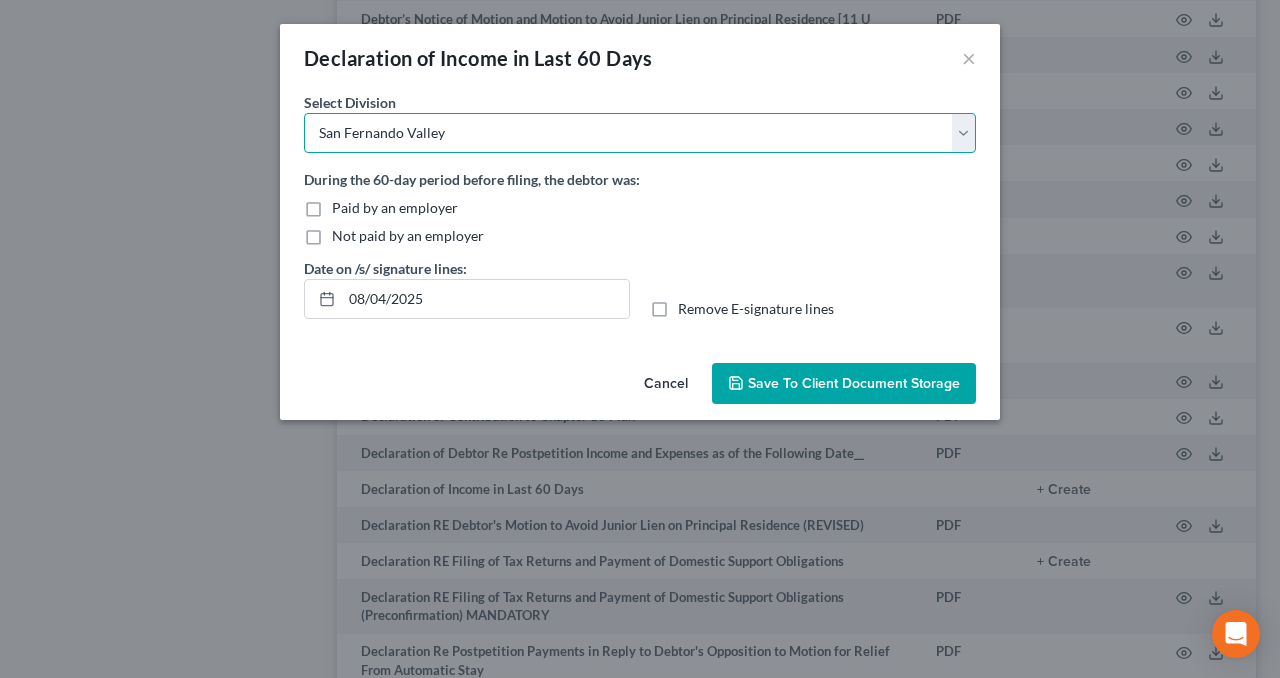 click on "Select Los Angeles Riverside Santa Ana Northern San Fernando Valley" at bounding box center [640, 133] 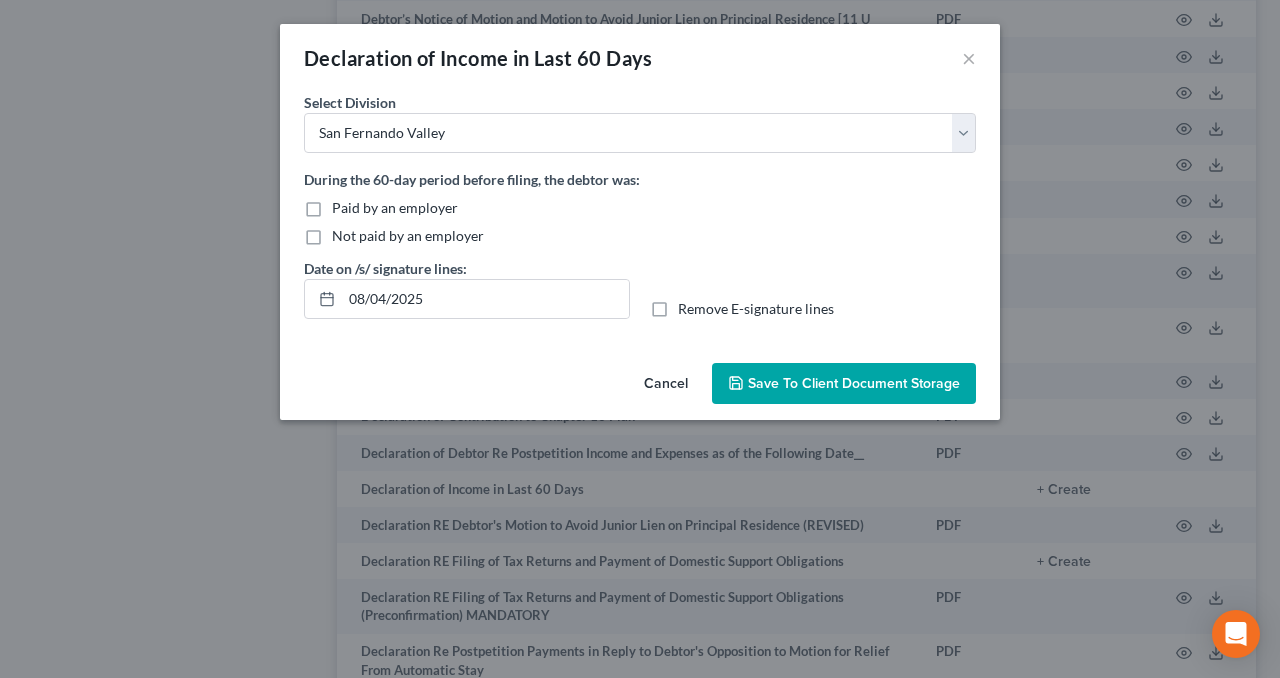 click on "Not paid by an employer" at bounding box center [408, 236] 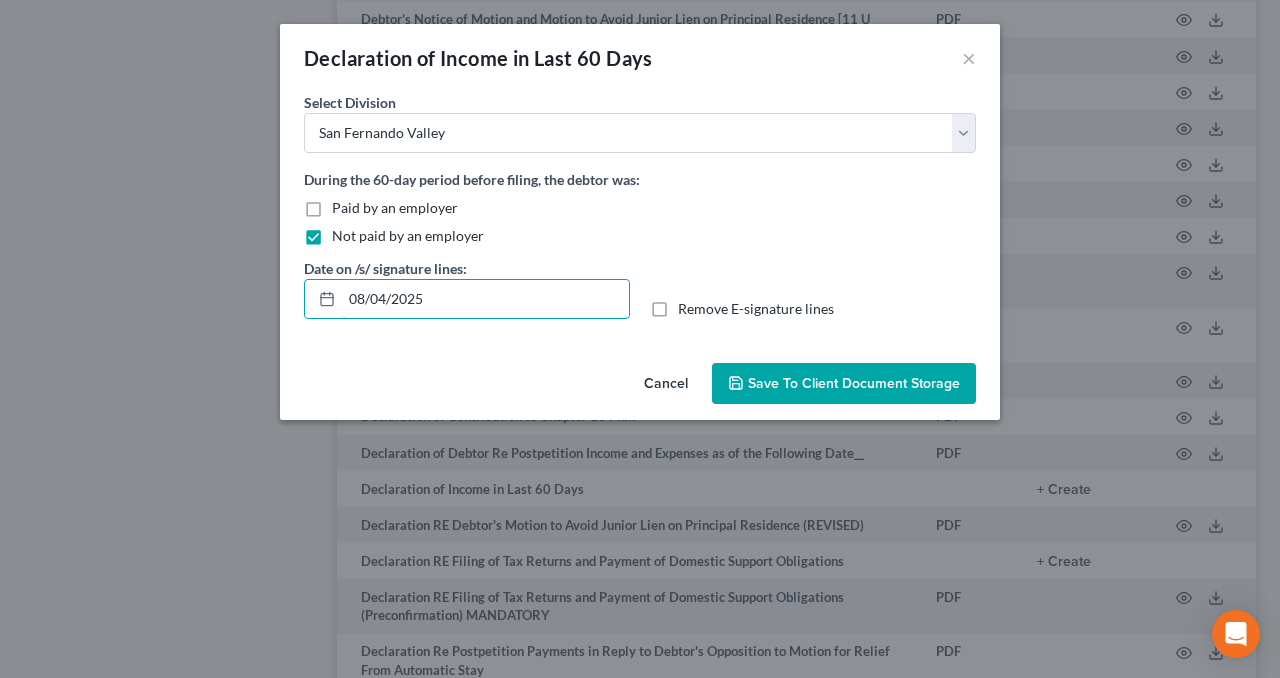 drag, startPoint x: 478, startPoint y: 299, endPoint x: 258, endPoint y: 301, distance: 220.0091 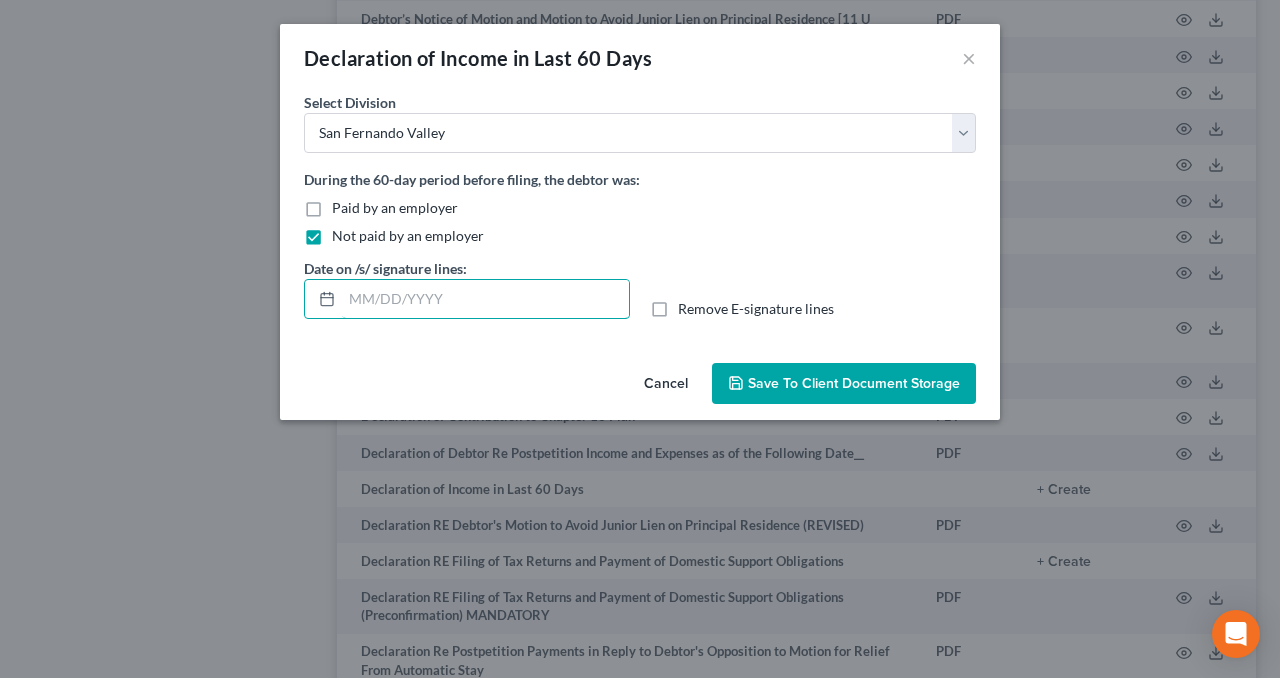 type 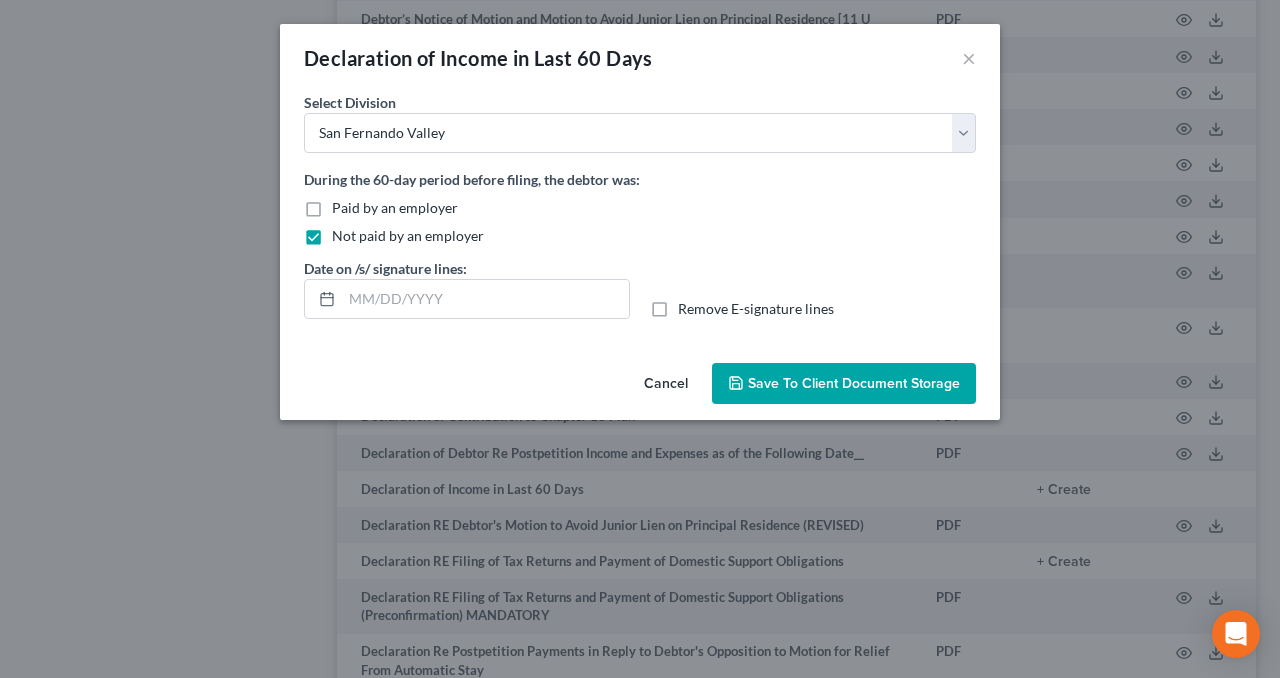 click on "Remove E-signature lines" at bounding box center (756, 309) 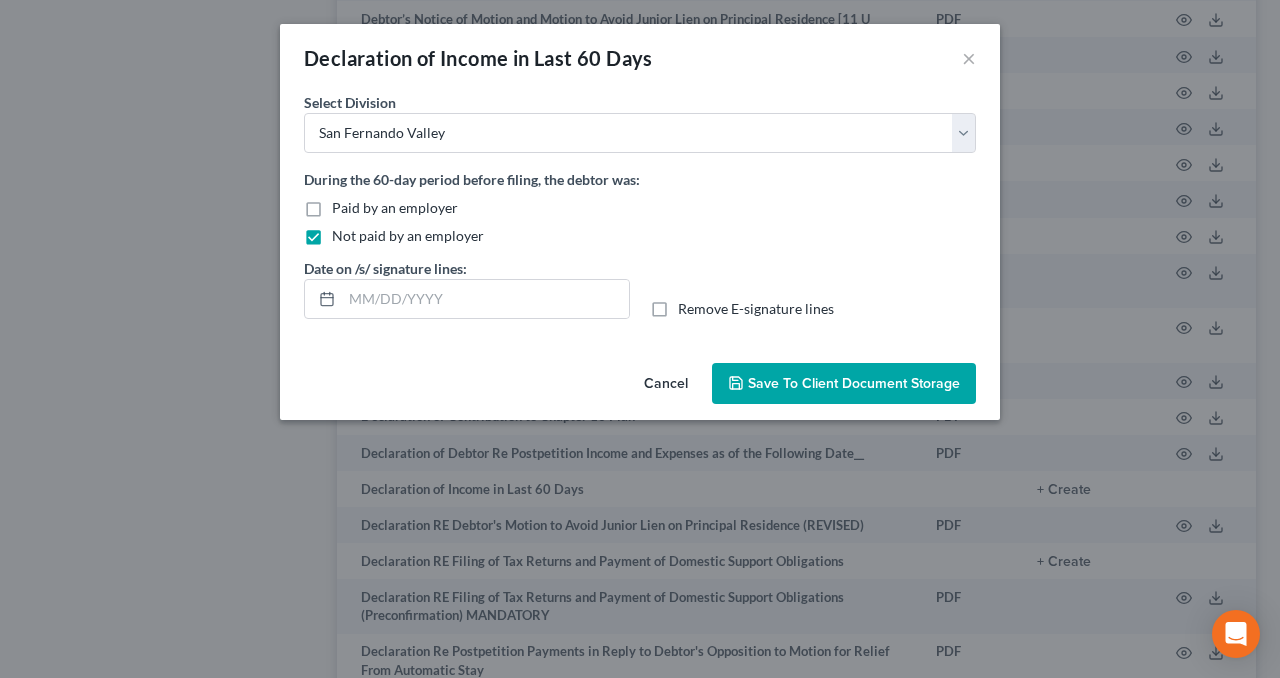 click on "Remove E-signature lines" at bounding box center [692, 305] 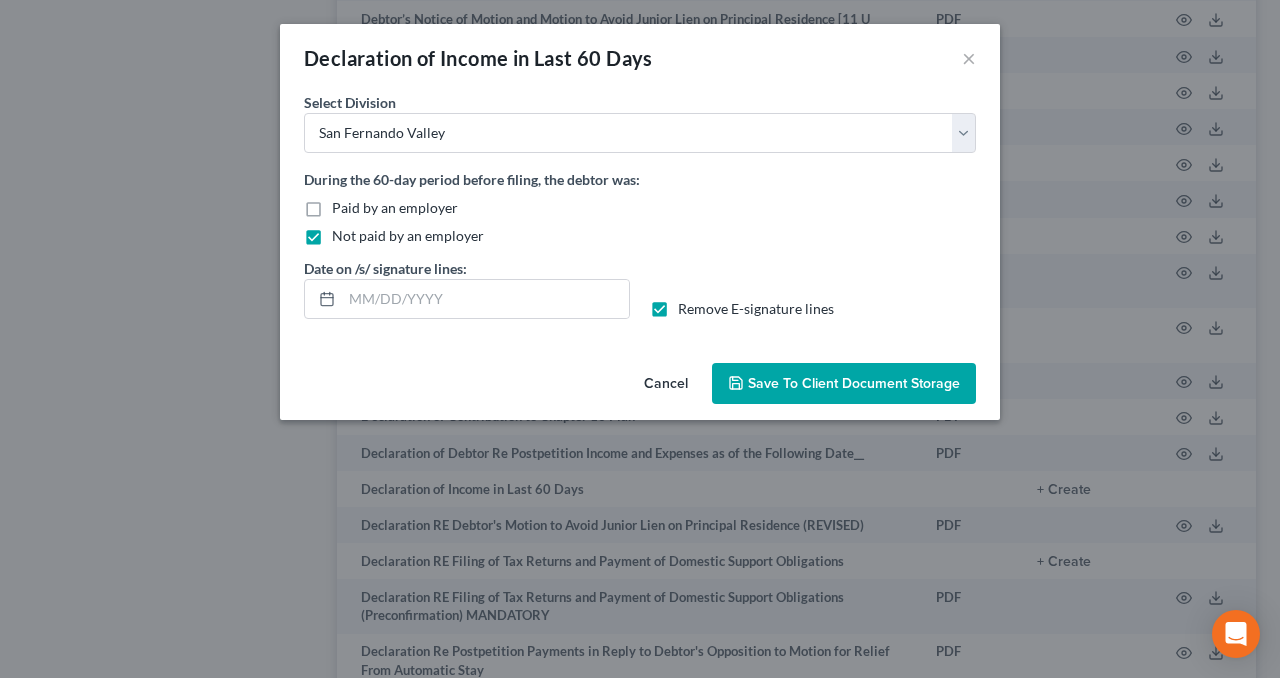 click on "Save to Client Document Storage" at bounding box center (854, 383) 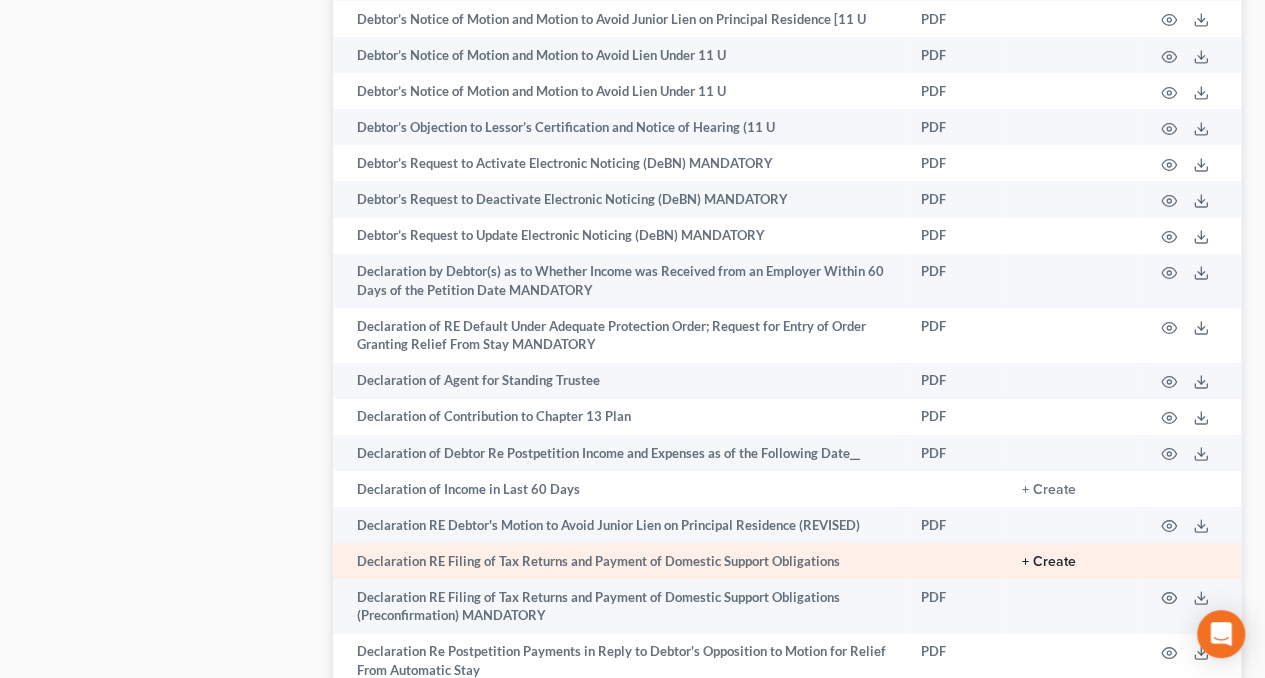 click on "+ Create" at bounding box center (1049, 562) 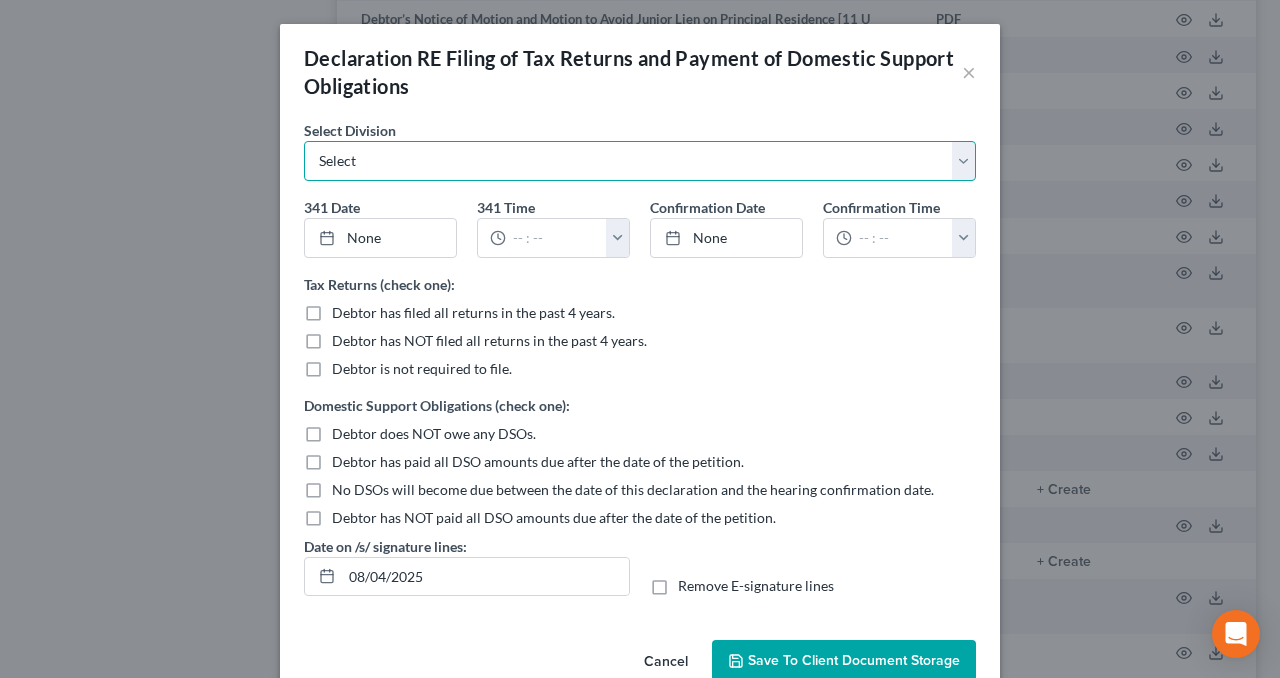 click on "Select Los Angeles Riverside Santa Ana Northern San Fernando Valley" at bounding box center [640, 161] 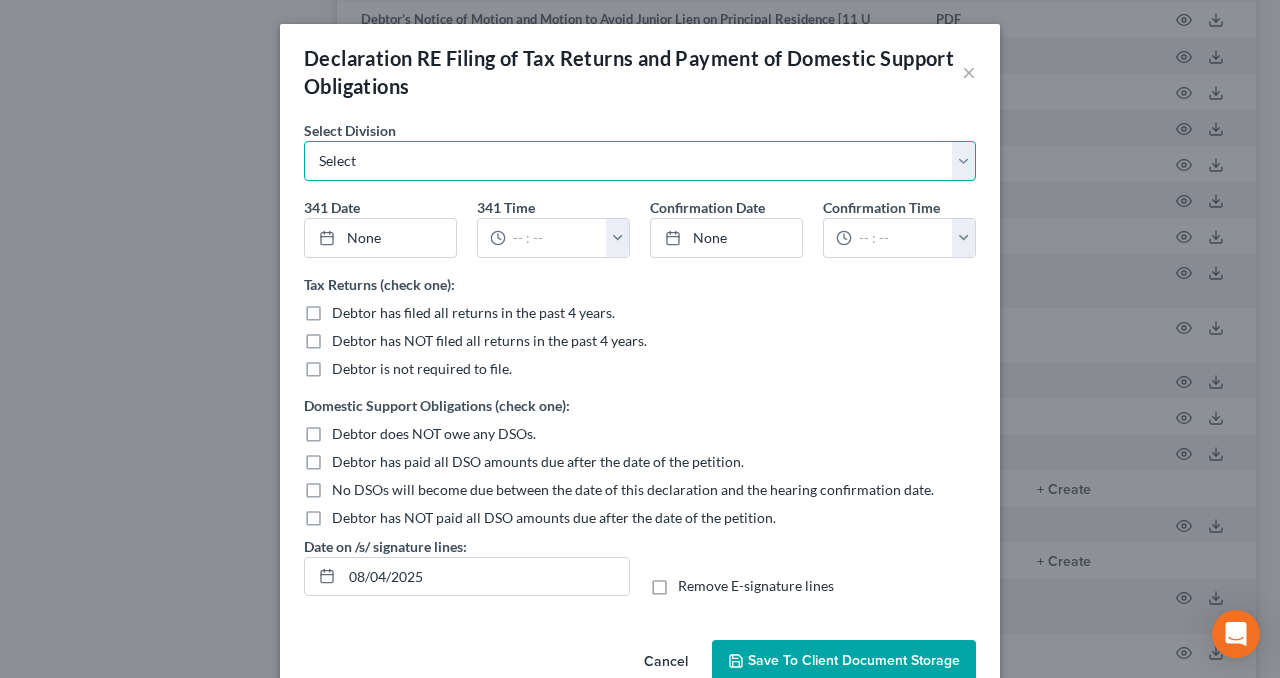 select on "4" 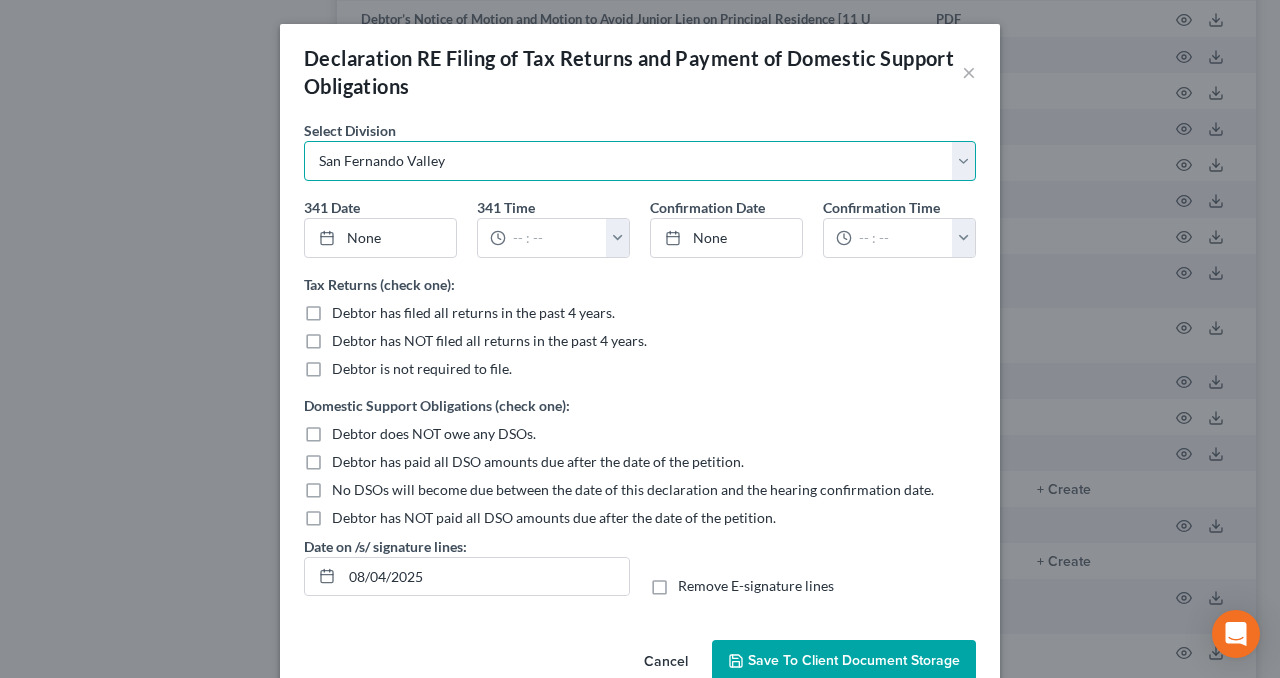 click on "Select Los Angeles Riverside Santa Ana Northern San Fernando Valley" at bounding box center [640, 161] 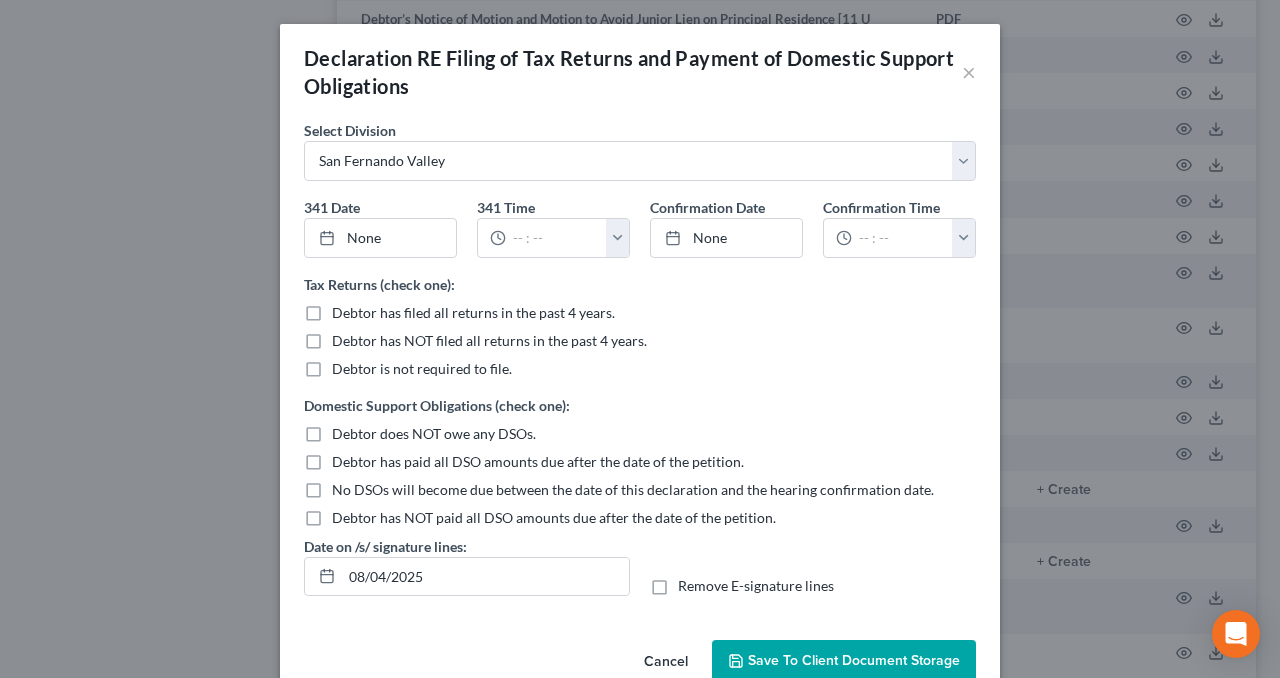 click on "Debtor has filed all returns in the past 4 years." at bounding box center [473, 313] 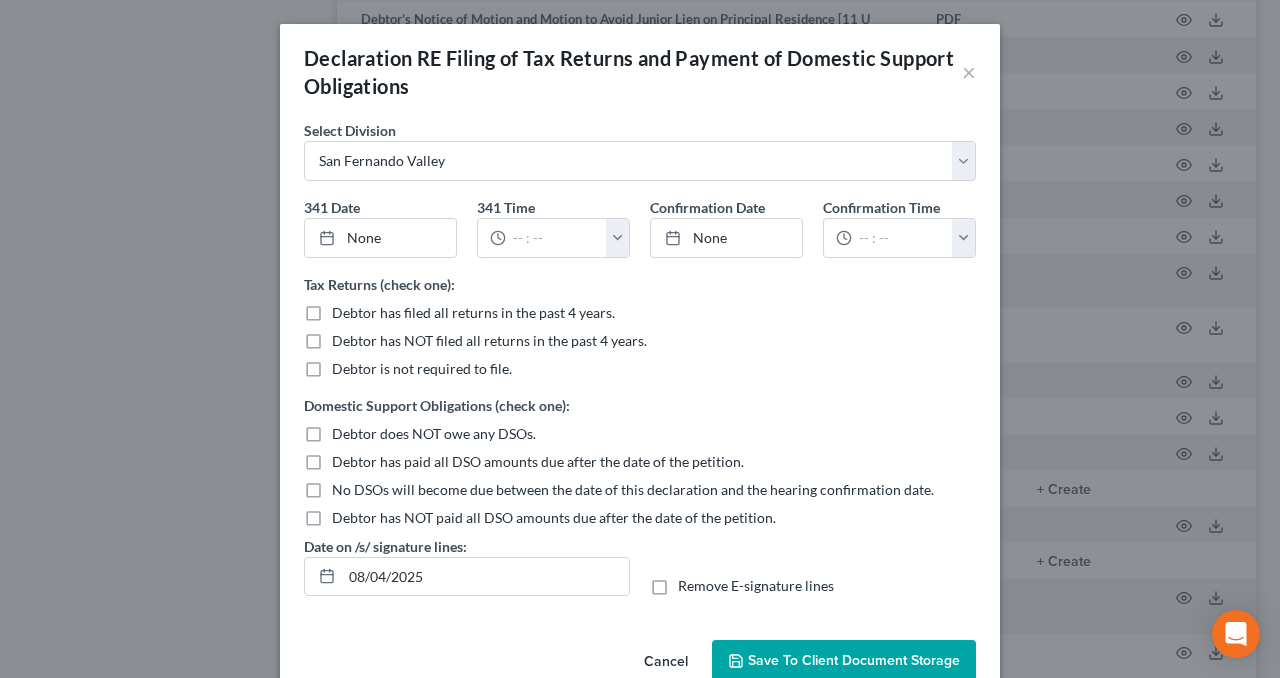 click on "Debtor has filed all returns in the past 4 years." at bounding box center (346, 309) 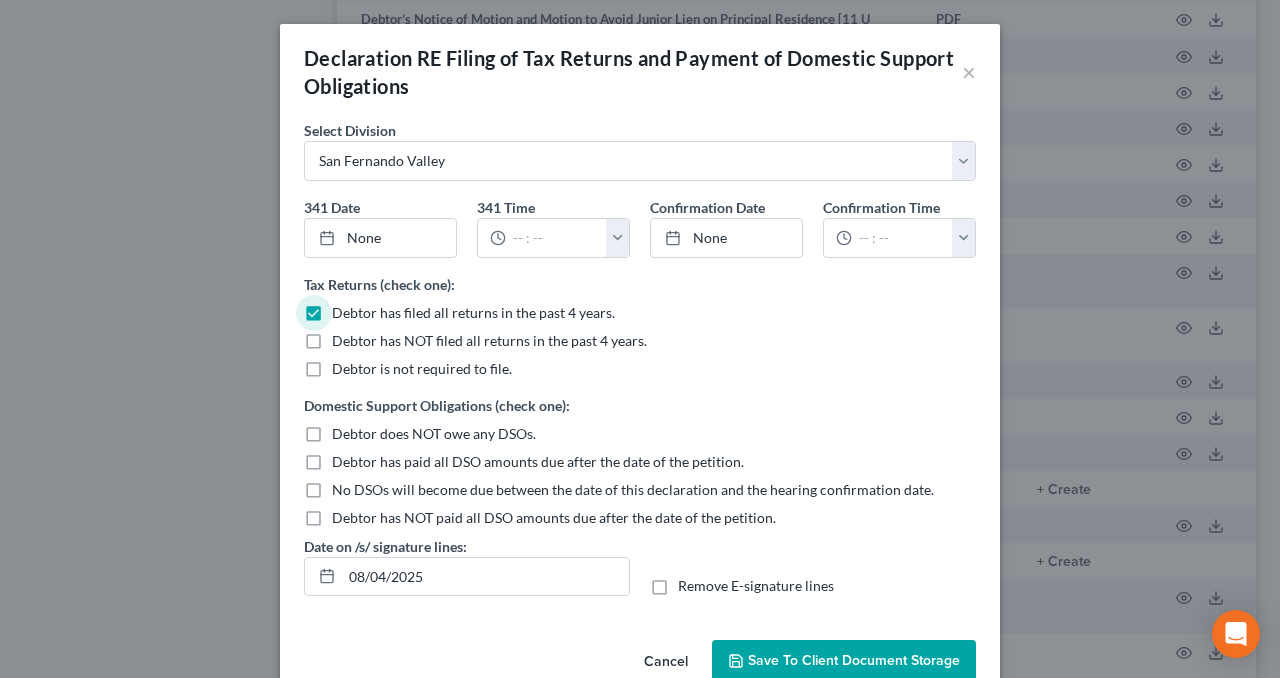click on "Debtor has filed all returns in the past 4 years." at bounding box center (473, 313) 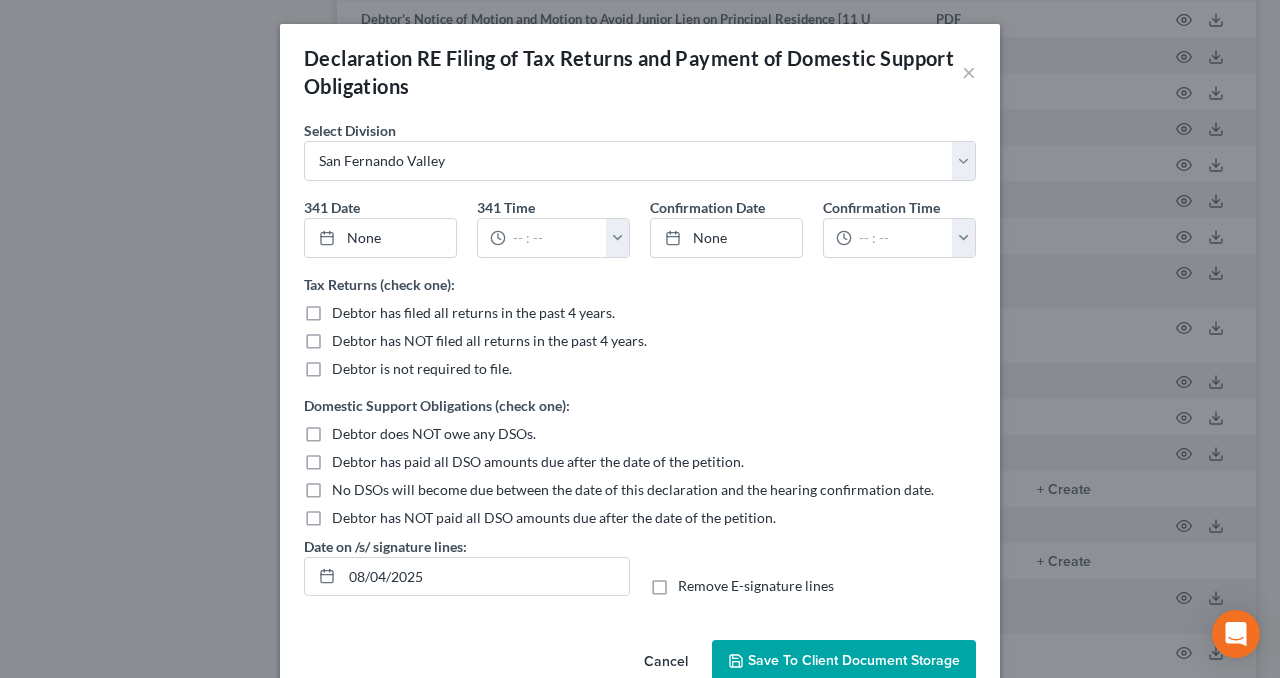 click on "Debtor does NOT owe any DSOs." at bounding box center [434, 434] 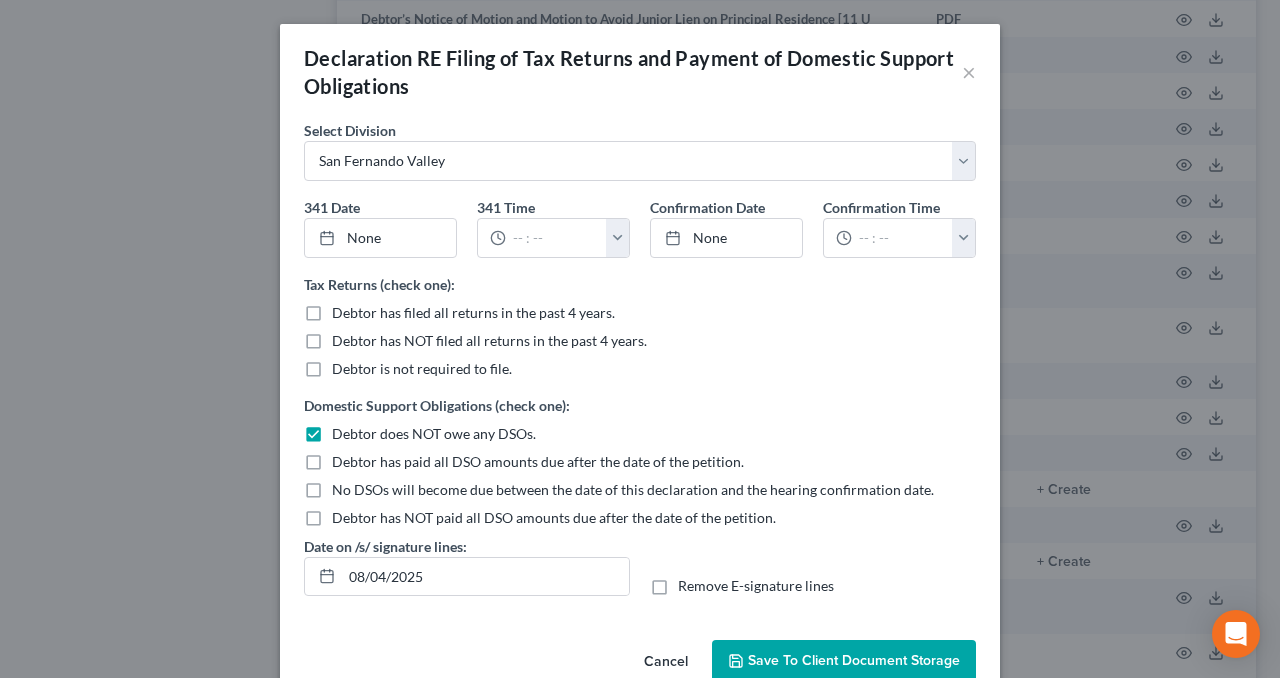 click on "Remove E-signature lines" at bounding box center (756, 586) 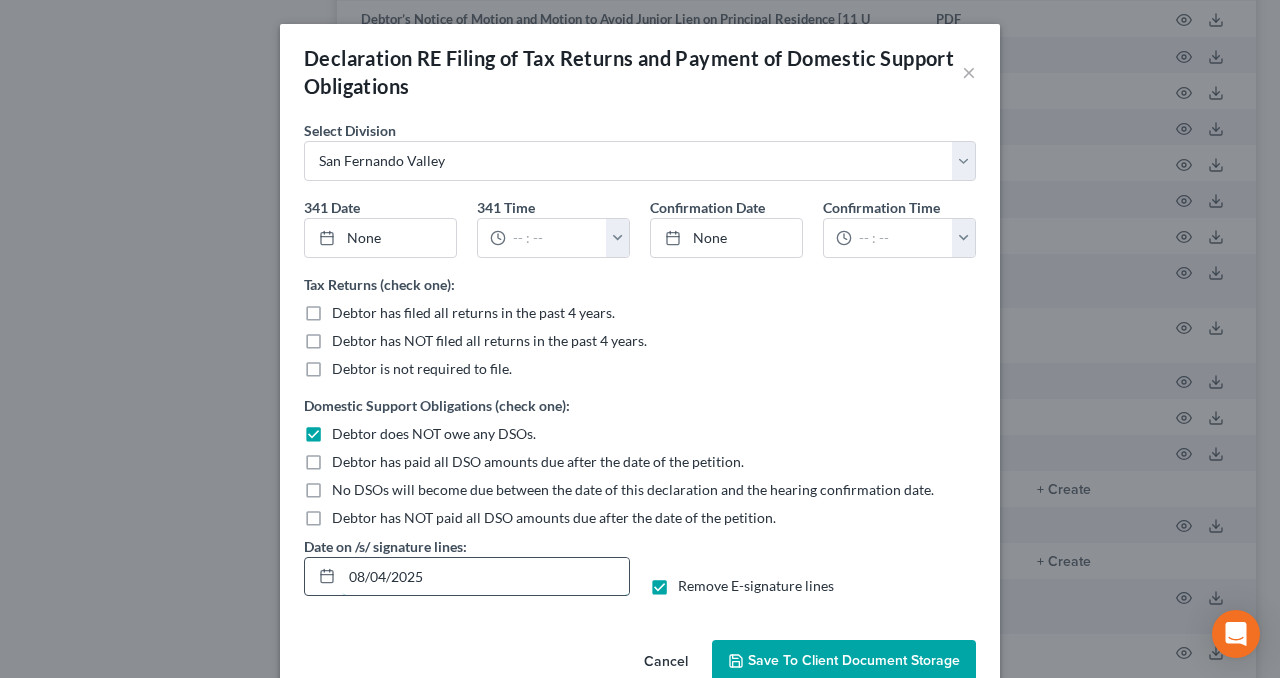 drag, startPoint x: 530, startPoint y: 580, endPoint x: 304, endPoint y: 563, distance: 226.63847 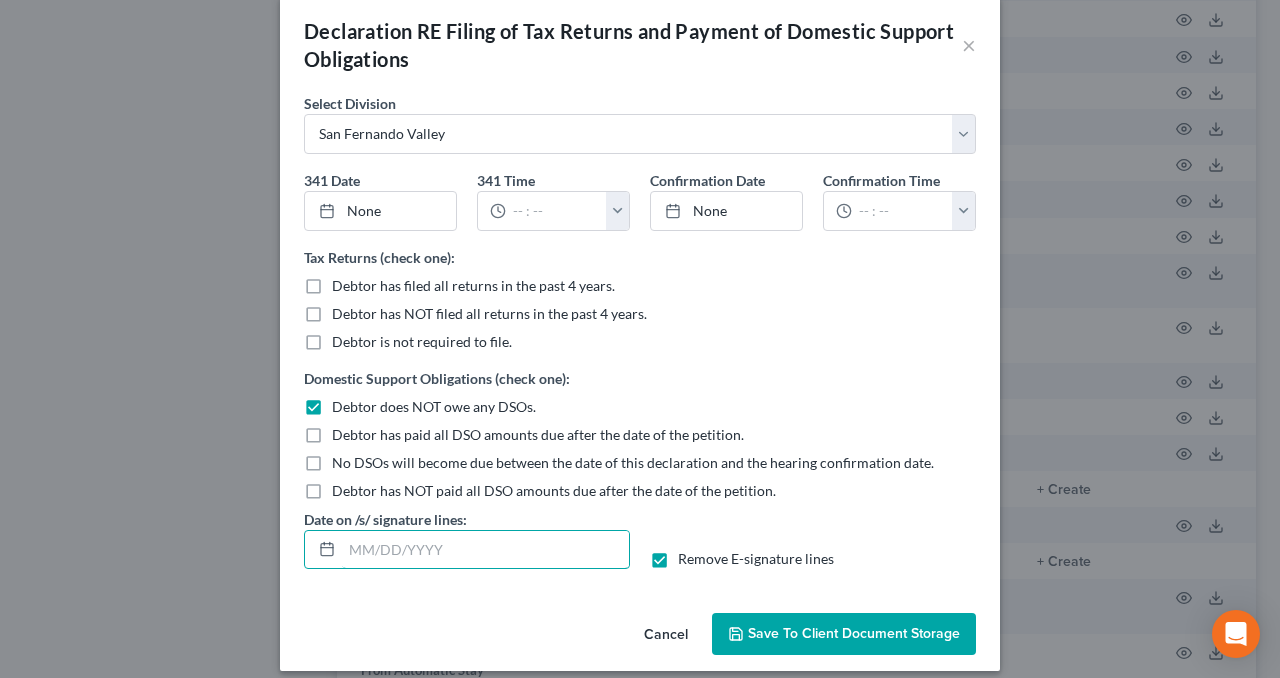 scroll, scrollTop: 42, scrollLeft: 0, axis: vertical 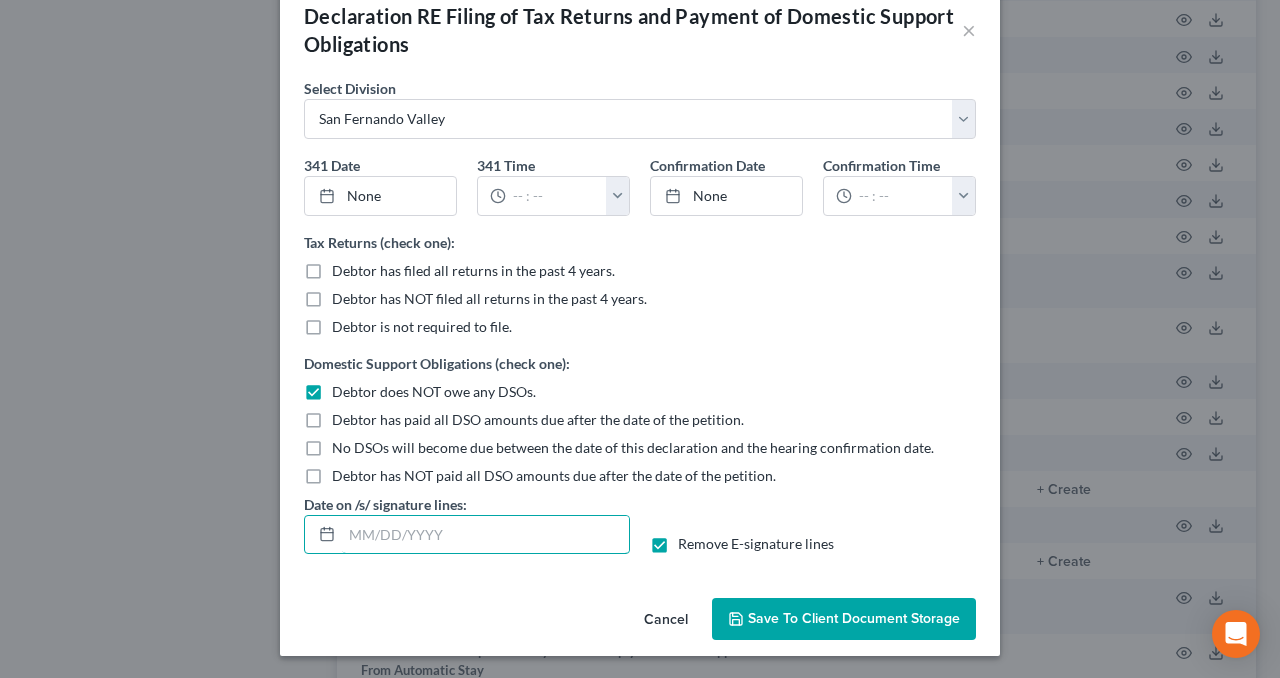 type 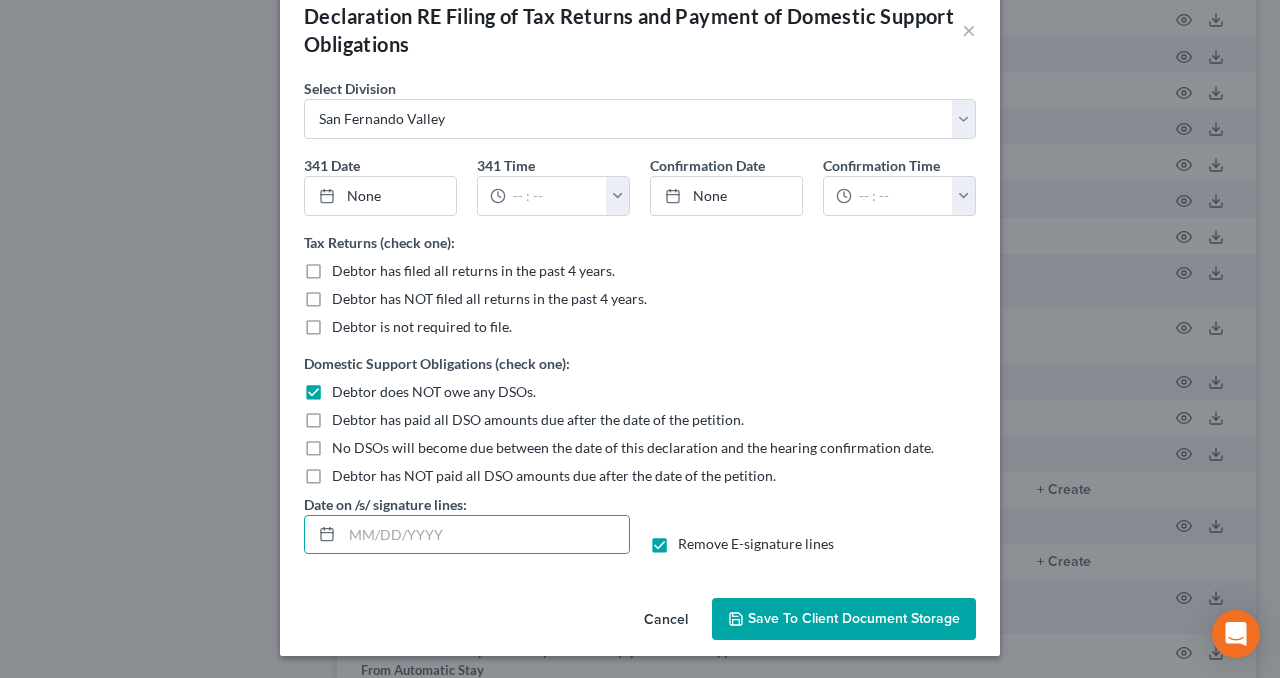click on "Save to Client Document Storage" at bounding box center (854, 618) 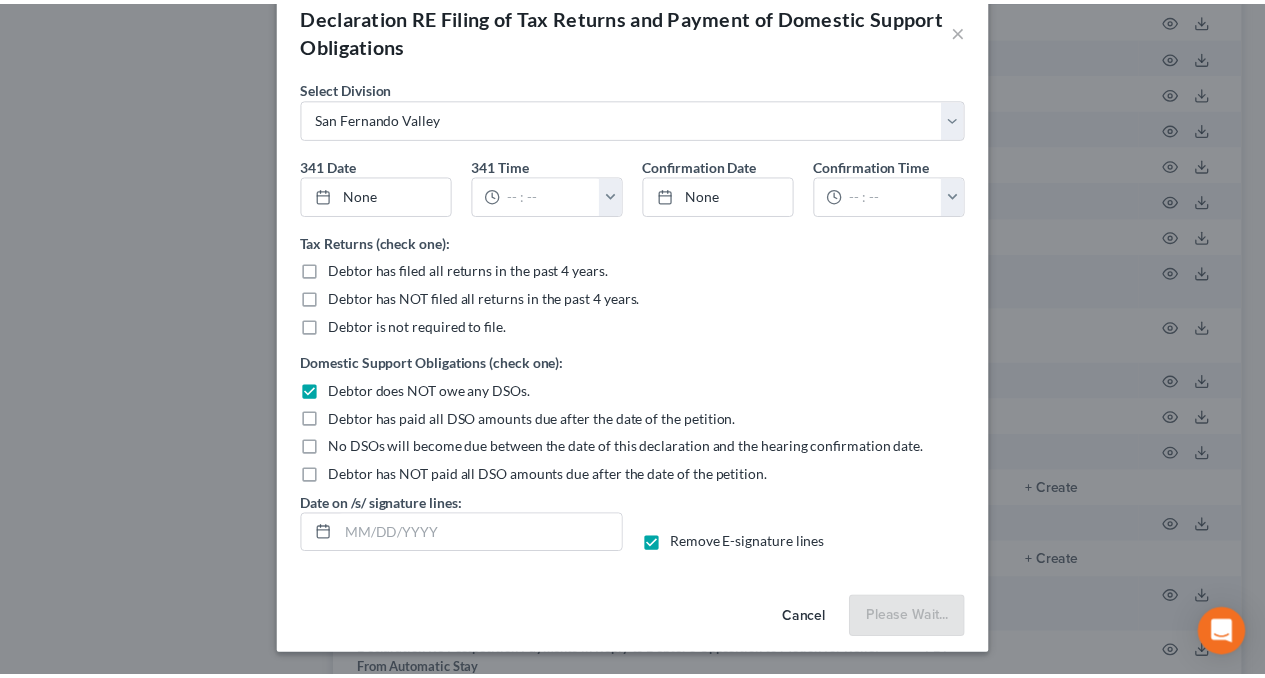 scroll, scrollTop: 41, scrollLeft: 0, axis: vertical 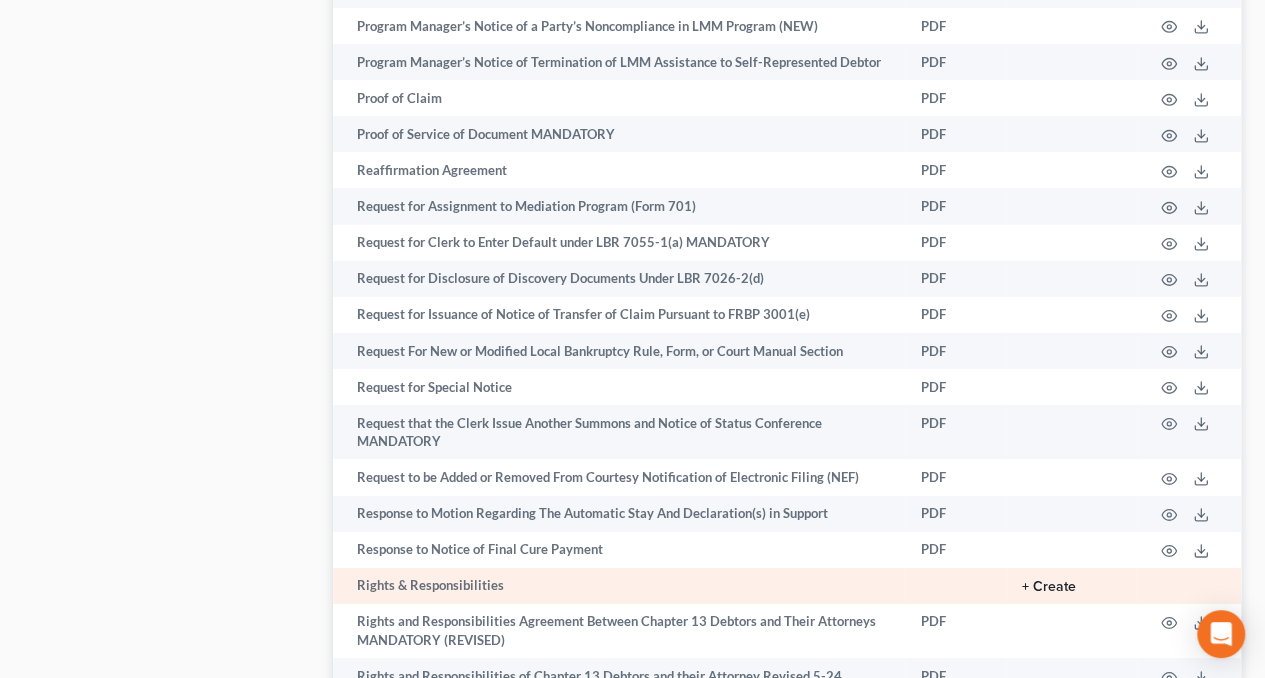 click on "+ Create" at bounding box center (1049, 587) 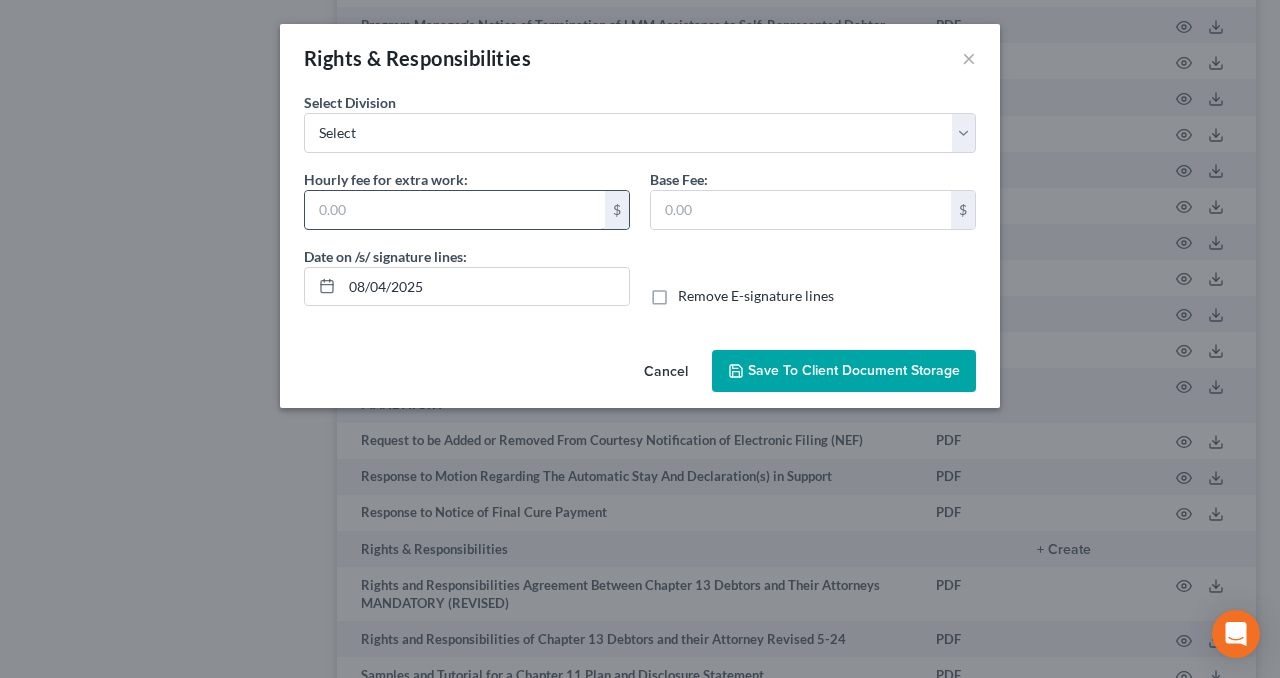 drag, startPoint x: 561, startPoint y: 203, endPoint x: 487, endPoint y: 211, distance: 74.431175 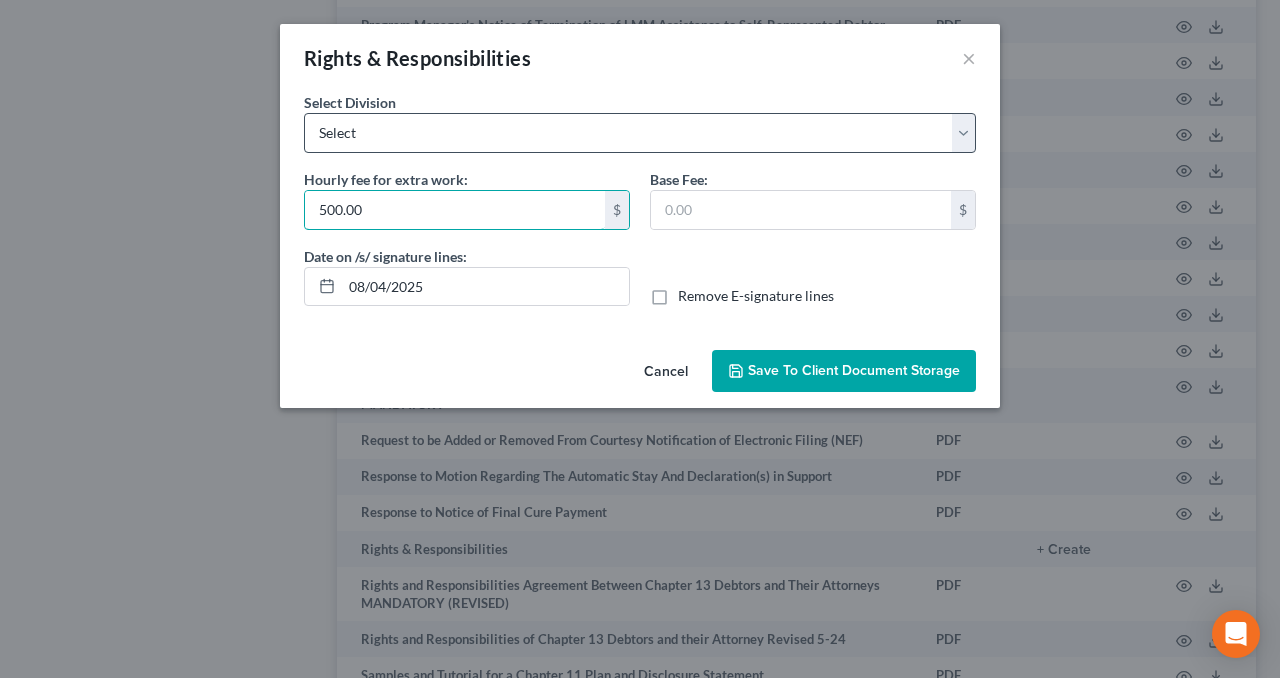 type on "500.00" 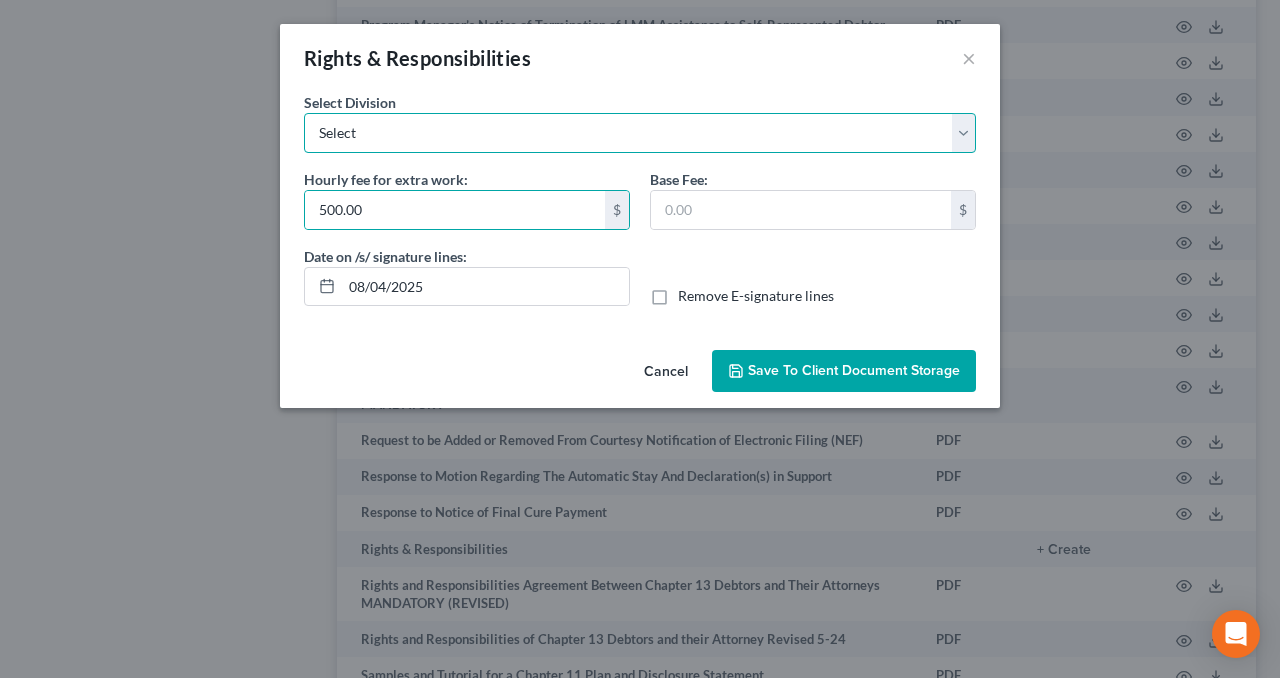 click on "Select Los Angeles Riverside Santa Ana Northern San Fernando Valley" at bounding box center (640, 133) 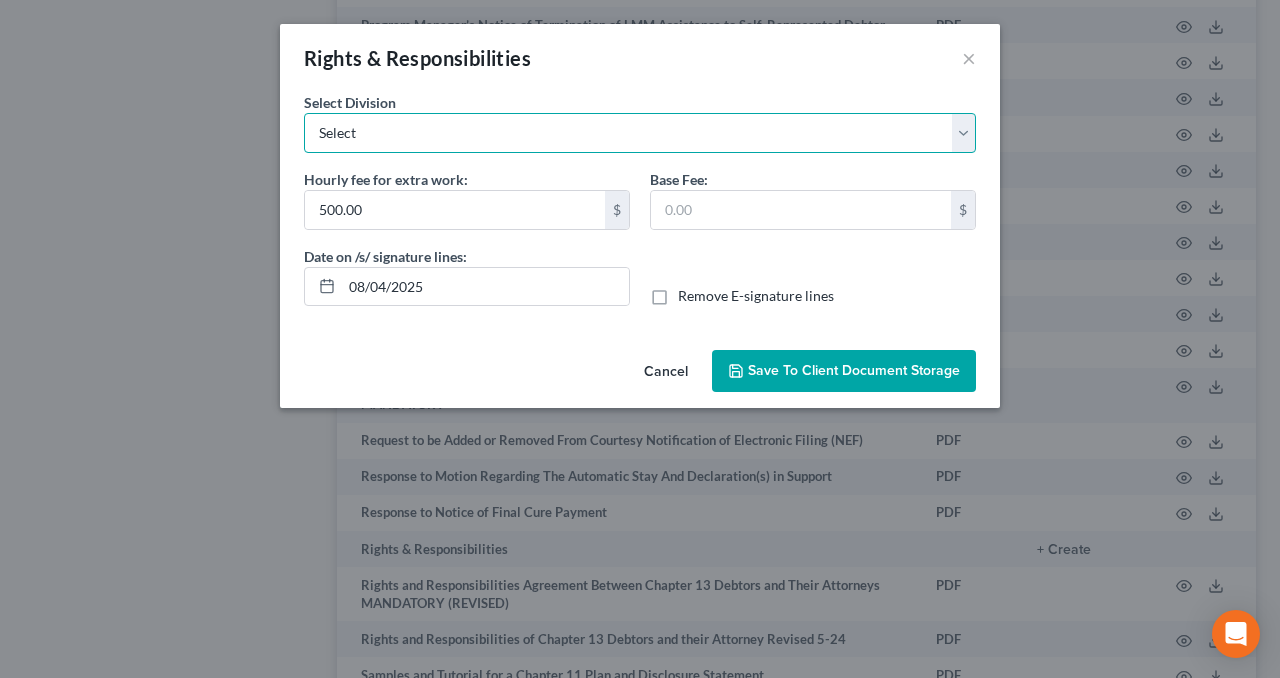 select on "4" 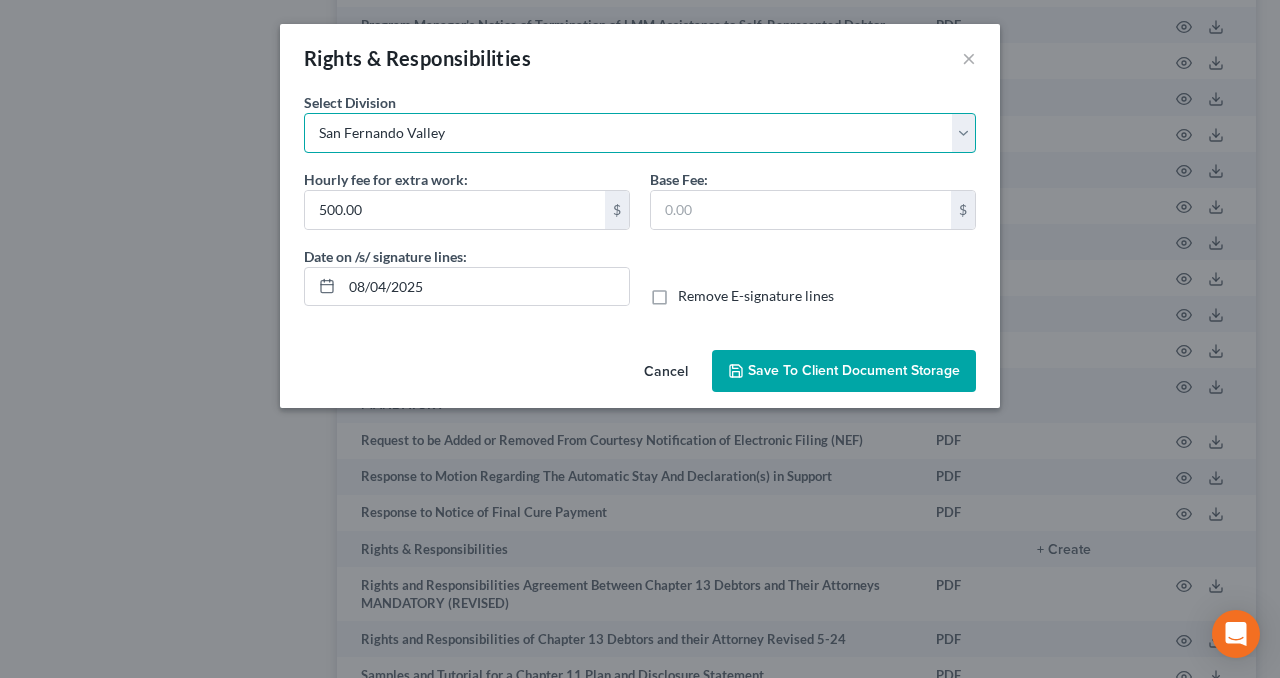 click on "Select Los Angeles Riverside Santa Ana Northern San Fernando Valley" at bounding box center [640, 133] 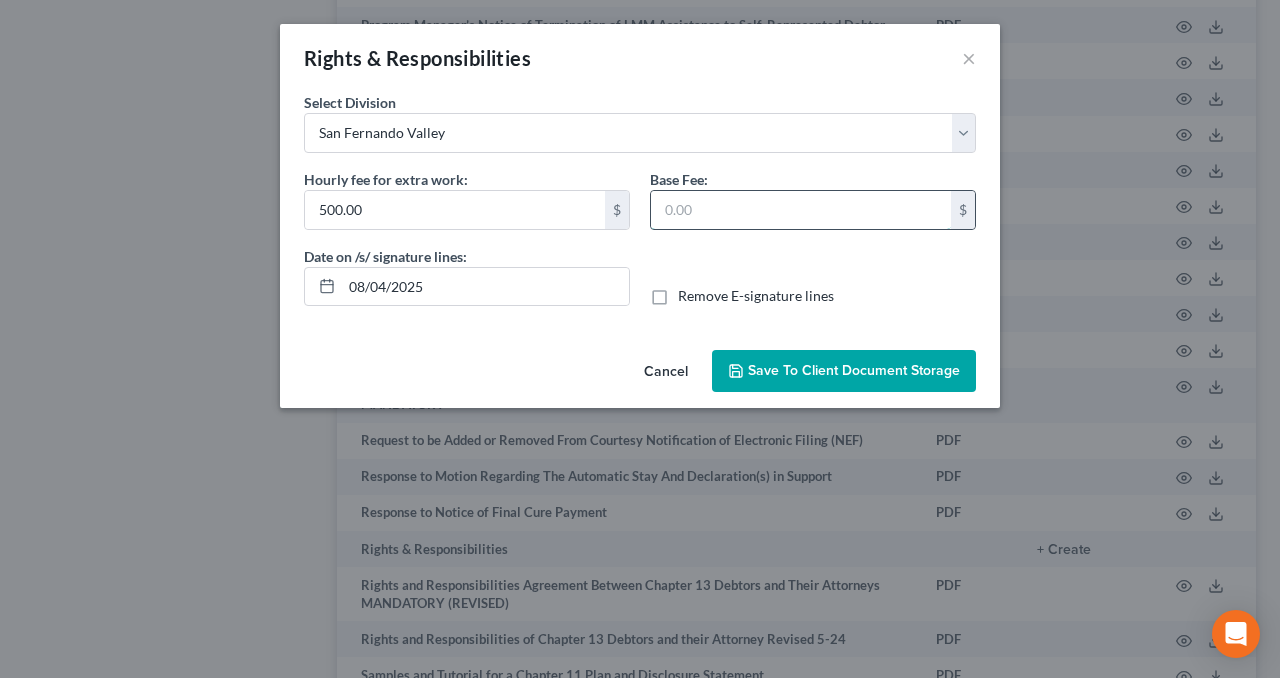 click at bounding box center (801, 210) 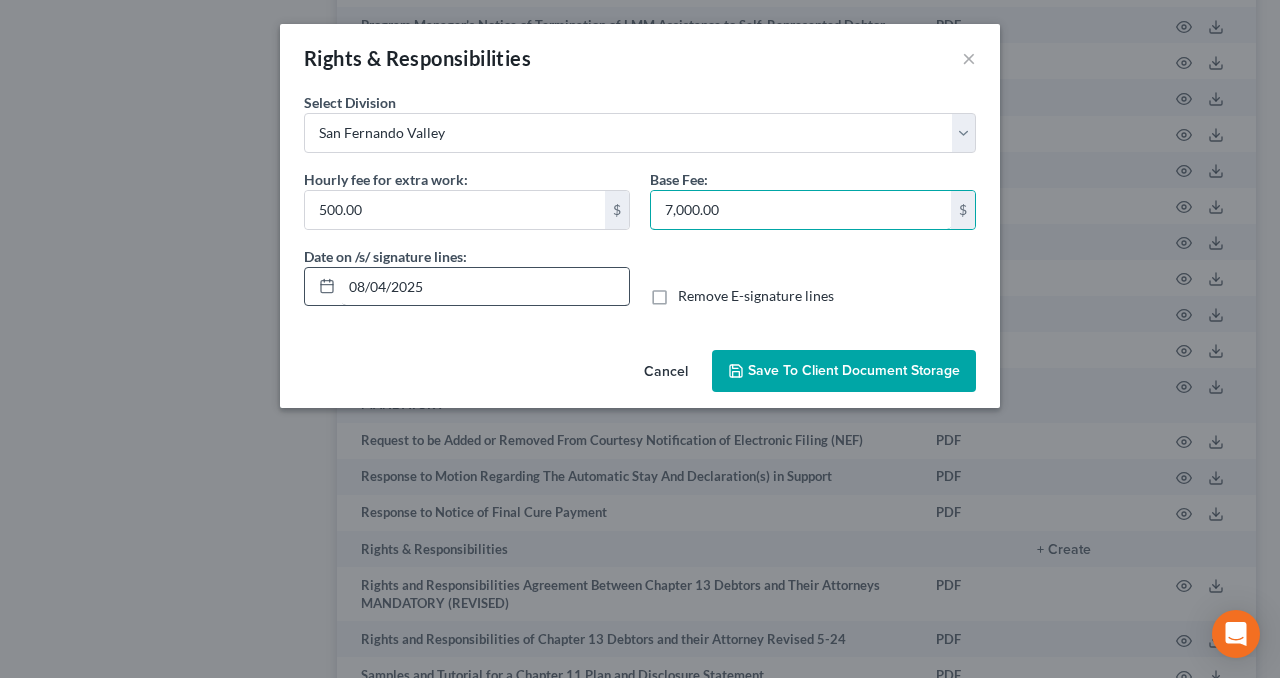 type on "7,000.00" 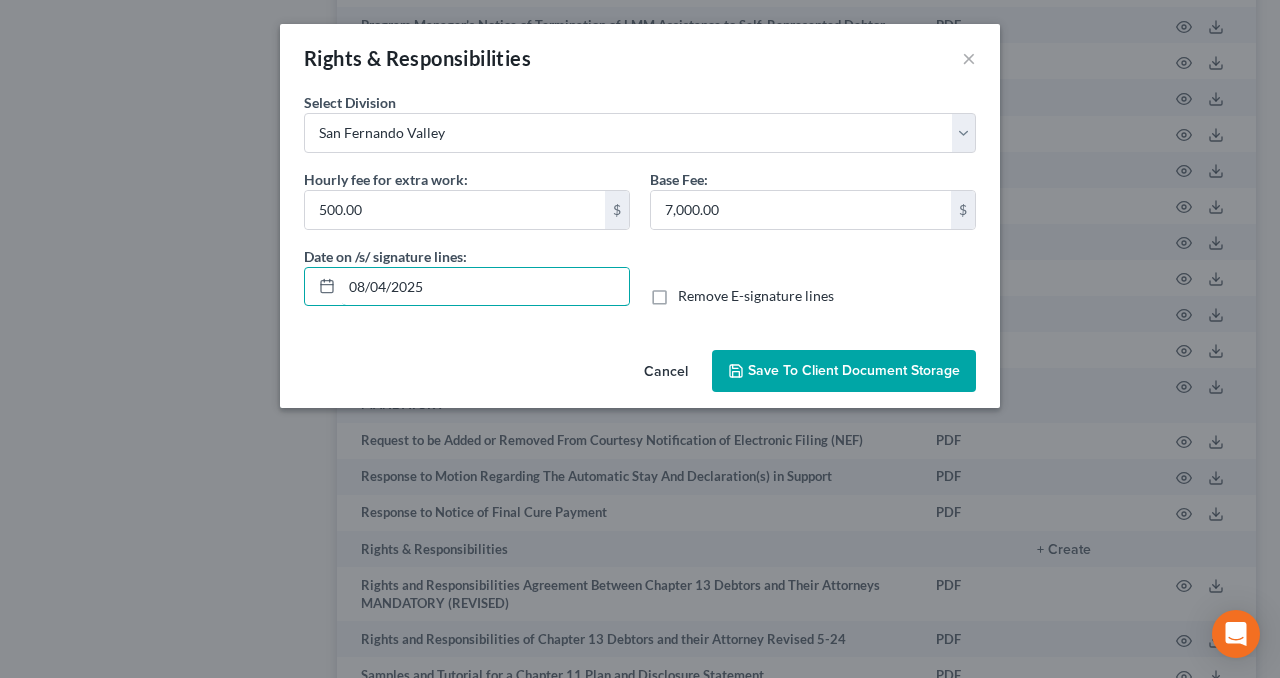 drag, startPoint x: 594, startPoint y: 287, endPoint x: 296, endPoint y: 304, distance: 298.4845 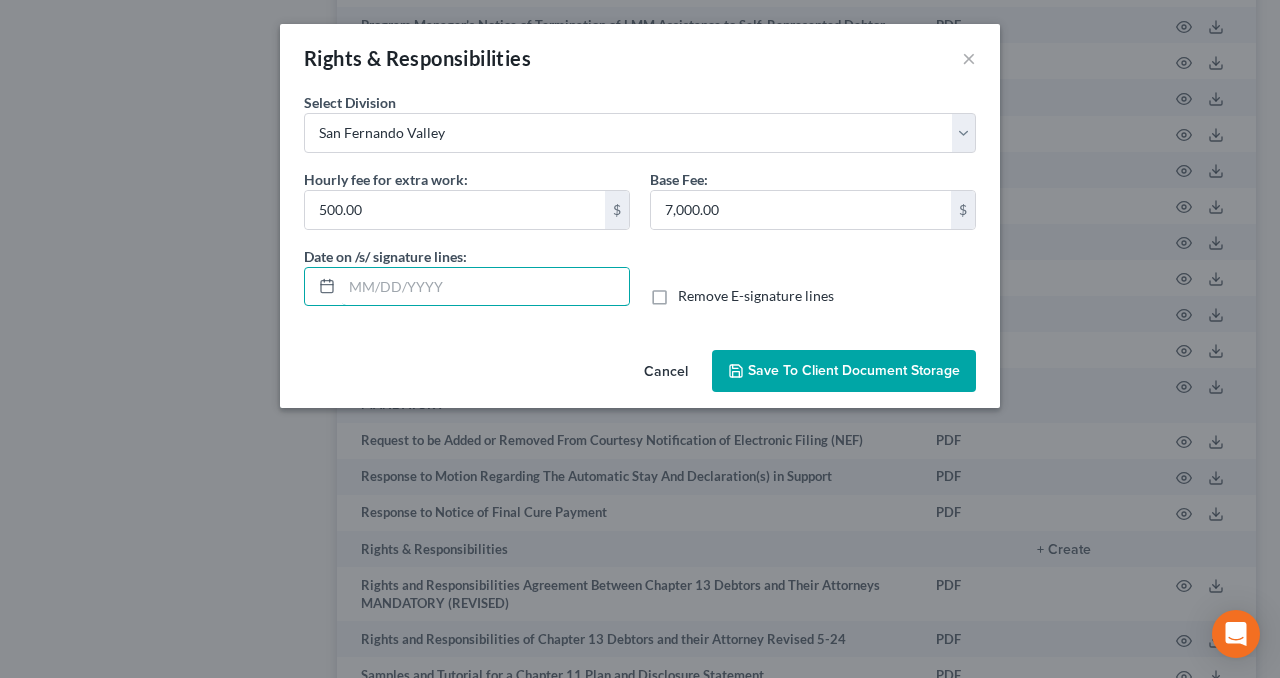 type 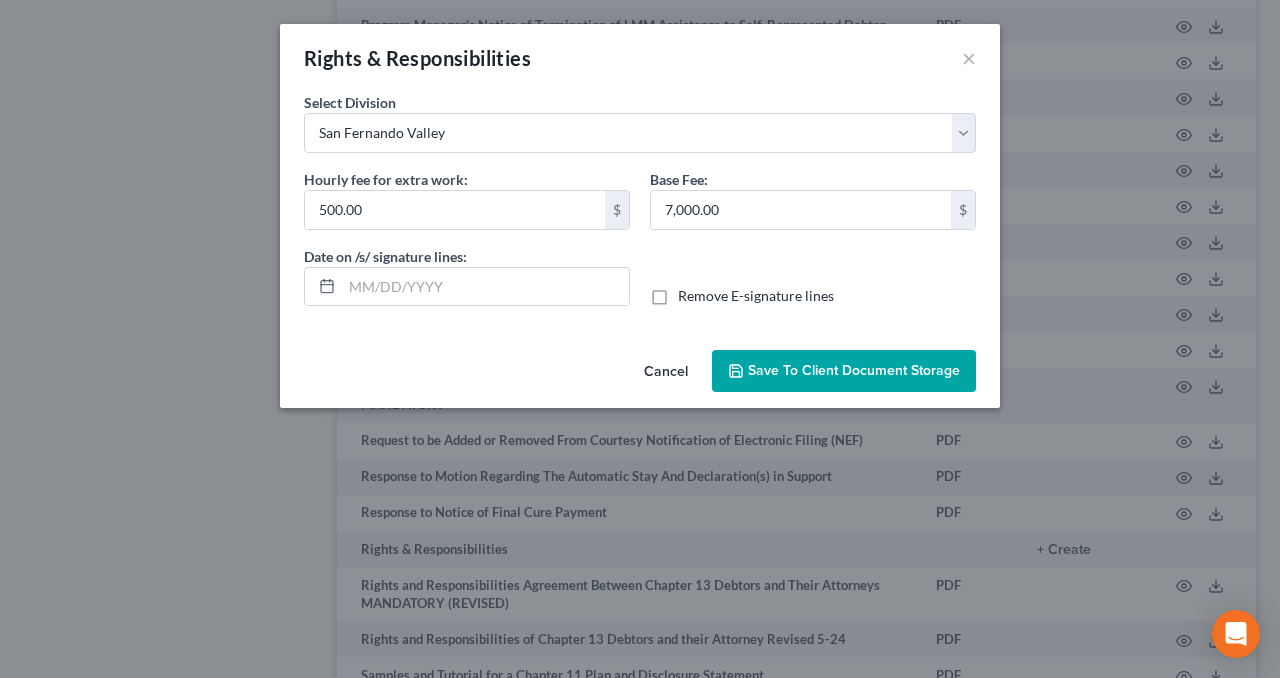 click on "Remove E-signature lines" at bounding box center (756, 296) 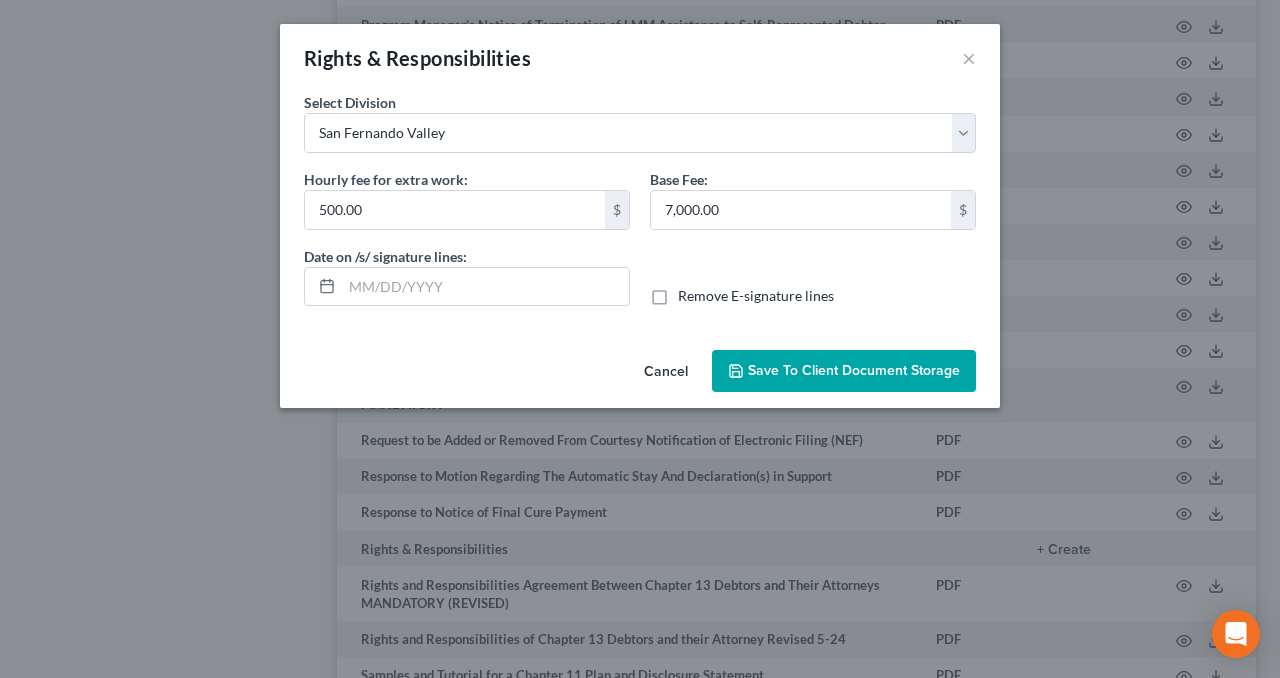 click on "Remove E-signature lines" at bounding box center (692, 292) 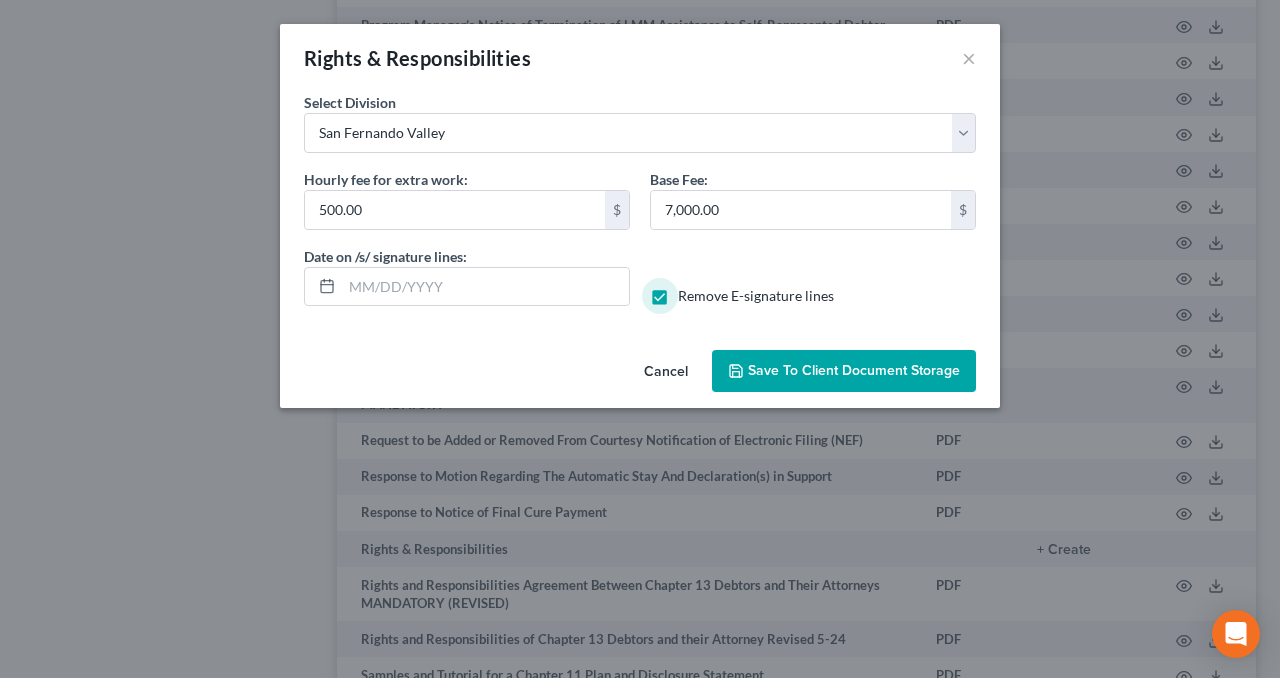 click on "Save to Client Document Storage" at bounding box center (854, 370) 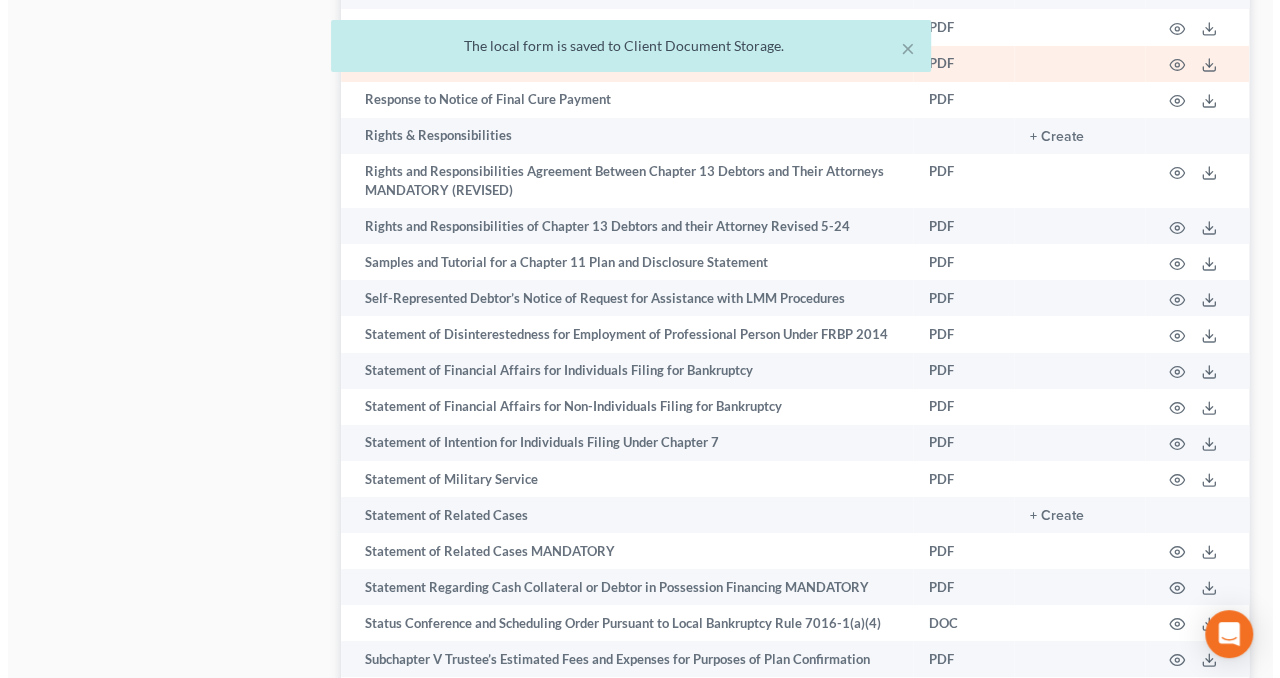 scroll, scrollTop: 11200, scrollLeft: 0, axis: vertical 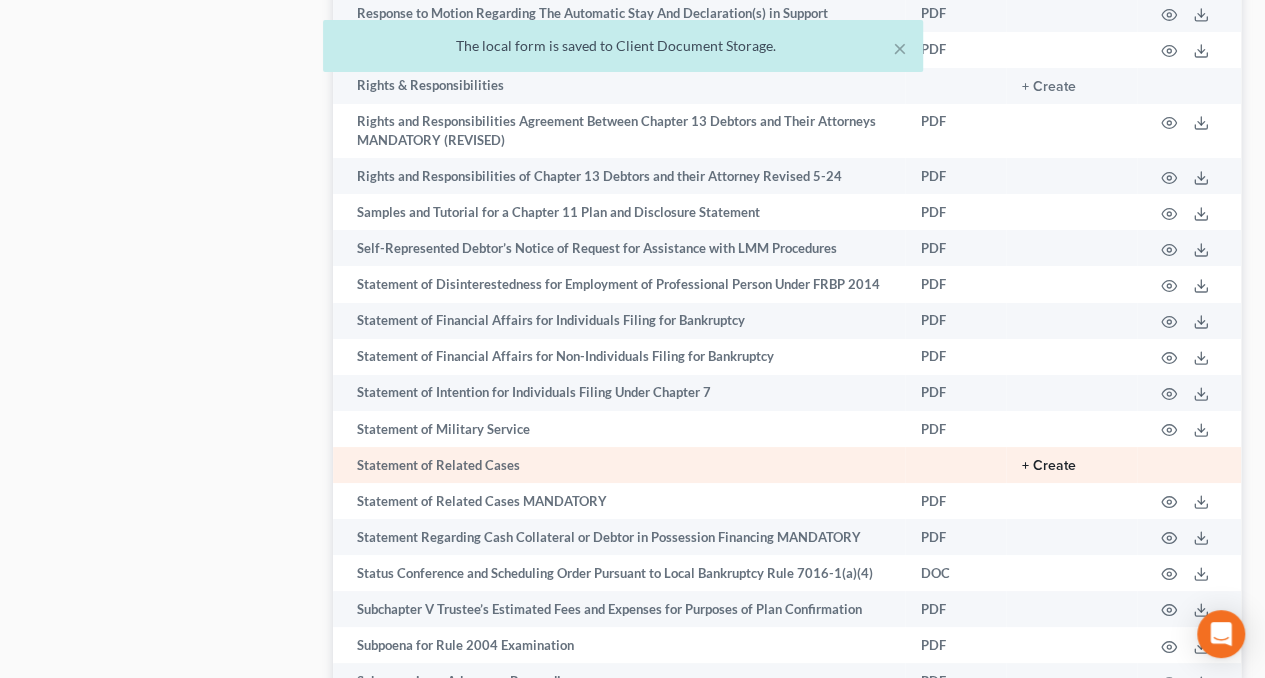 click on "+ Create" at bounding box center (1049, 466) 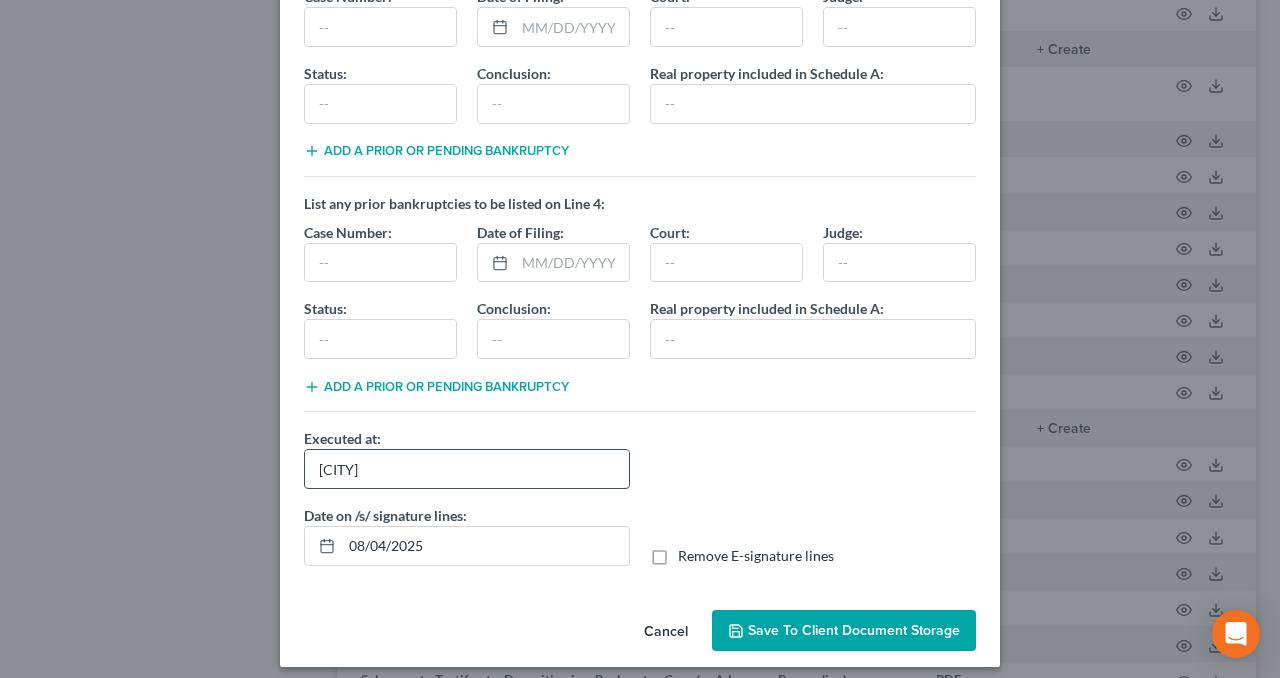 scroll, scrollTop: 611, scrollLeft: 0, axis: vertical 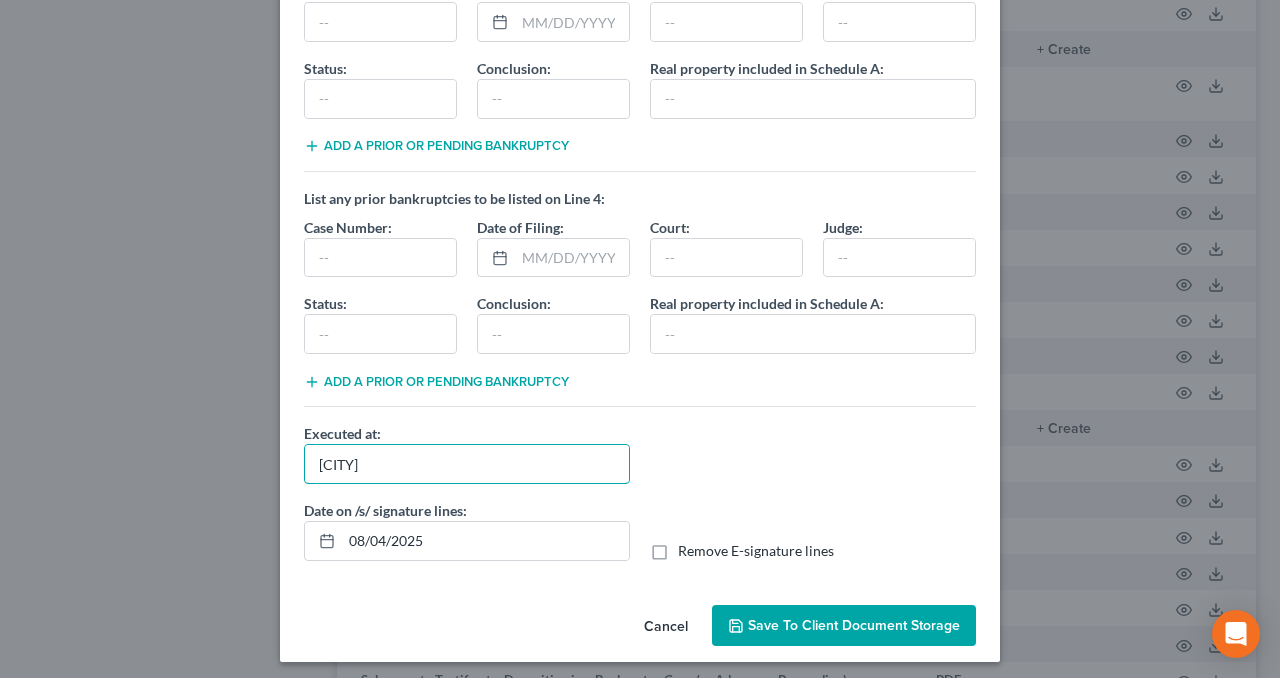 drag, startPoint x: 501, startPoint y: 454, endPoint x: 212, endPoint y: 454, distance: 289 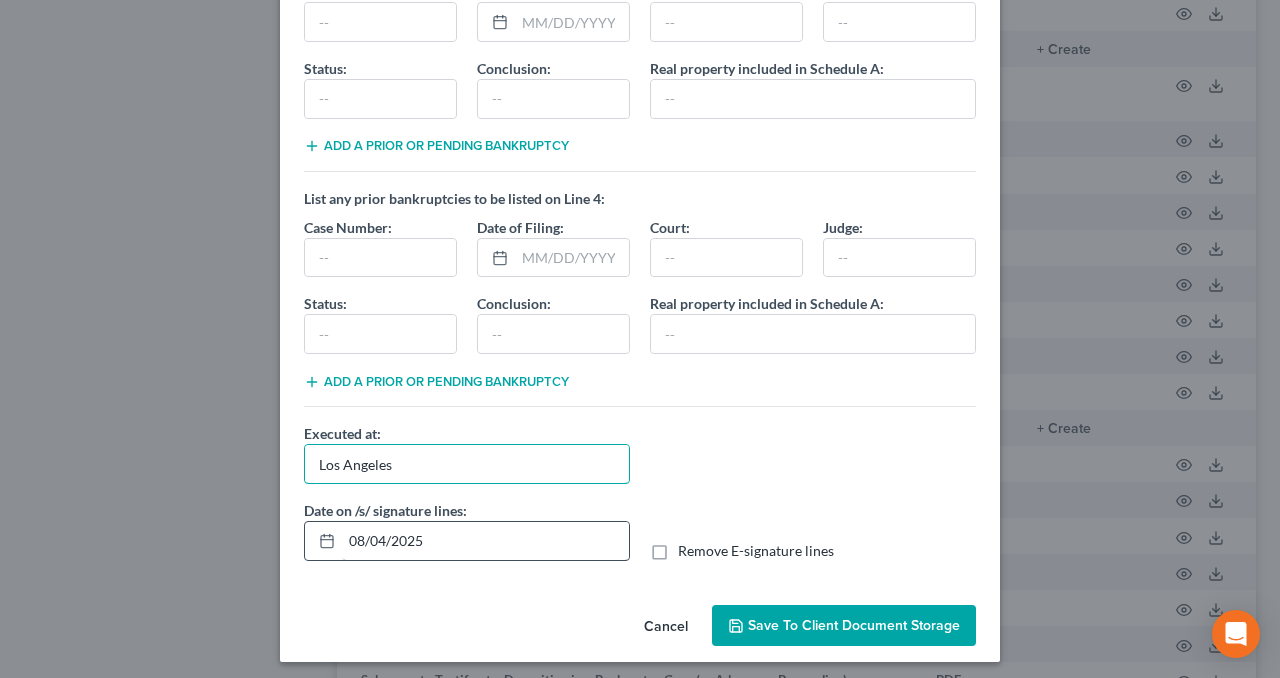 type on "Los Angeles" 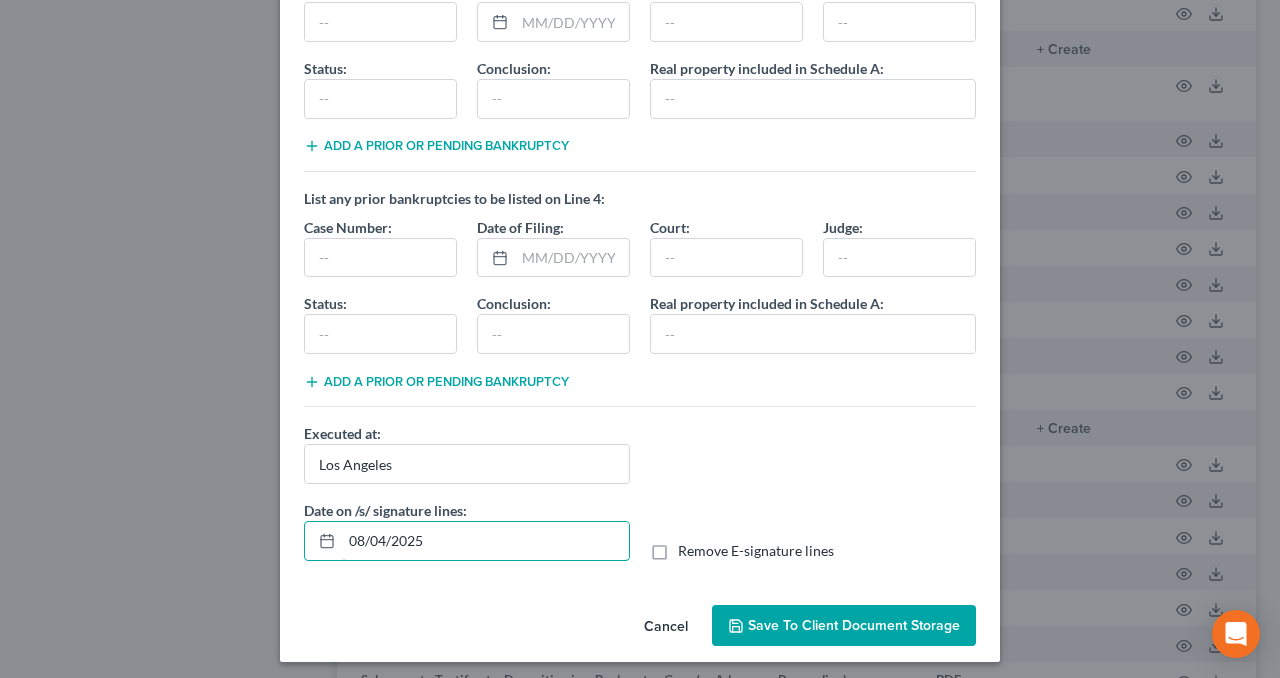 drag, startPoint x: 520, startPoint y: 541, endPoint x: 233, endPoint y: 536, distance: 287.04355 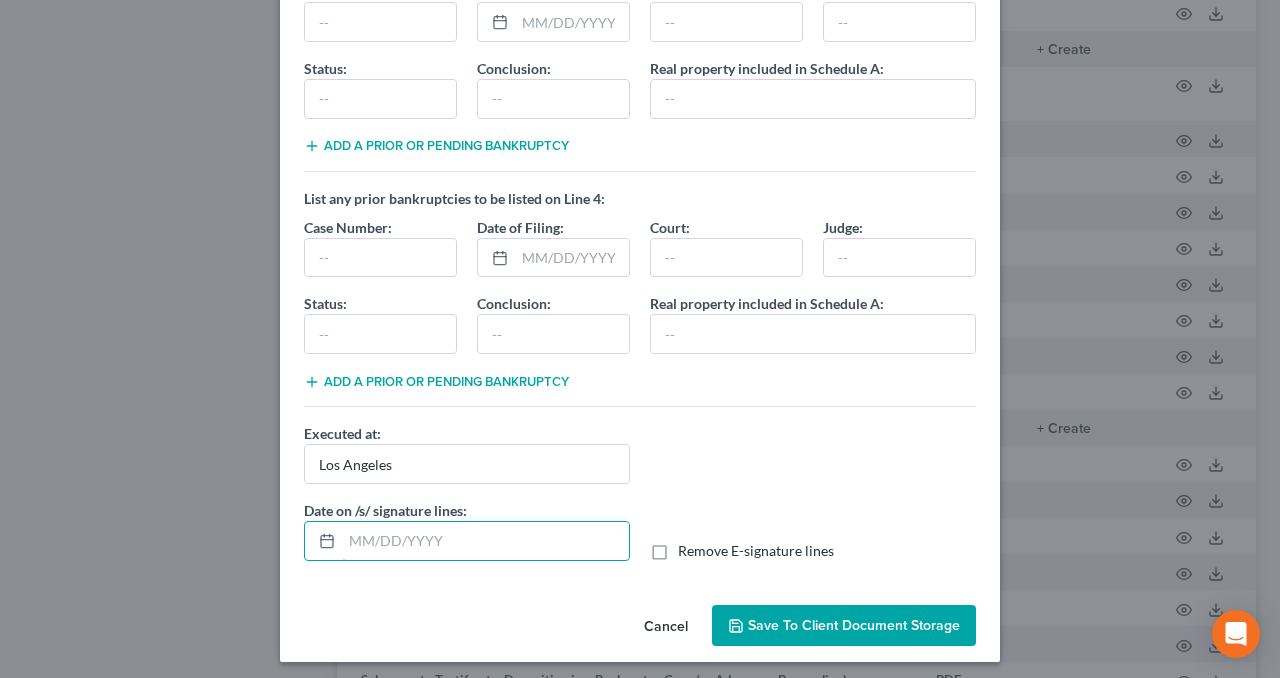 type 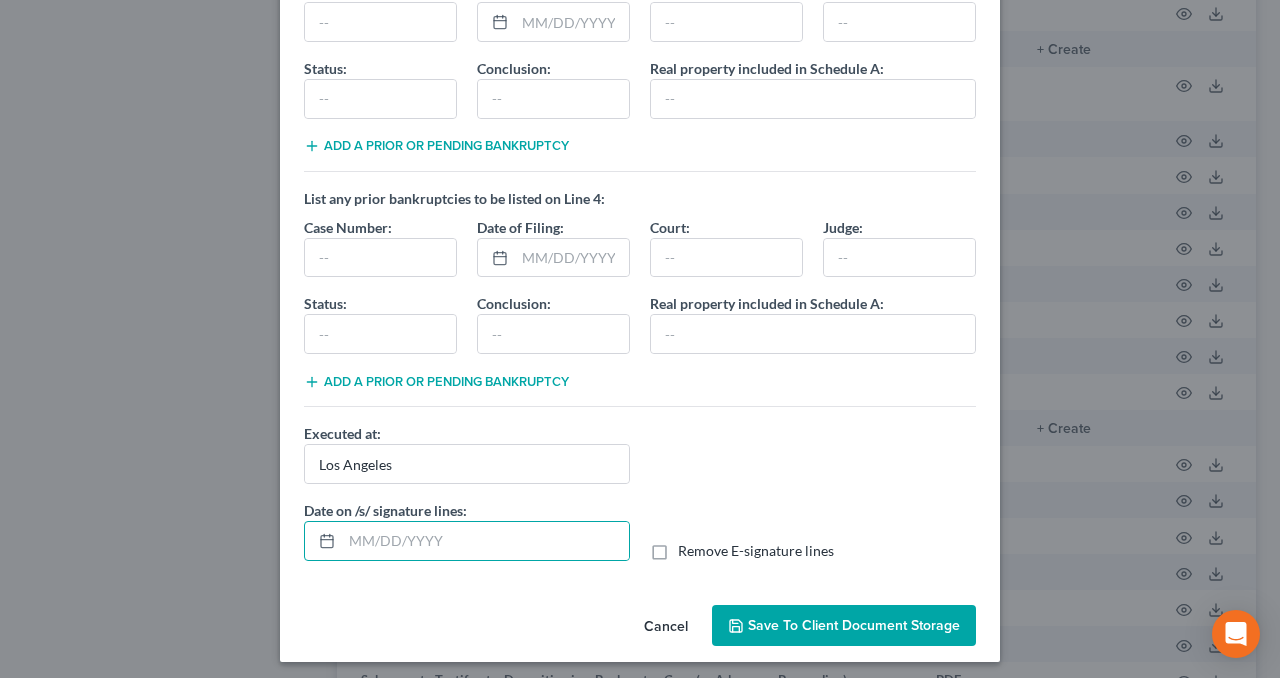 click on "Remove E-signature lines" at bounding box center (756, 551) 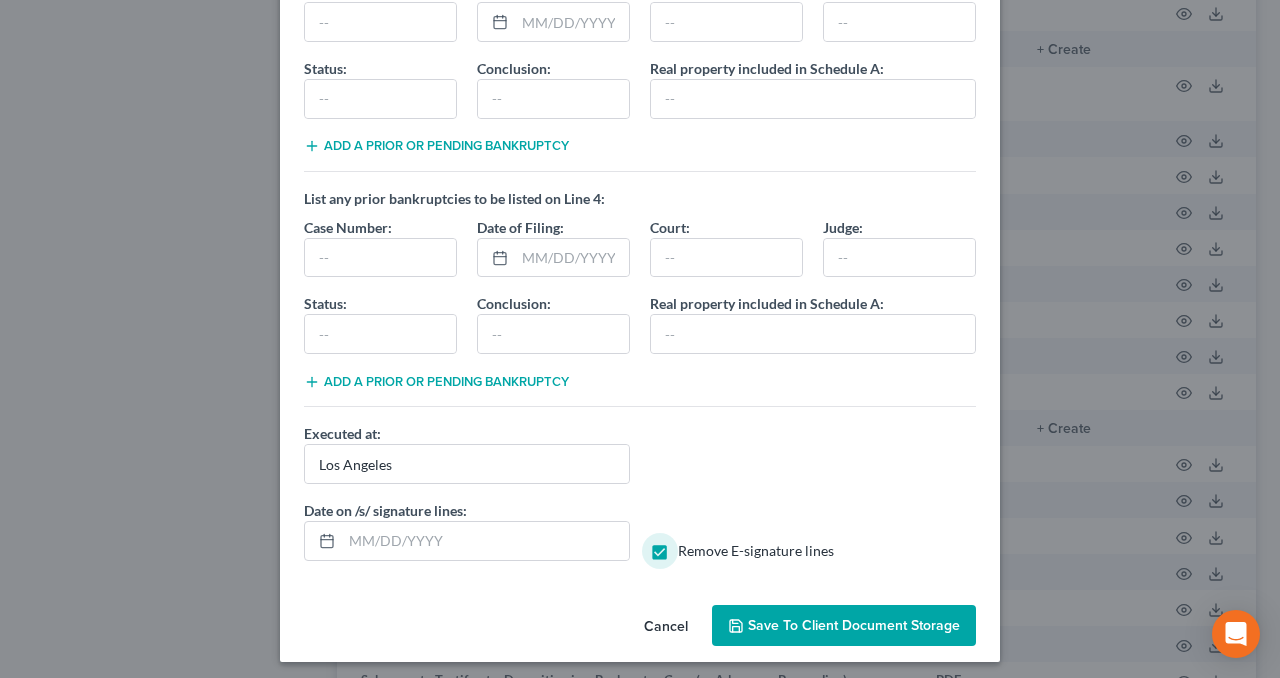 click on "Save to Client Document Storage" at bounding box center [854, 625] 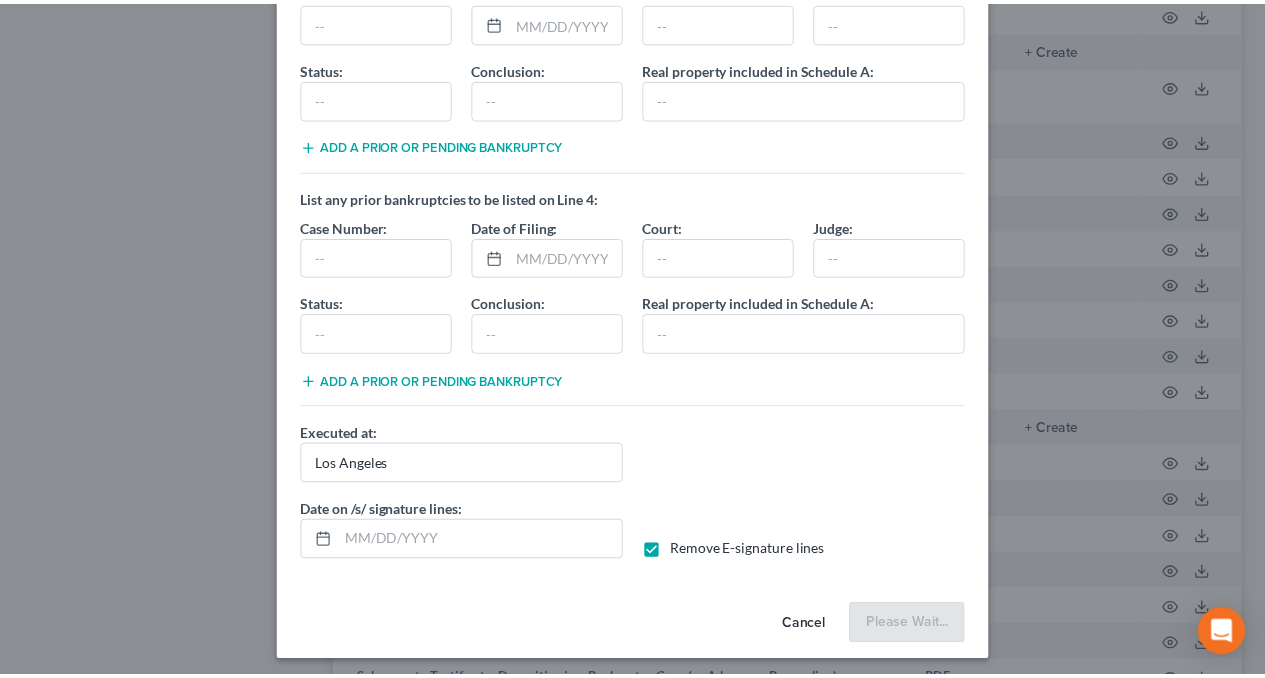 scroll, scrollTop: 610, scrollLeft: 0, axis: vertical 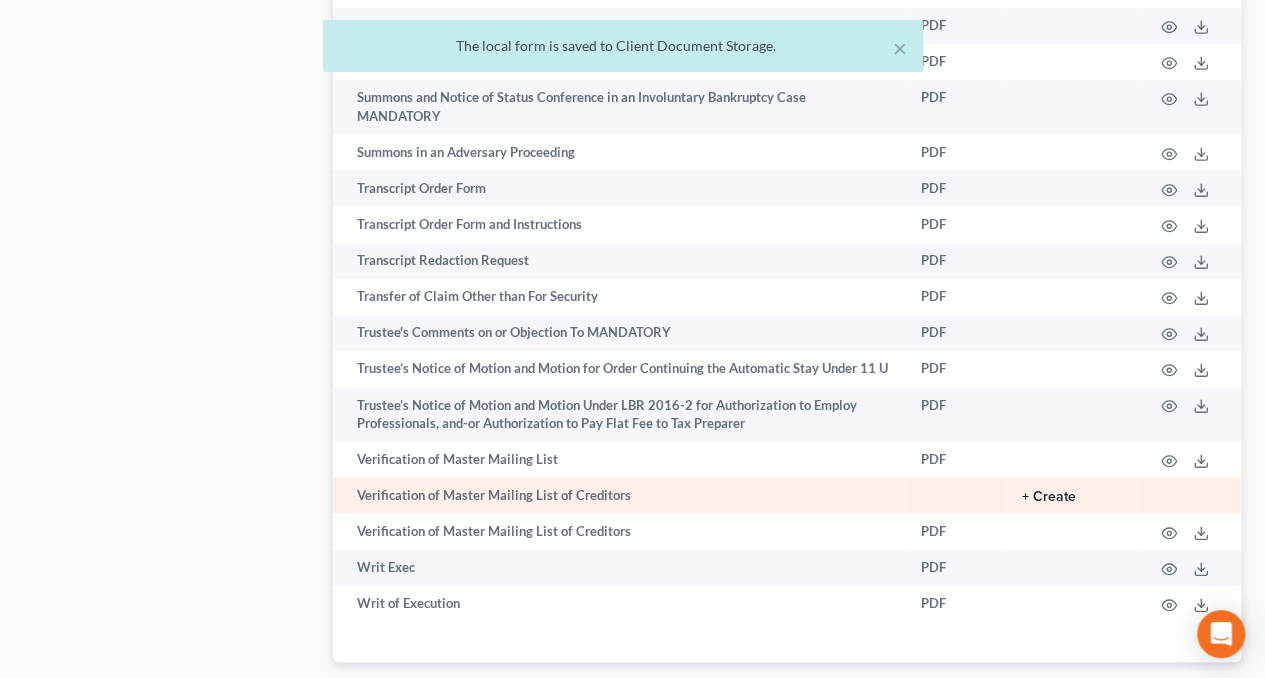 click on "+ Create" at bounding box center (1049, 497) 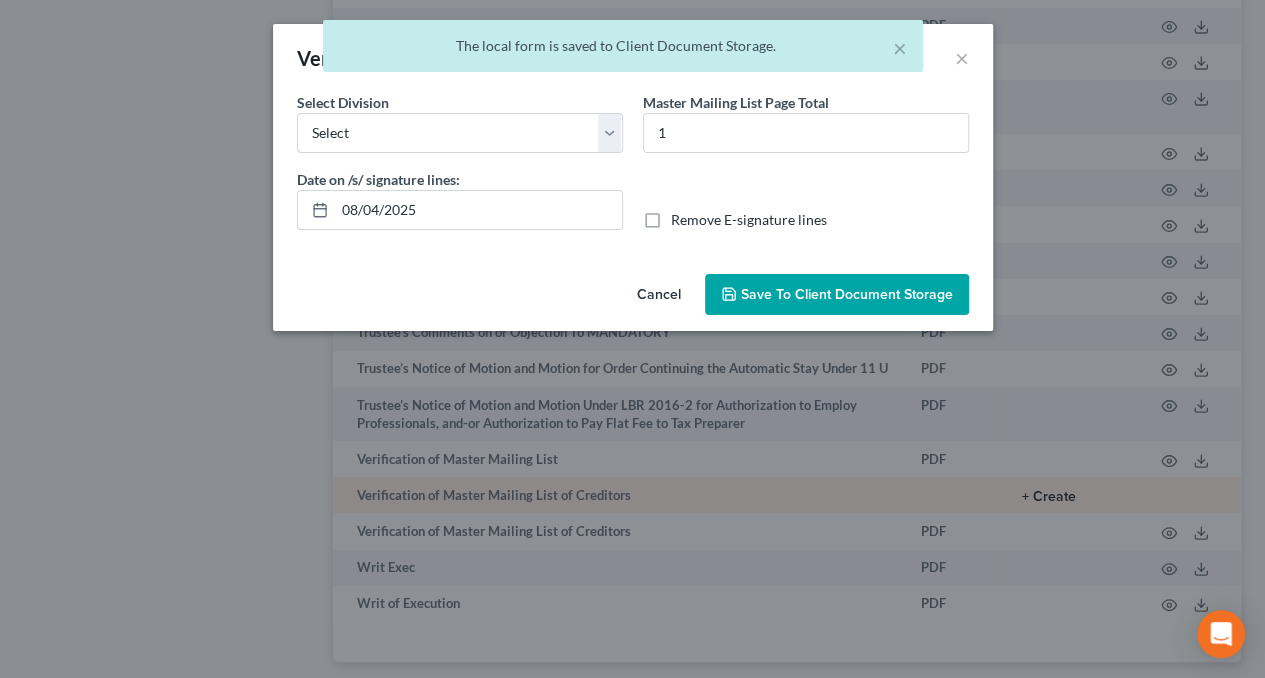 scroll, scrollTop: 11995, scrollLeft: 0, axis: vertical 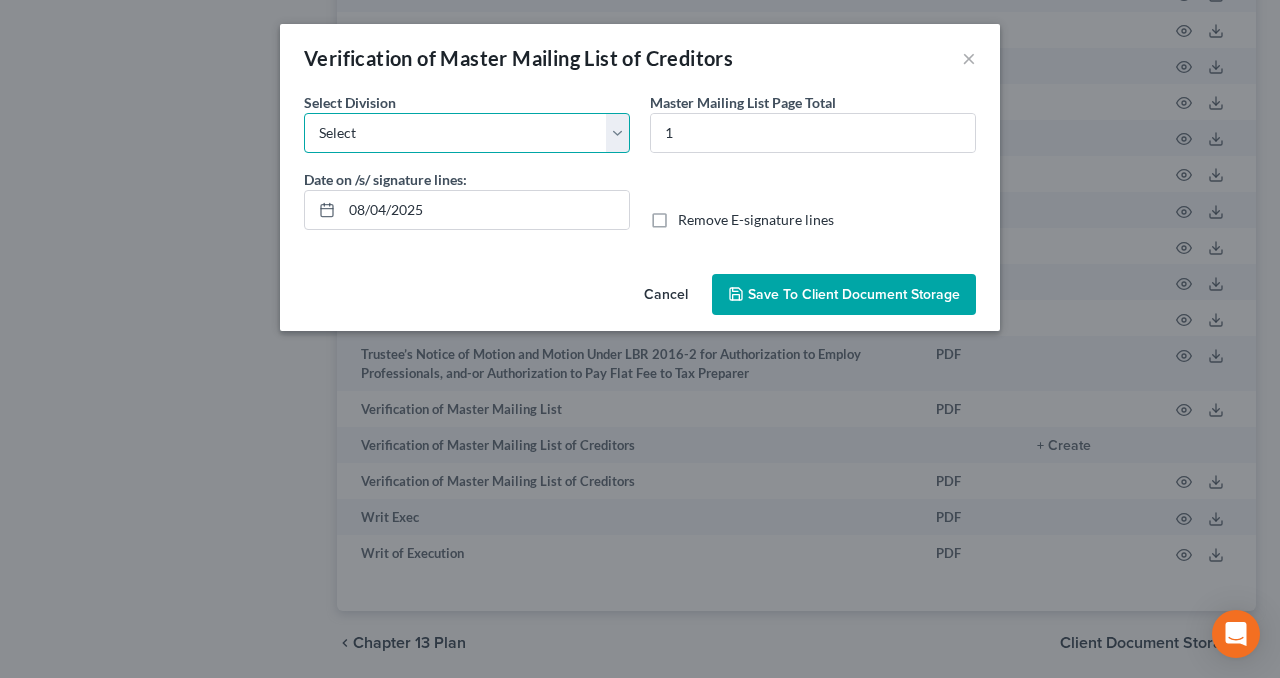 click on "Select Los Angeles Riverside Santa Ana Northern San Fernando Valley" at bounding box center [467, 133] 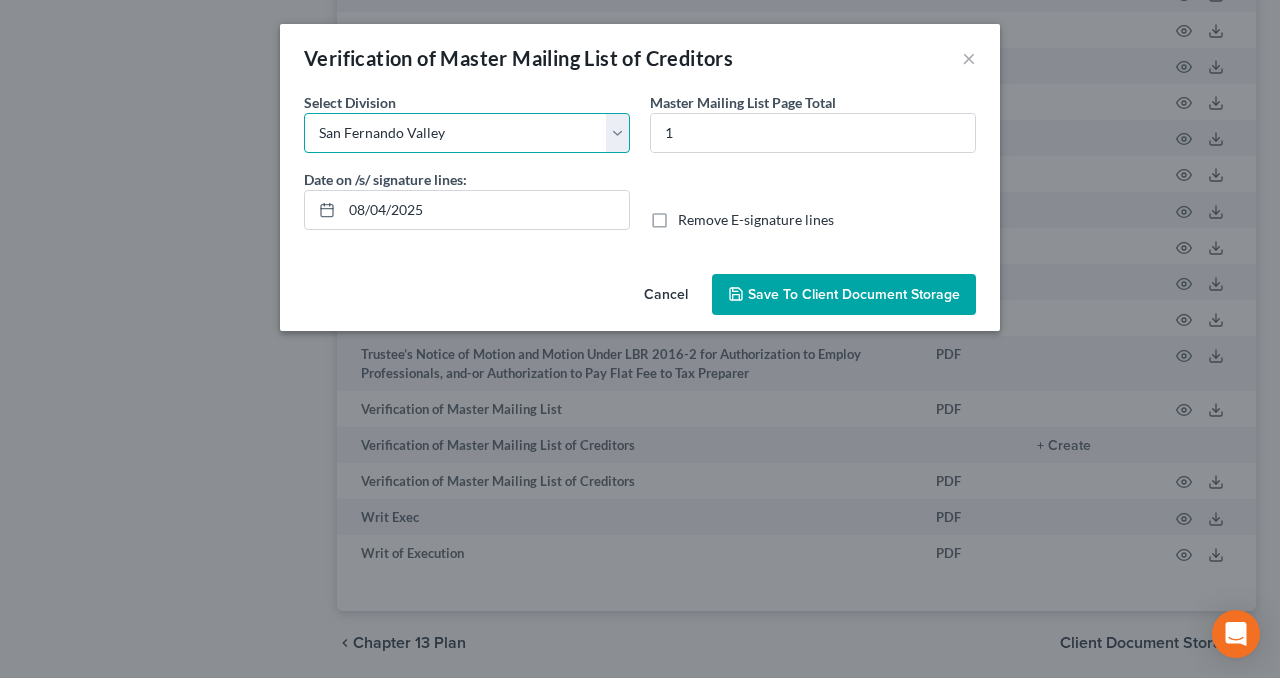 click on "Select Los Angeles Riverside Santa Ana Northern San Fernando Valley" at bounding box center (467, 133) 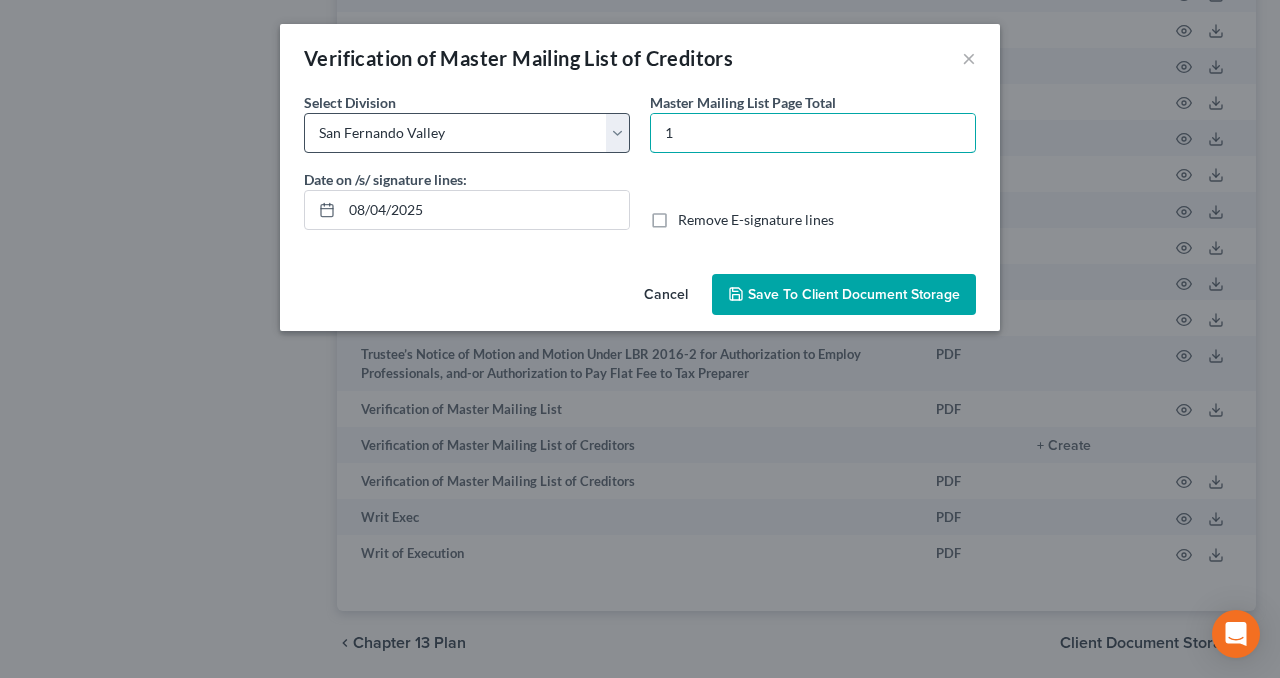 drag, startPoint x: 638, startPoint y: 135, endPoint x: 628, endPoint y: 136, distance: 10.049875 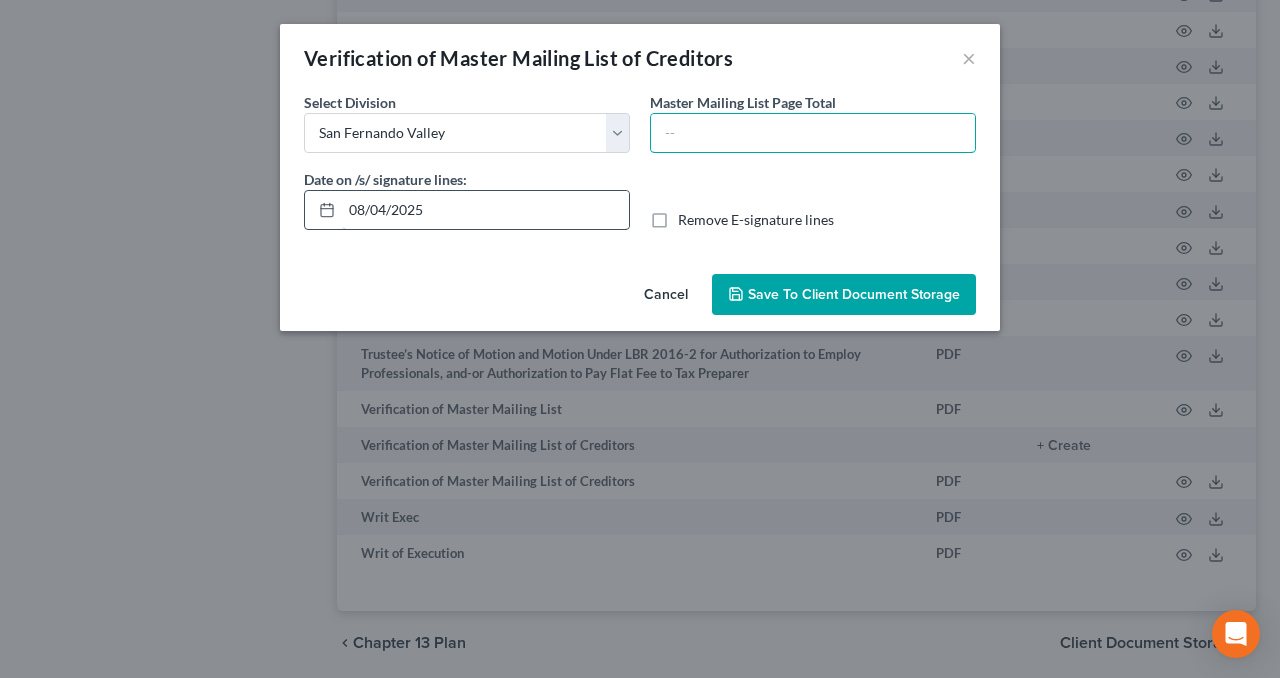 type 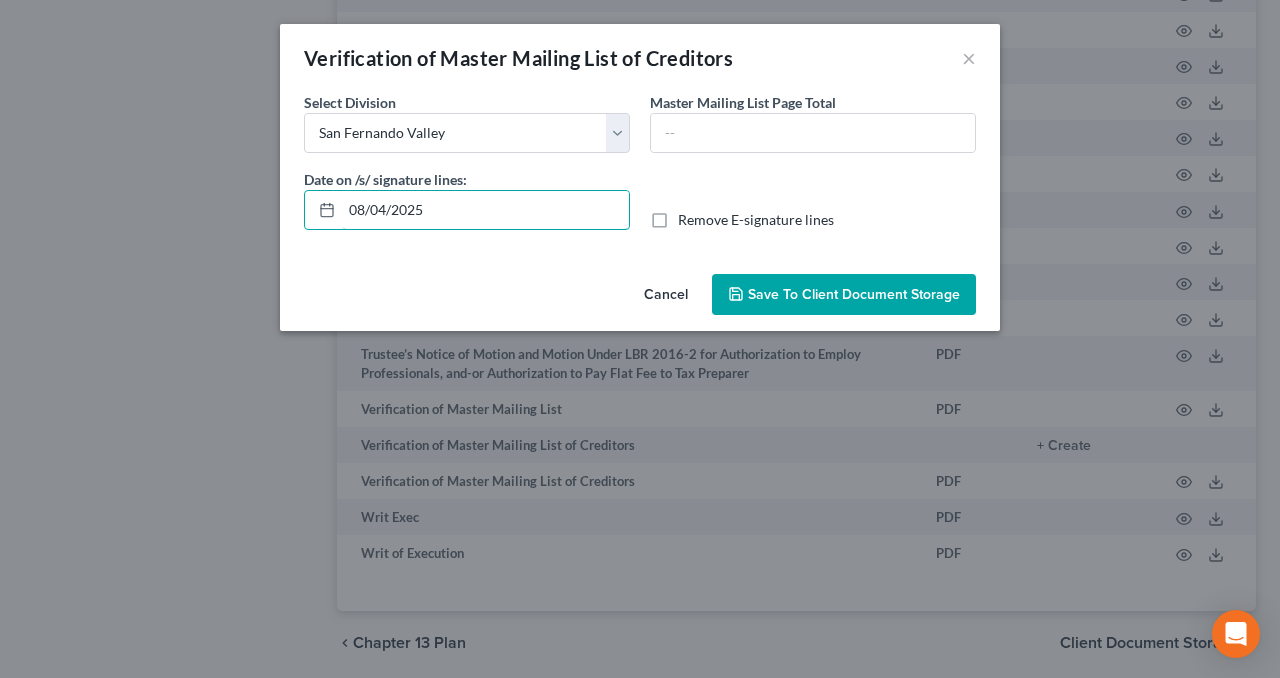 drag, startPoint x: 569, startPoint y: 209, endPoint x: 277, endPoint y: 197, distance: 292.24646 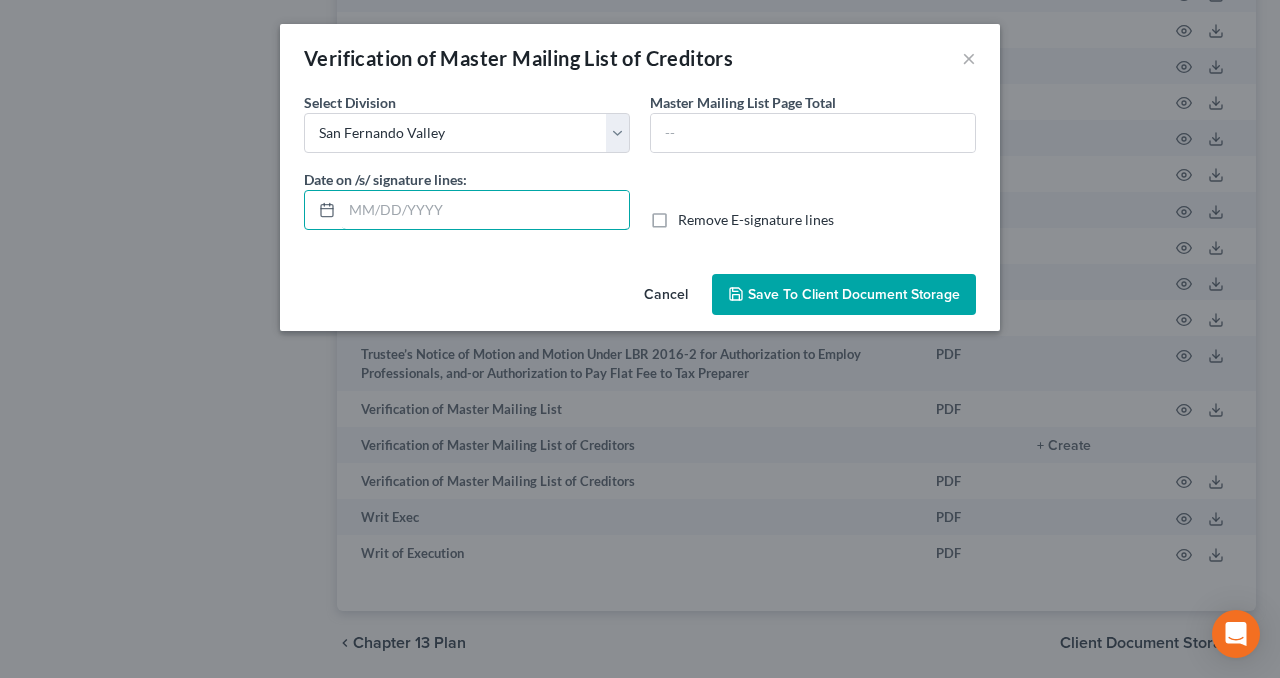 type 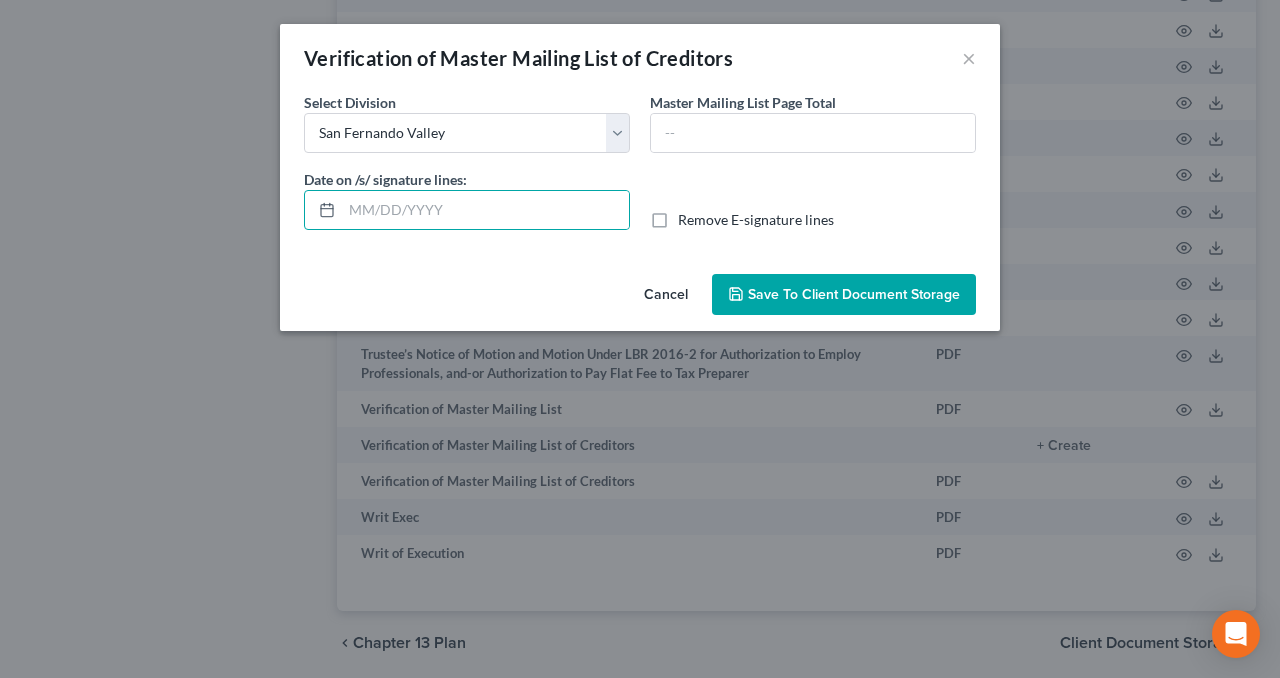 click on "Remove E-signature lines" at bounding box center (756, 220) 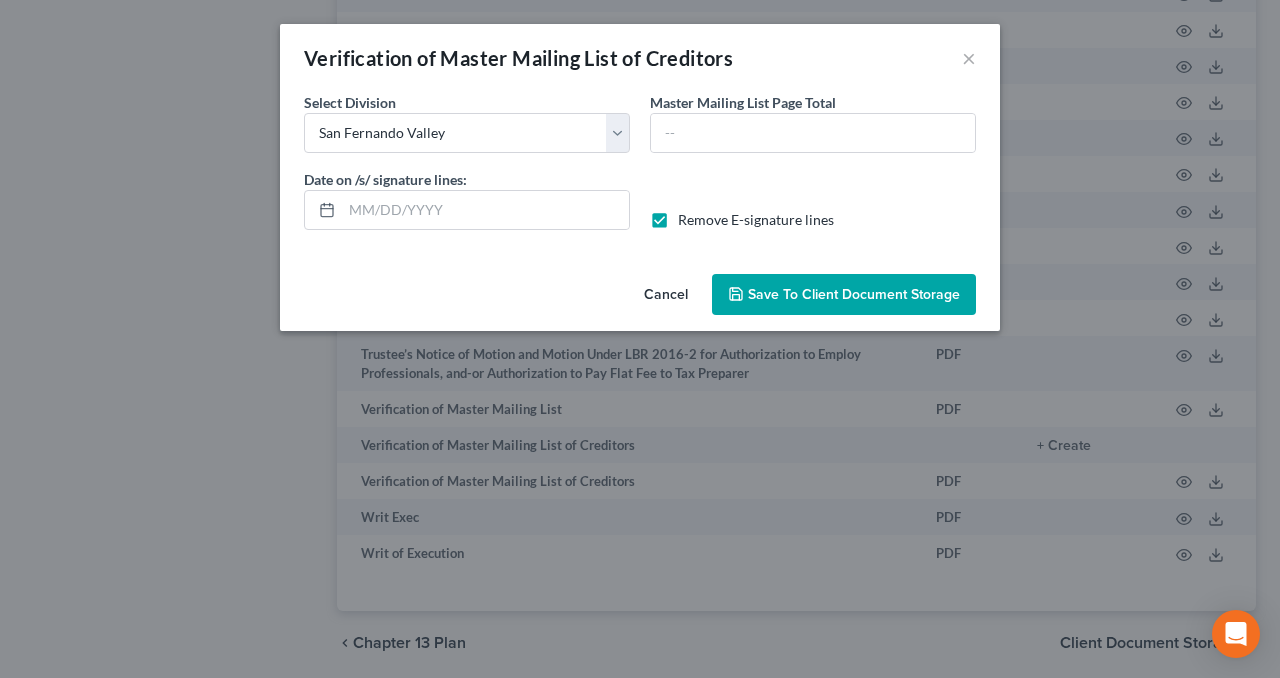 click on "Save to Client Document Storage" at bounding box center [854, 294] 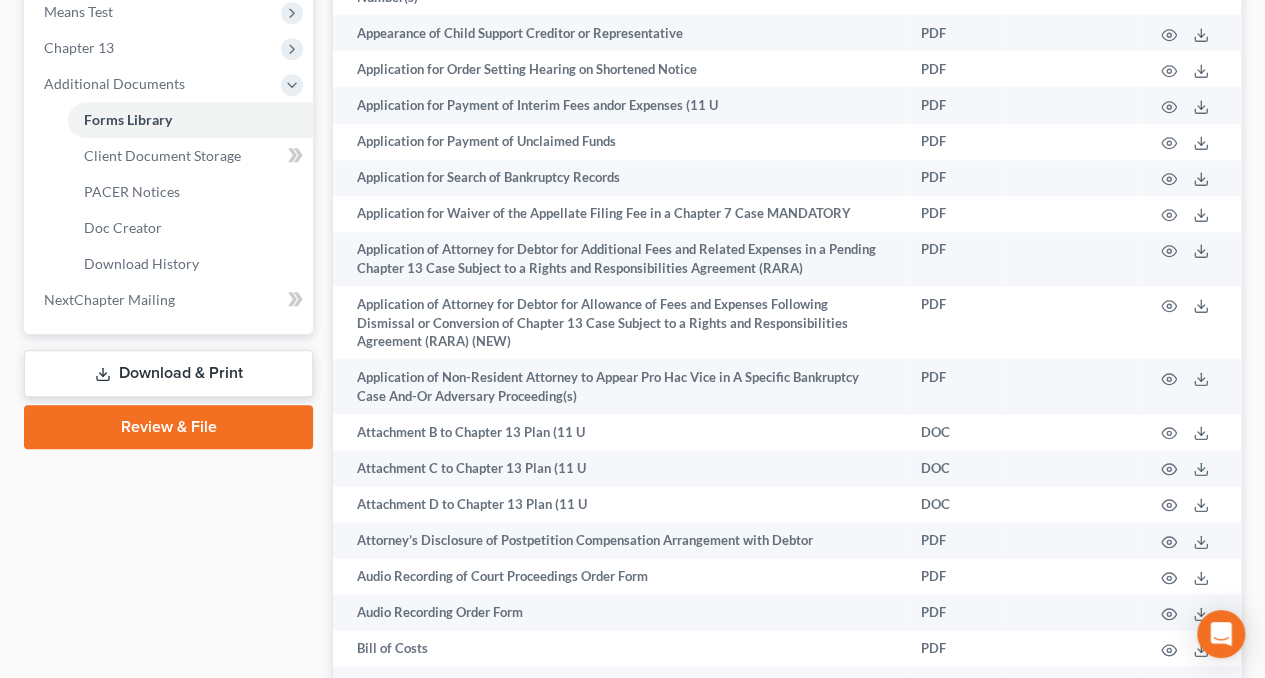 scroll, scrollTop: 800, scrollLeft: 0, axis: vertical 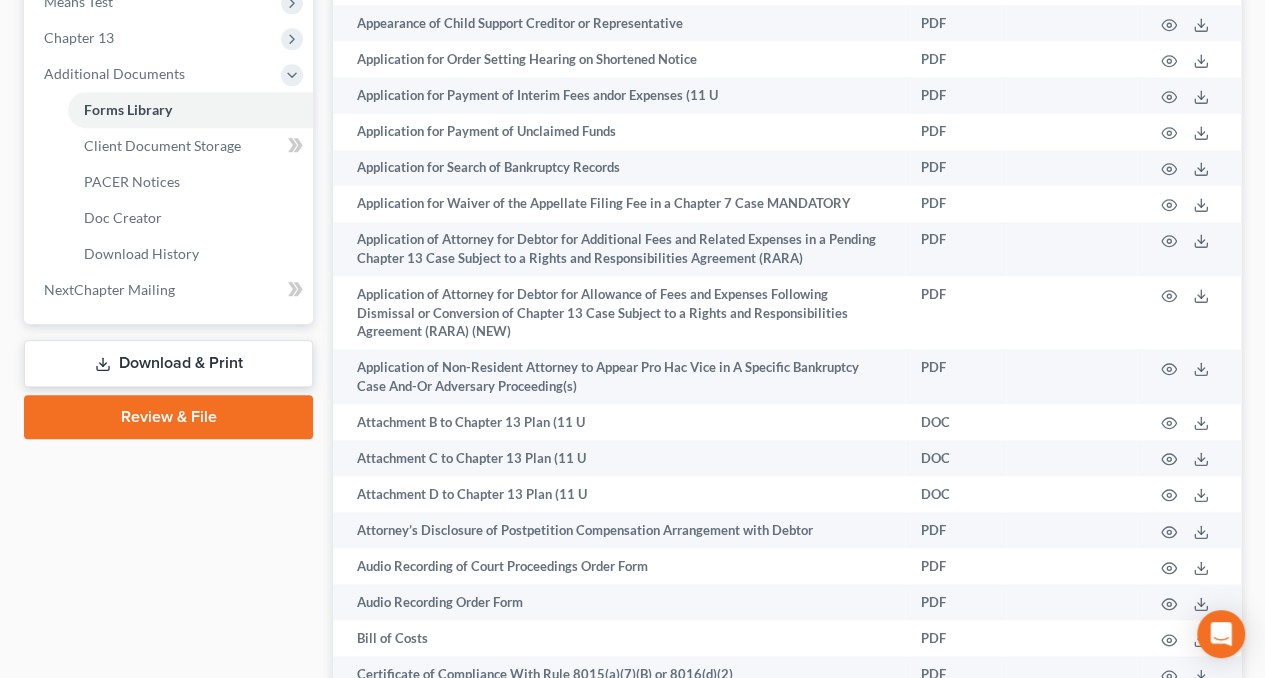 click on "Download & Print" at bounding box center [168, 363] 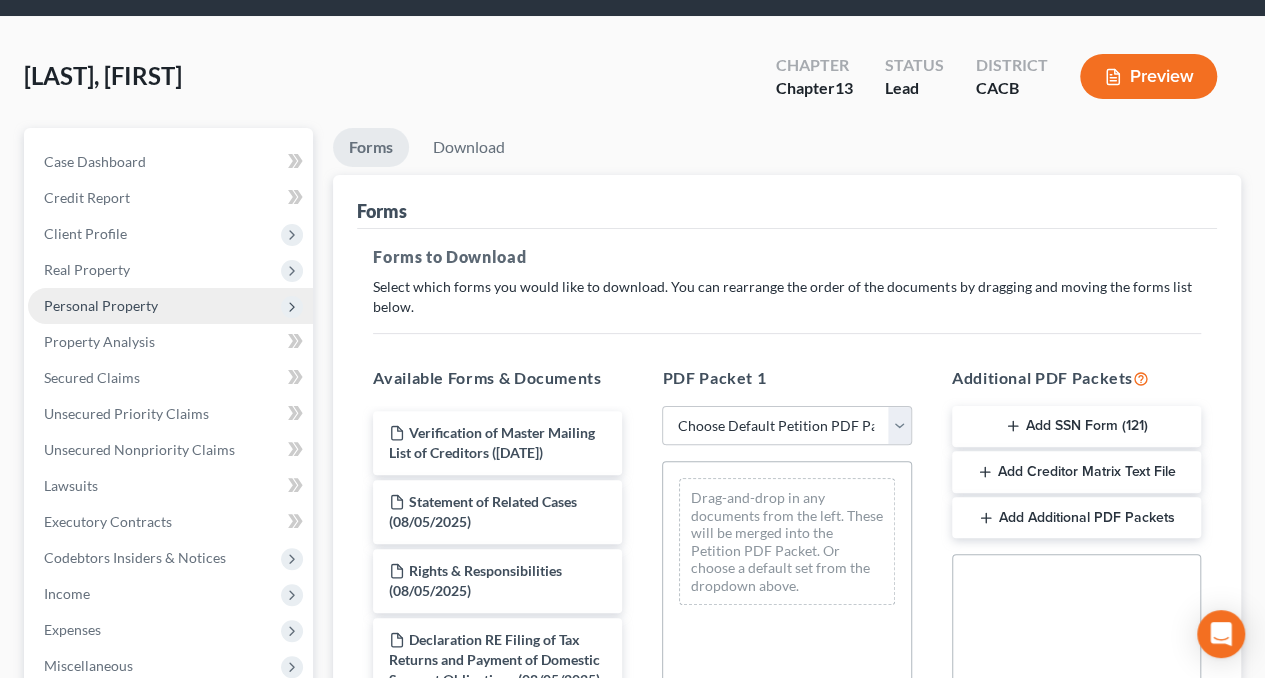 scroll, scrollTop: 0, scrollLeft: 0, axis: both 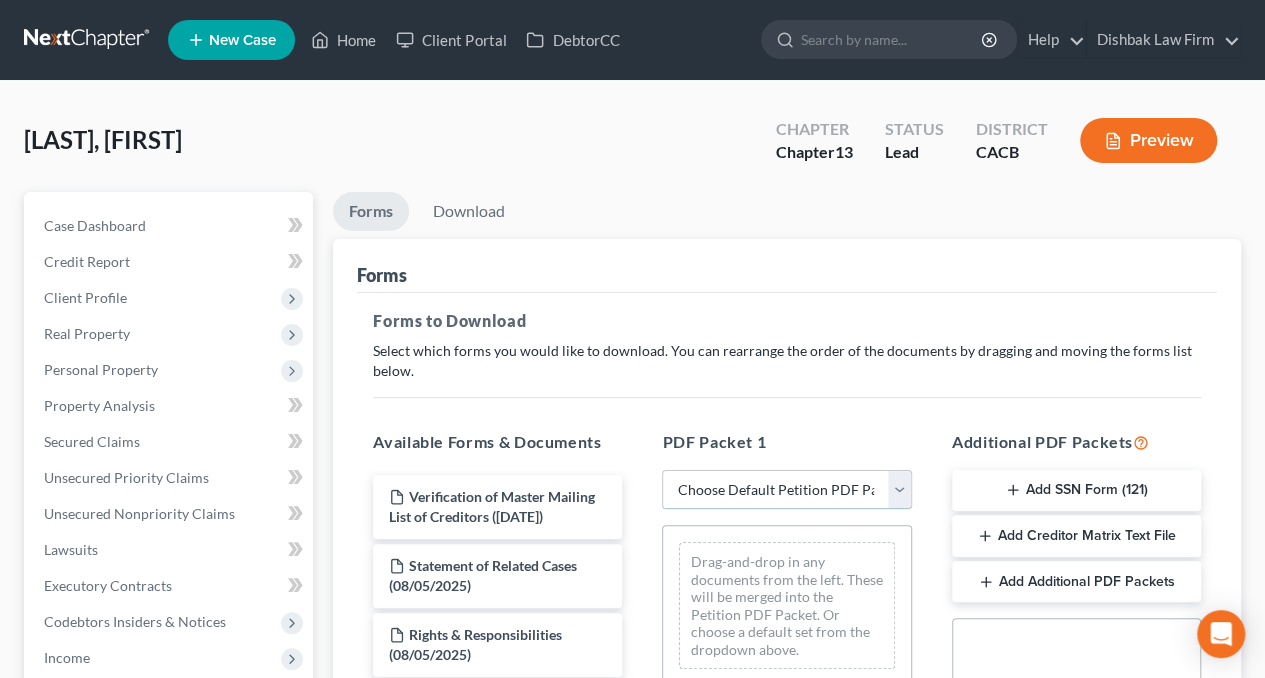 click on "Choose Default Petition PDF Packet Complete Bankruptcy Petition (all forms and schedules) Emergency Filing Forms (Petition and Creditor List Only) Amended Forms Signature Pages Only Supplemental Post Petition (Sch. I & J) Supplemental Post Petition (Sch. I) Supplemental Post Petition (Sch. J) Amended A/B Amended A/B Amended A/B Amended A/B" at bounding box center [786, 490] 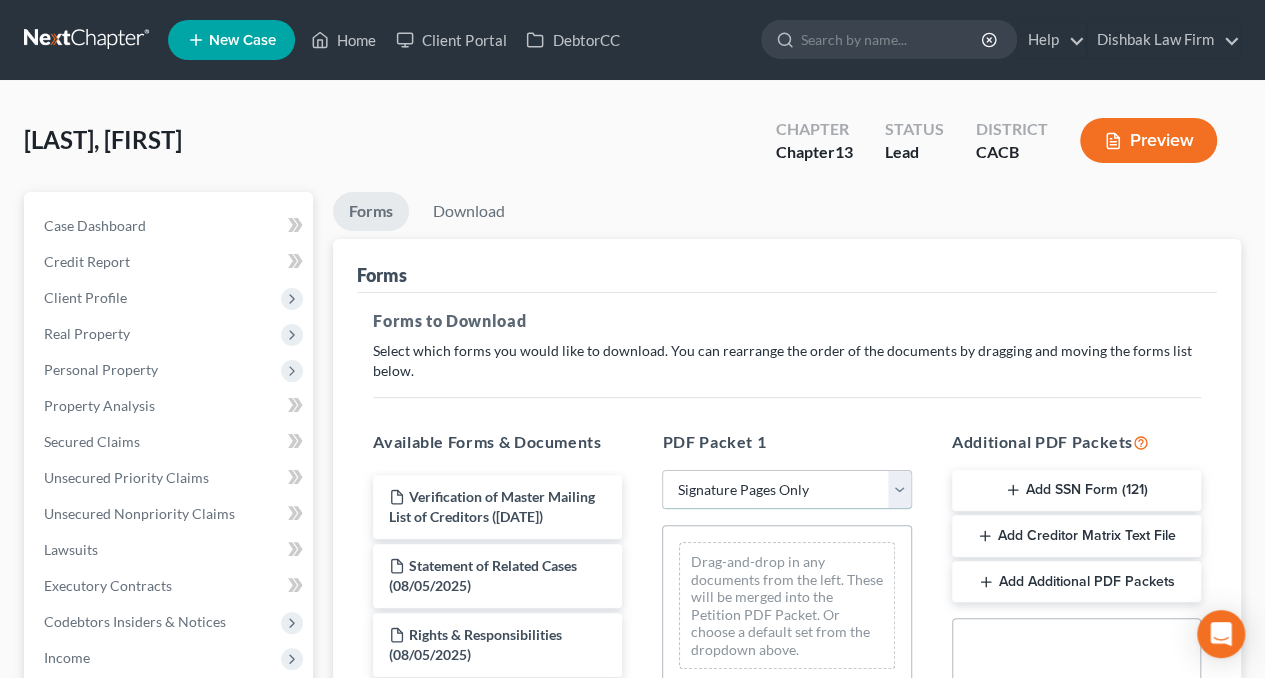 click on "Choose Default Petition PDF Packet Complete Bankruptcy Petition (all forms and schedules) Emergency Filing Forms (Petition and Creditor List Only) Amended Forms Signature Pages Only Supplemental Post Petition (Sch. I & J) Supplemental Post Petition (Sch. I) Supplemental Post Petition (Sch. J) Amended A/B Amended A/B Amended A/B Amended A/B" at bounding box center (786, 490) 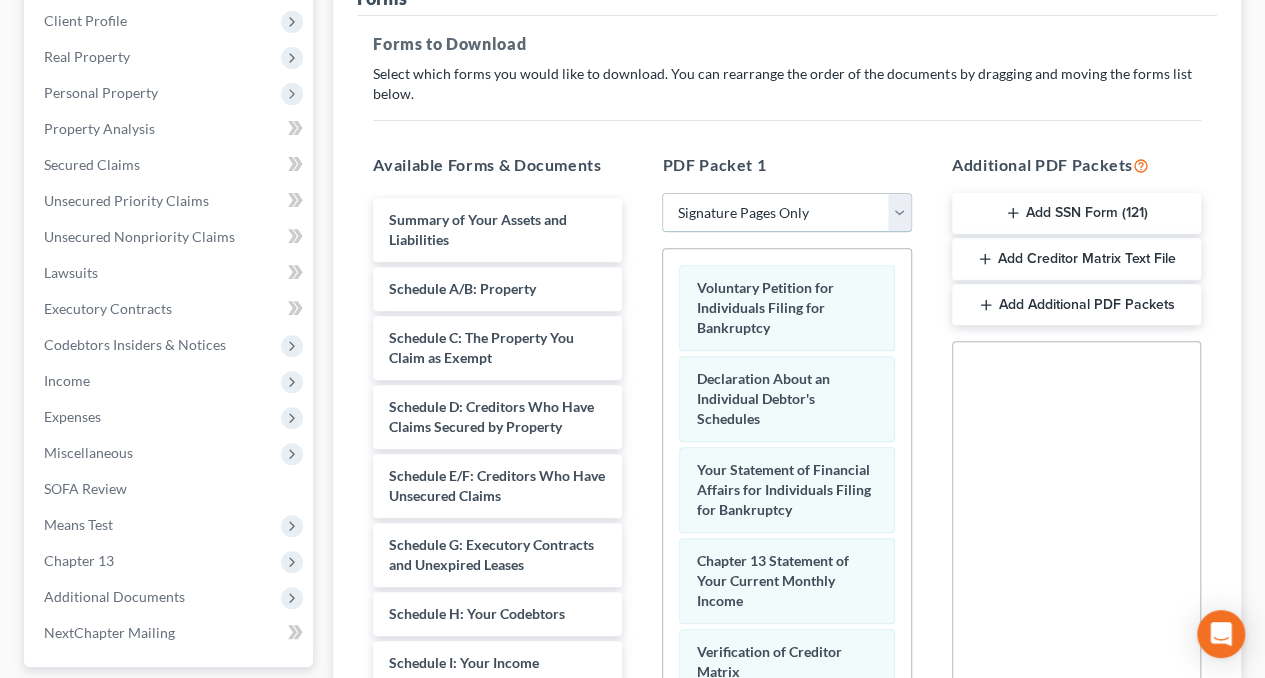 scroll, scrollTop: 300, scrollLeft: 0, axis: vertical 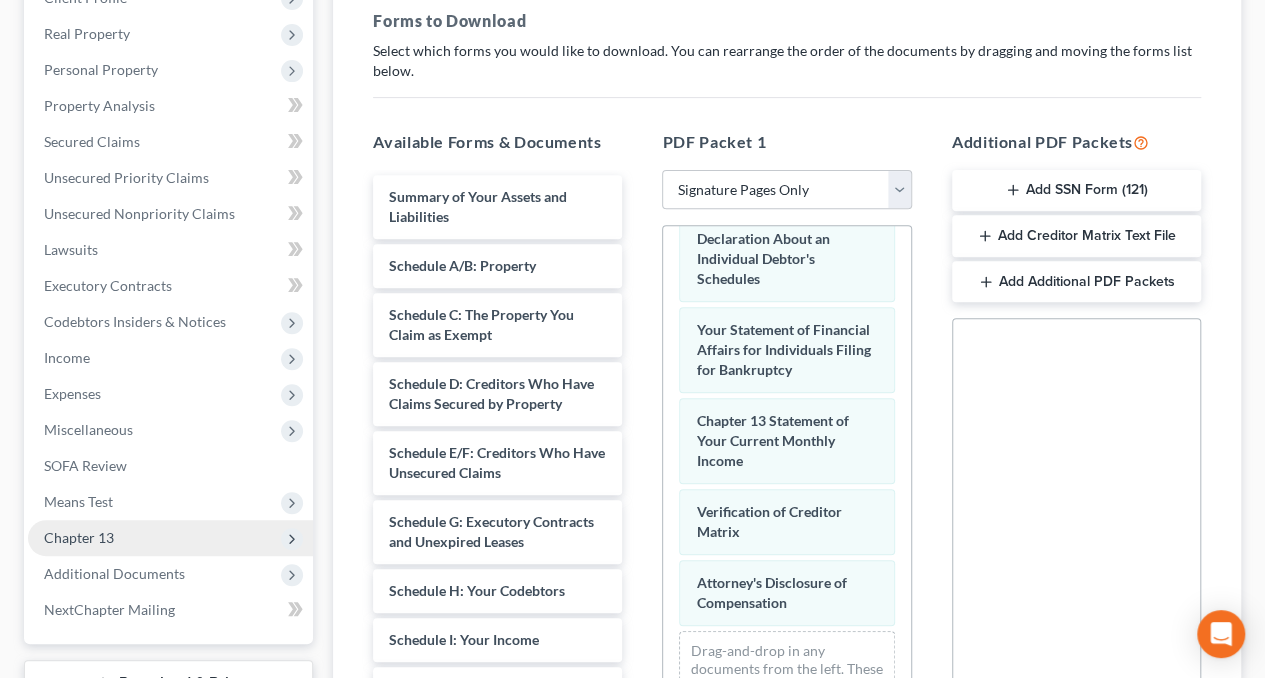 click 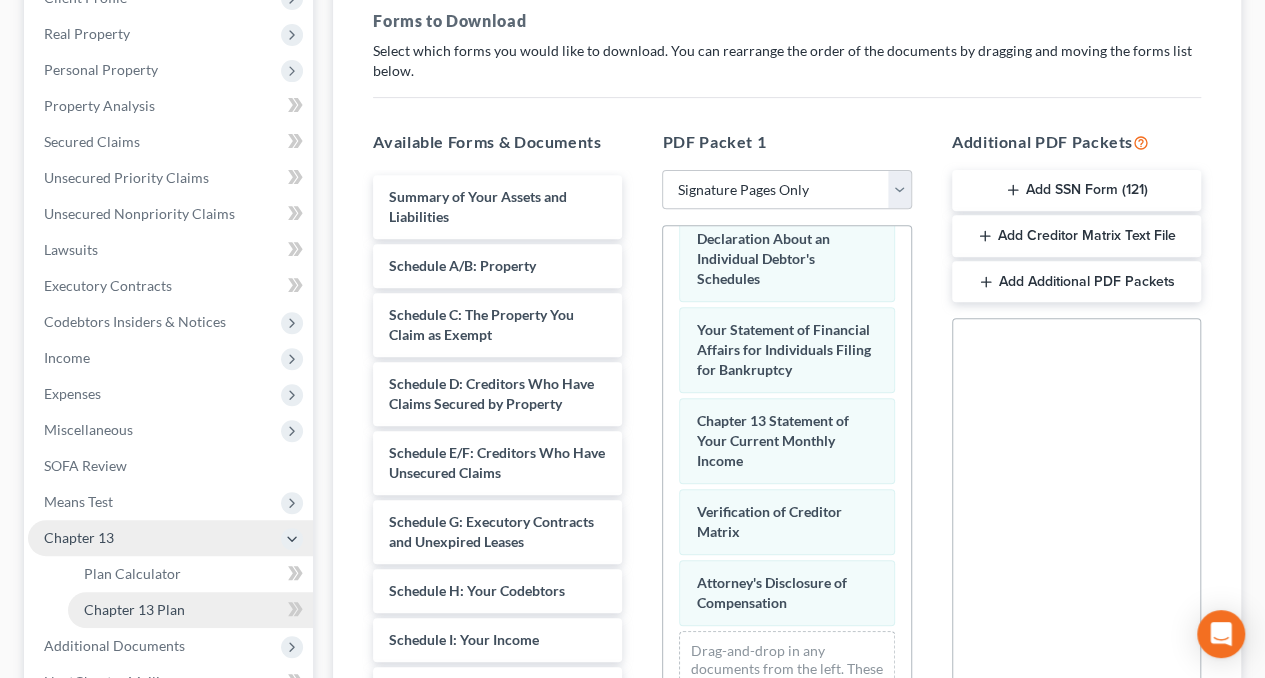 click on "Chapter 13 Plan" at bounding box center (190, 610) 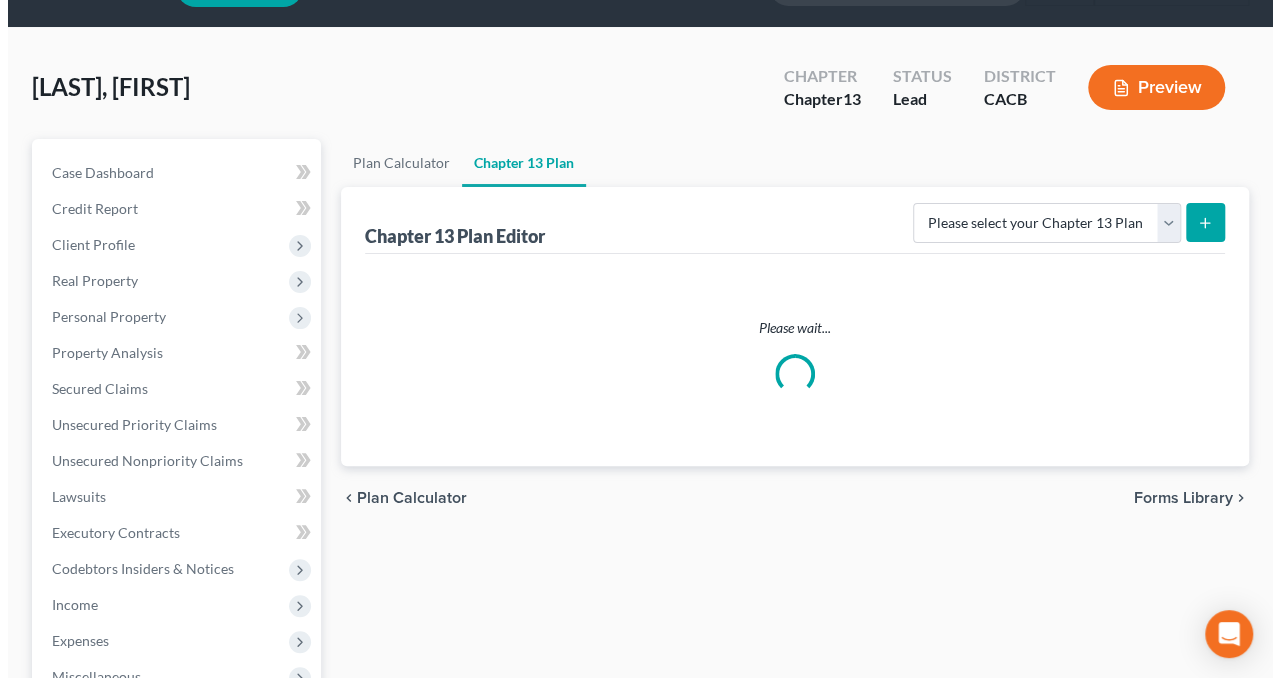 scroll, scrollTop: 0, scrollLeft: 0, axis: both 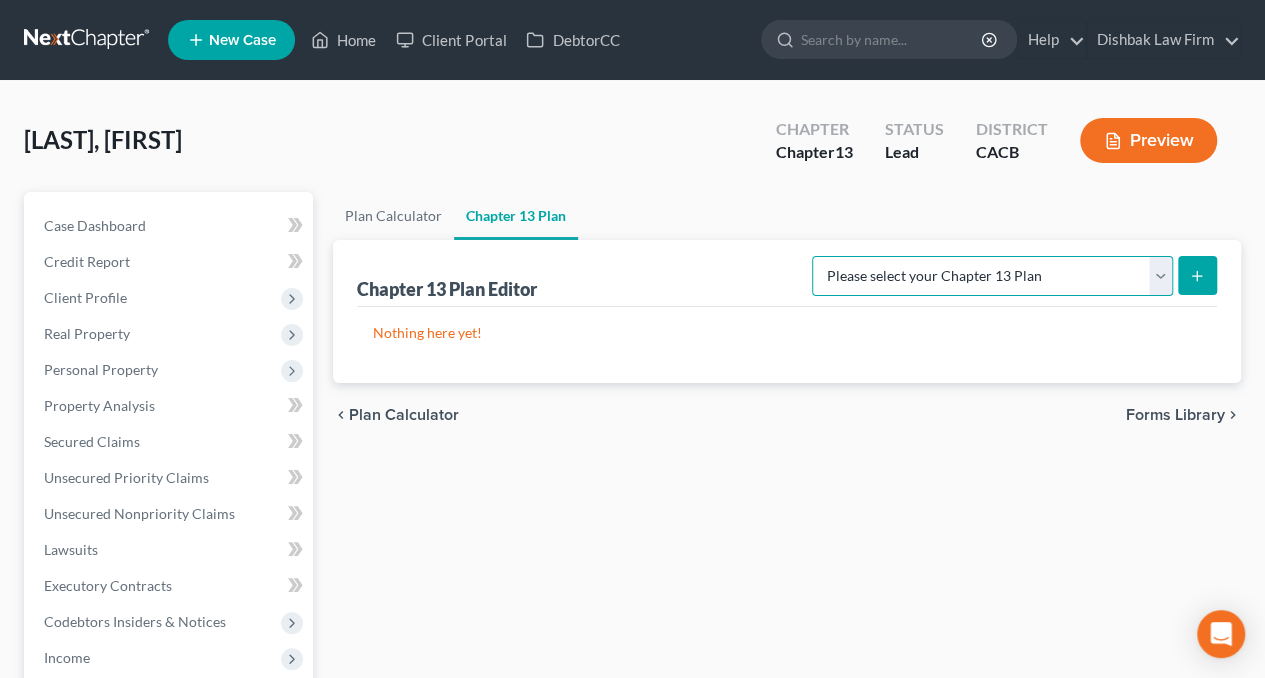 click on "Please select your Chapter 13 Plan Central District of California - Effective 12/1/17 Central District of California - Revised 4/15/2019 National Form Plan - Official Form 113" at bounding box center [992, 276] 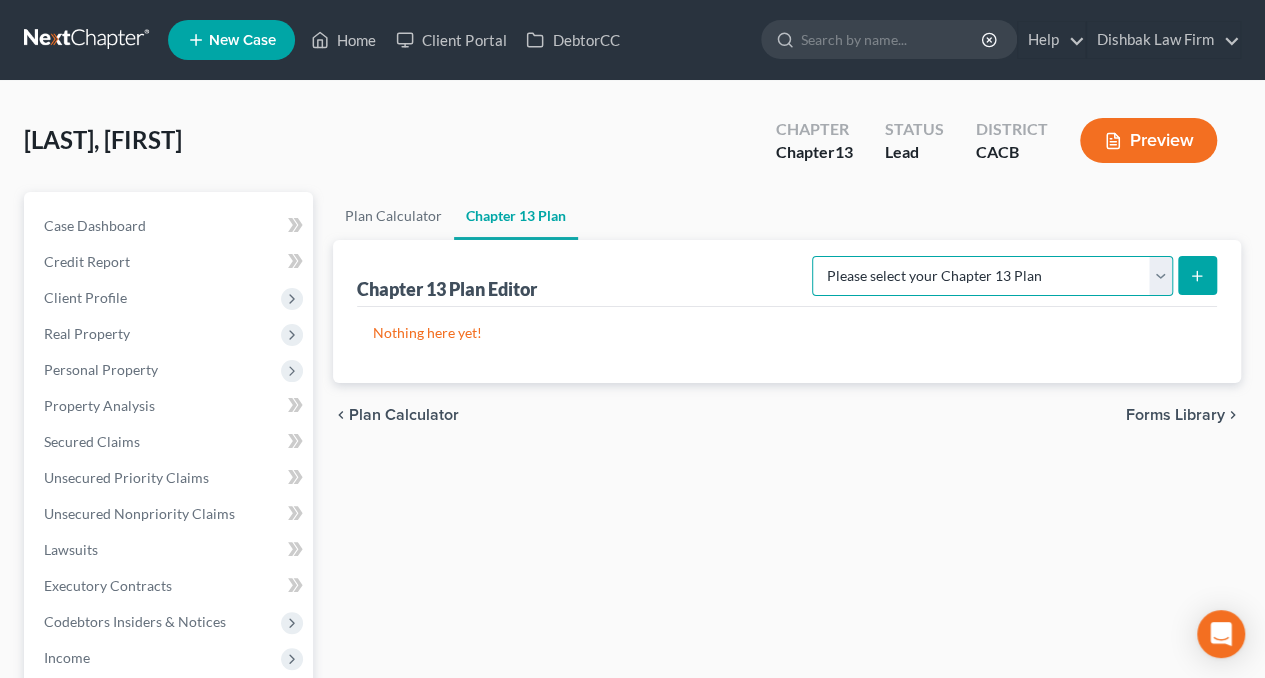 select on "1" 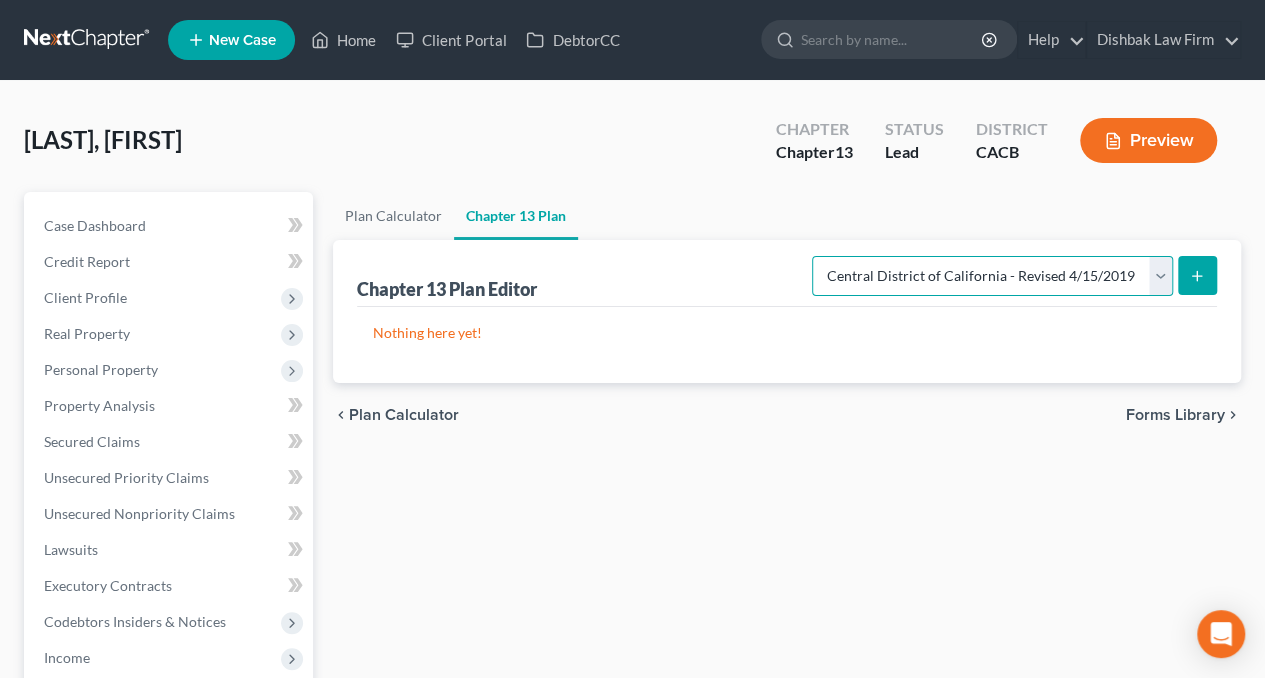 click on "Please select your Chapter 13 Plan Central District of California - Effective 12/1/17 Central District of California - Revised 4/15/2019 National Form Plan - Official Form 113" at bounding box center (992, 276) 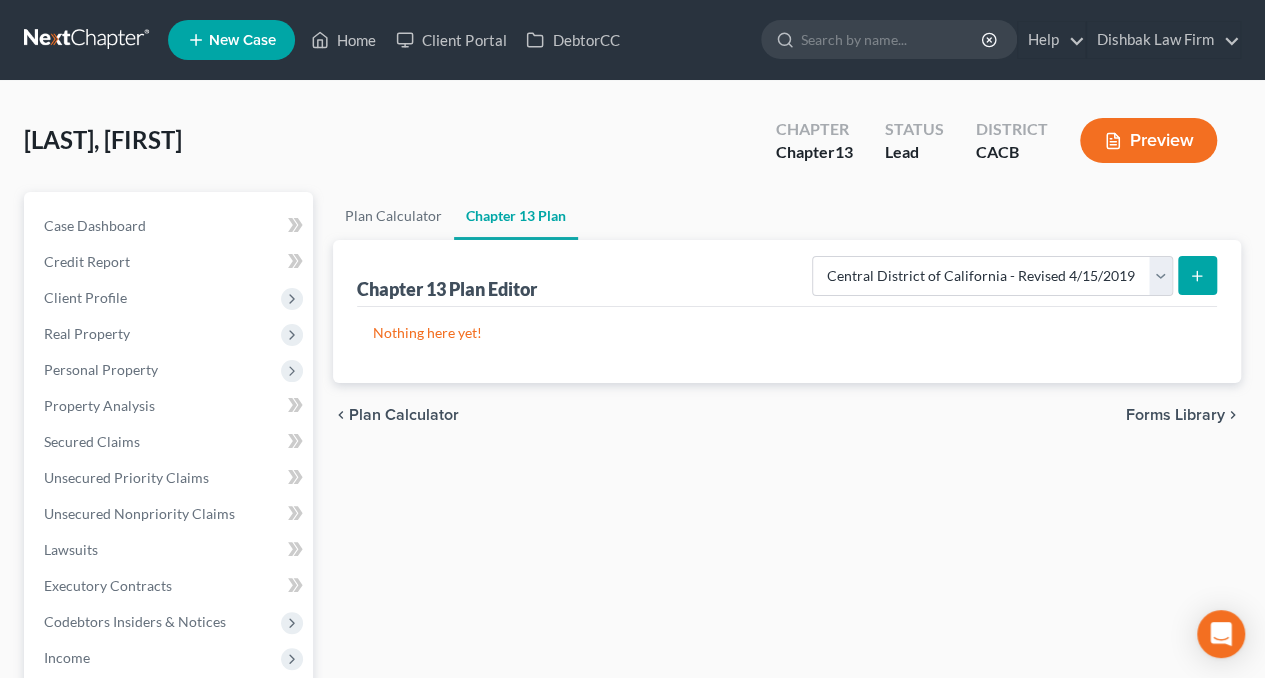 click 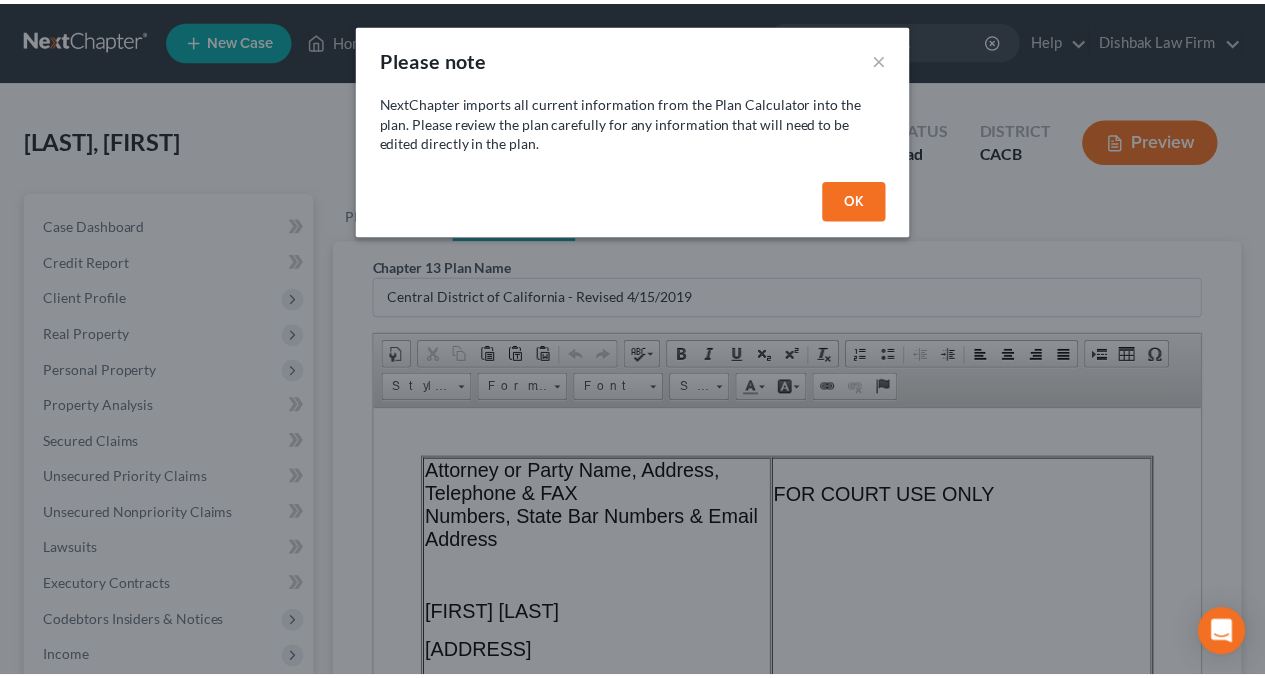scroll, scrollTop: 0, scrollLeft: 0, axis: both 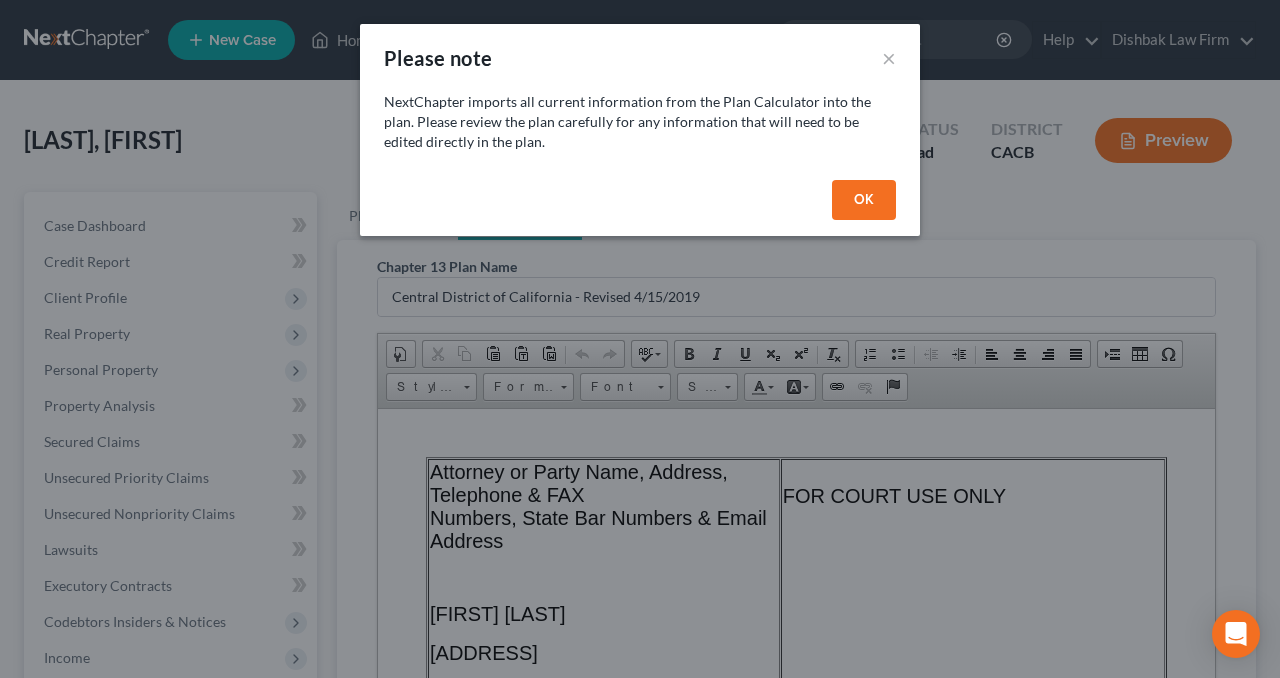click on "OK" at bounding box center (864, 200) 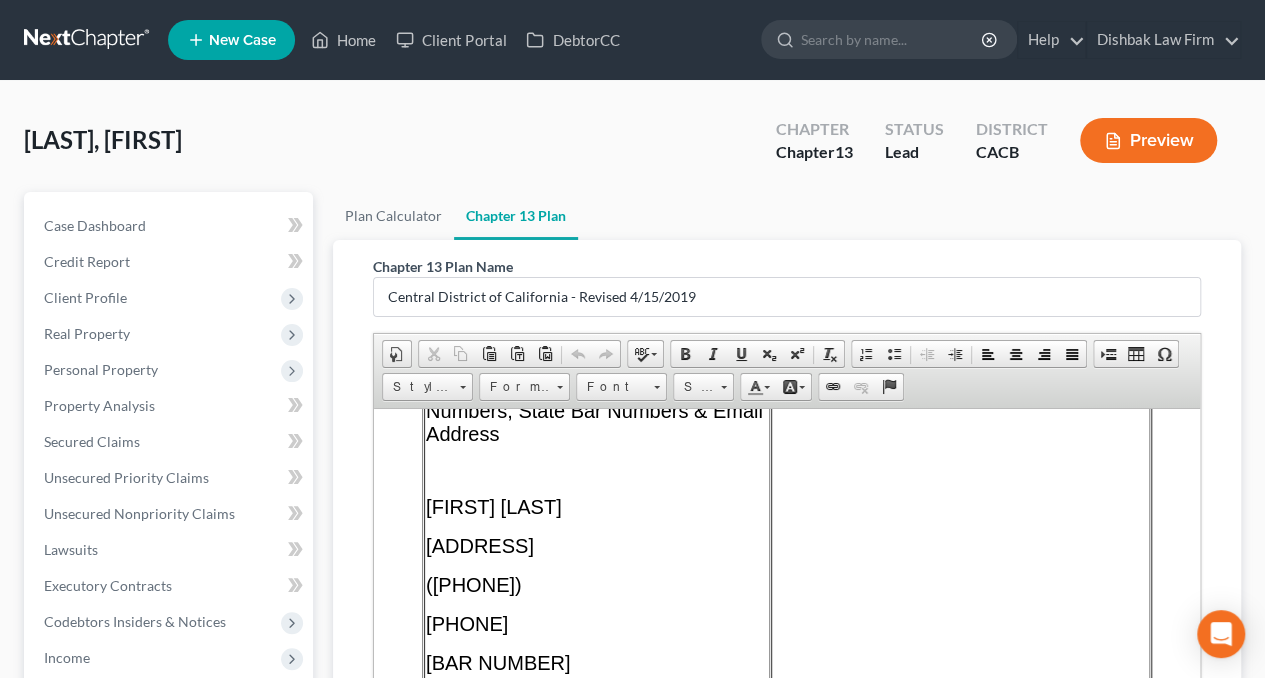 scroll, scrollTop: 100, scrollLeft: 0, axis: vertical 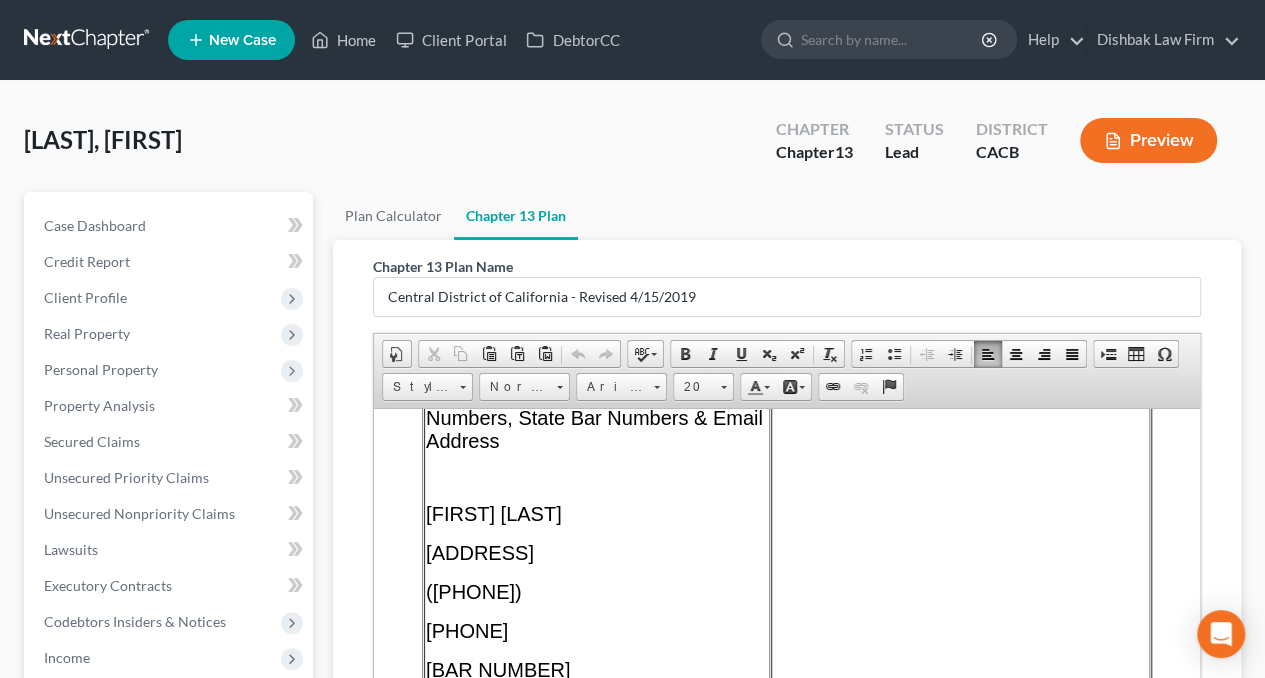 click on "Attorney or Party Name, Address, Telephone FAX Numbers, State Bar Numbers EMAIL Address [FIRST] [LAST] [ADDRESS] ([PHONE]) ([PHONE]) [BAR NUMBER] [EMAIL] [o] Debtor appearing without attorney [x] Attorney for Debtor" at bounding box center (597, 647) 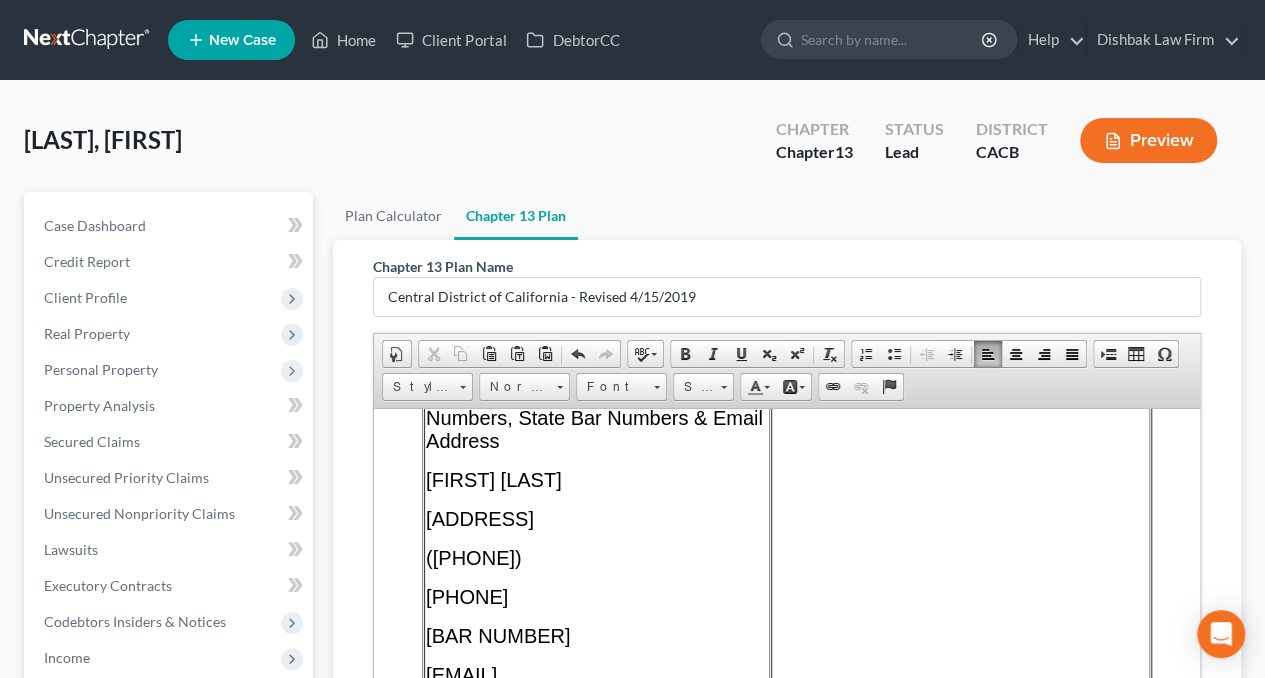 click on "[FIRST] [LAST]" at bounding box center (597, 479) 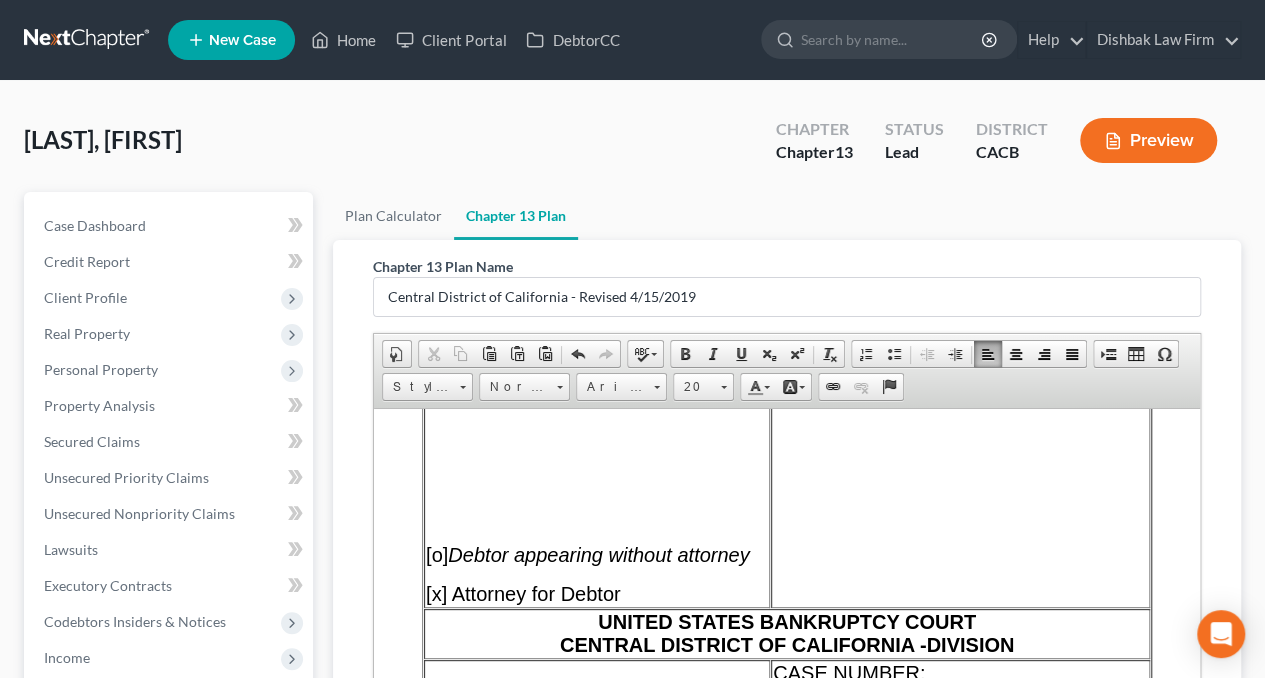 scroll, scrollTop: 500, scrollLeft: 0, axis: vertical 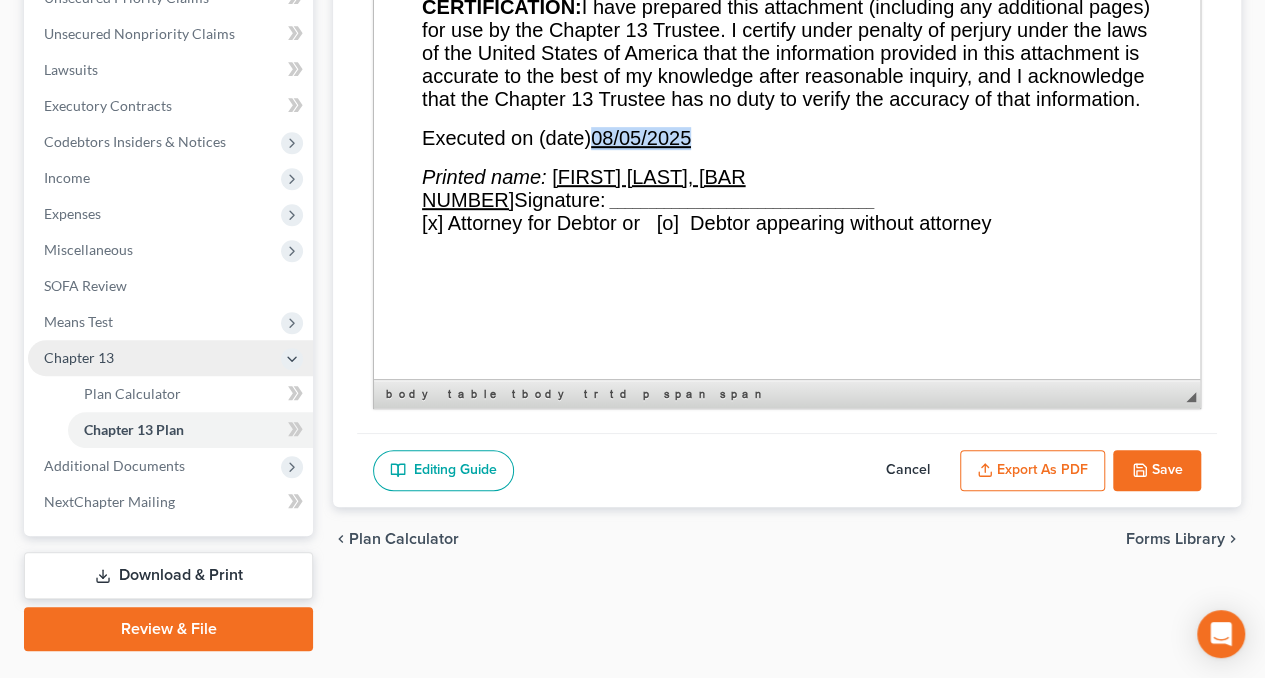 drag, startPoint x: 696, startPoint y: 184, endPoint x: 600, endPoint y: 186, distance: 96.02083 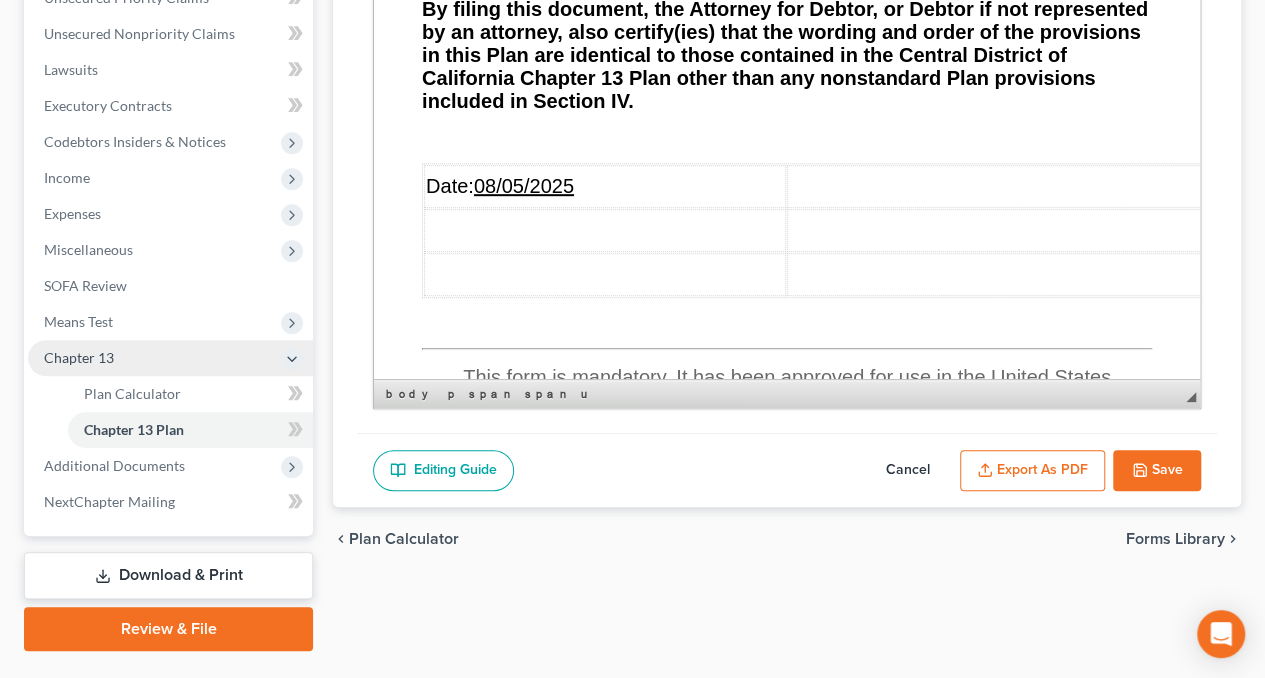 scroll, scrollTop: 22380, scrollLeft: 0, axis: vertical 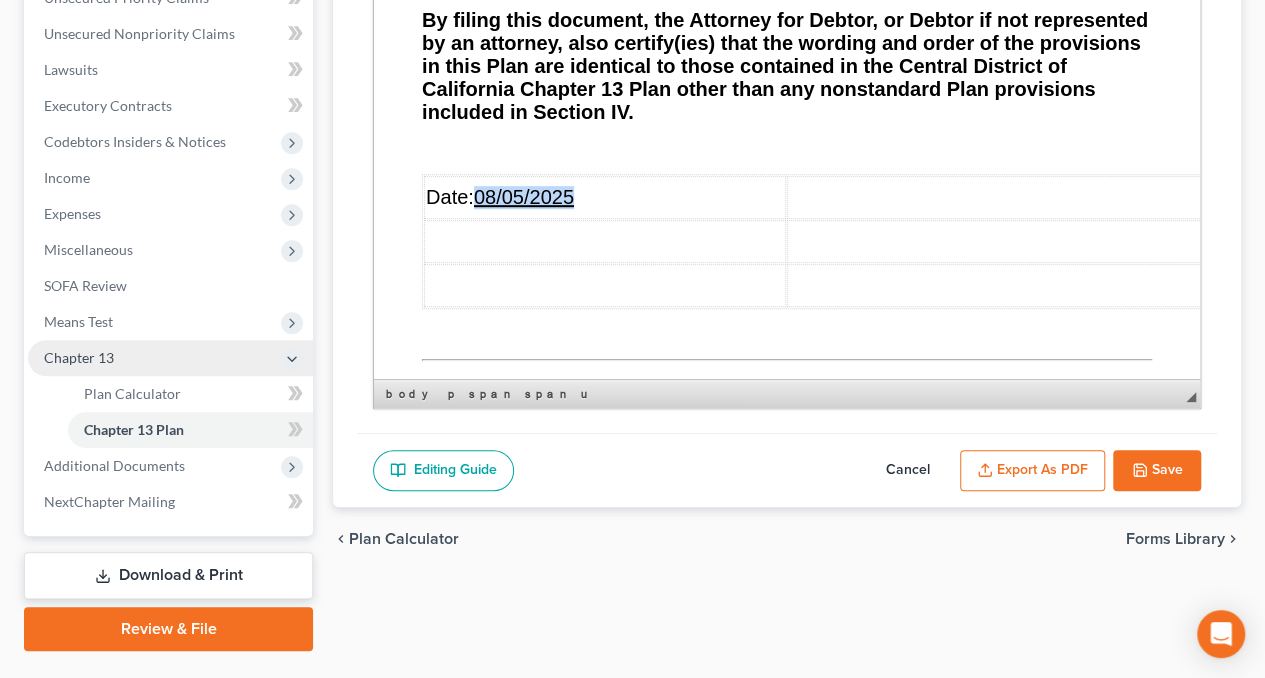 drag, startPoint x: 576, startPoint y: 239, endPoint x: 479, endPoint y: 240, distance: 97.00516 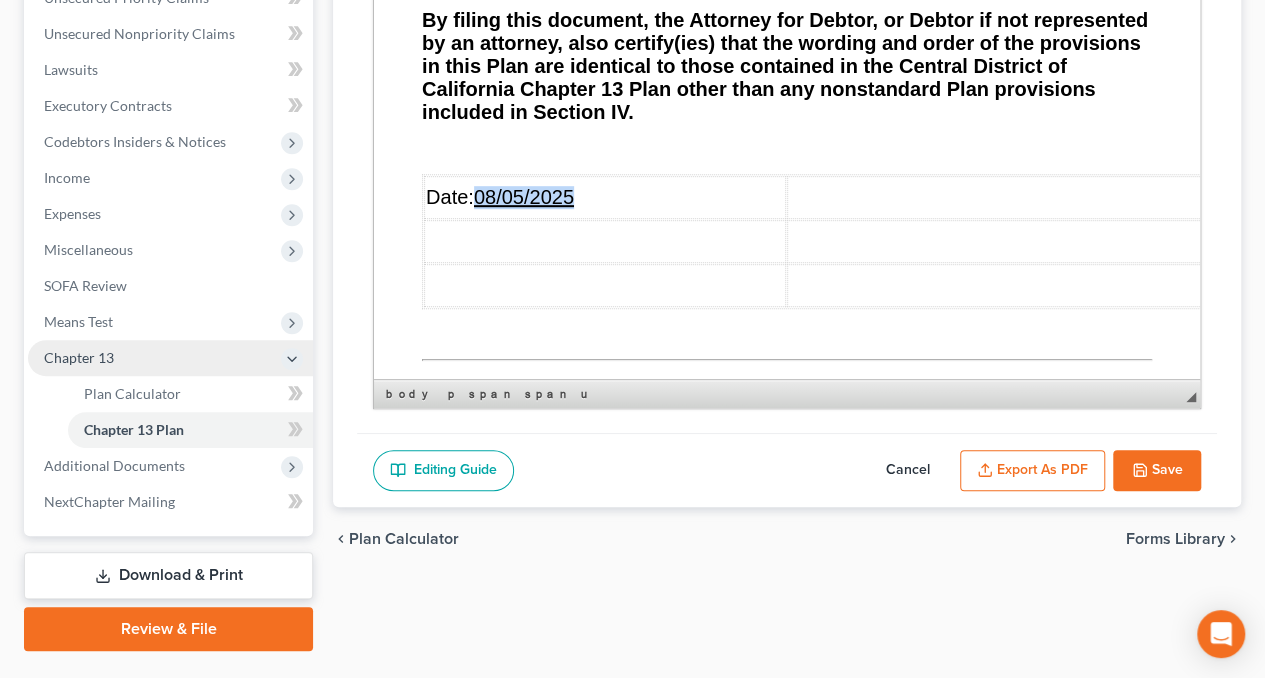 click on "08/05/2025" at bounding box center [524, 197] 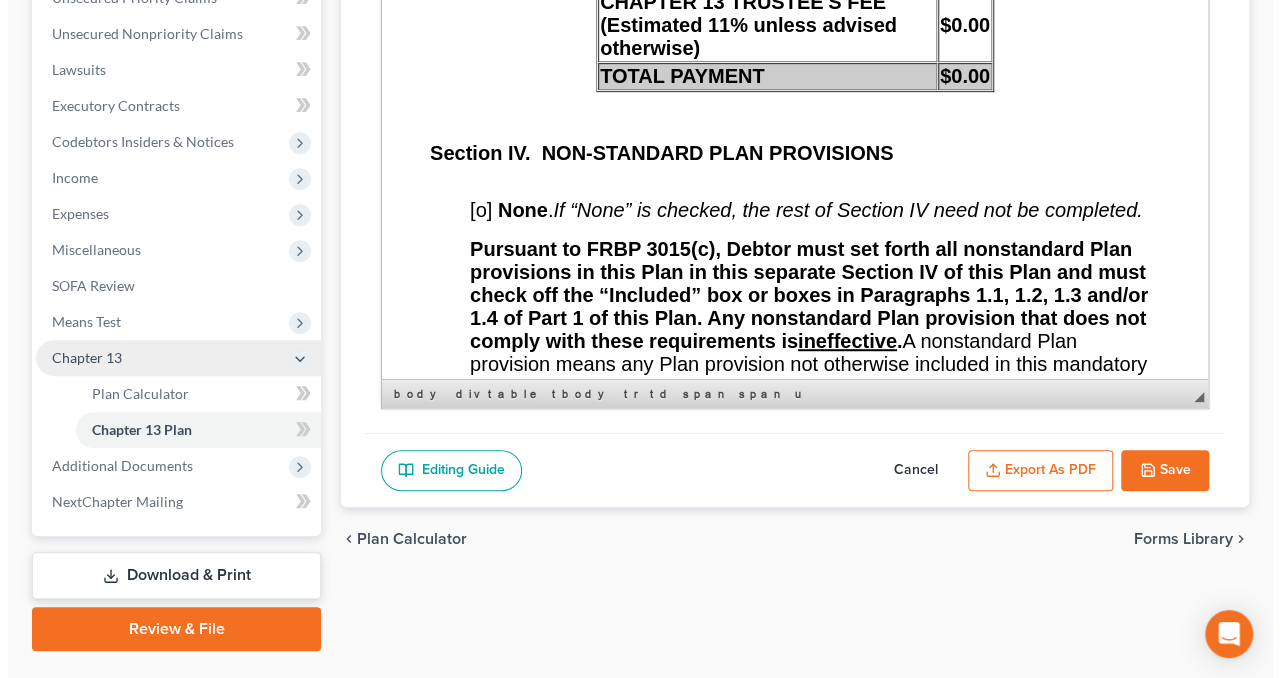 scroll, scrollTop: 19280, scrollLeft: 0, axis: vertical 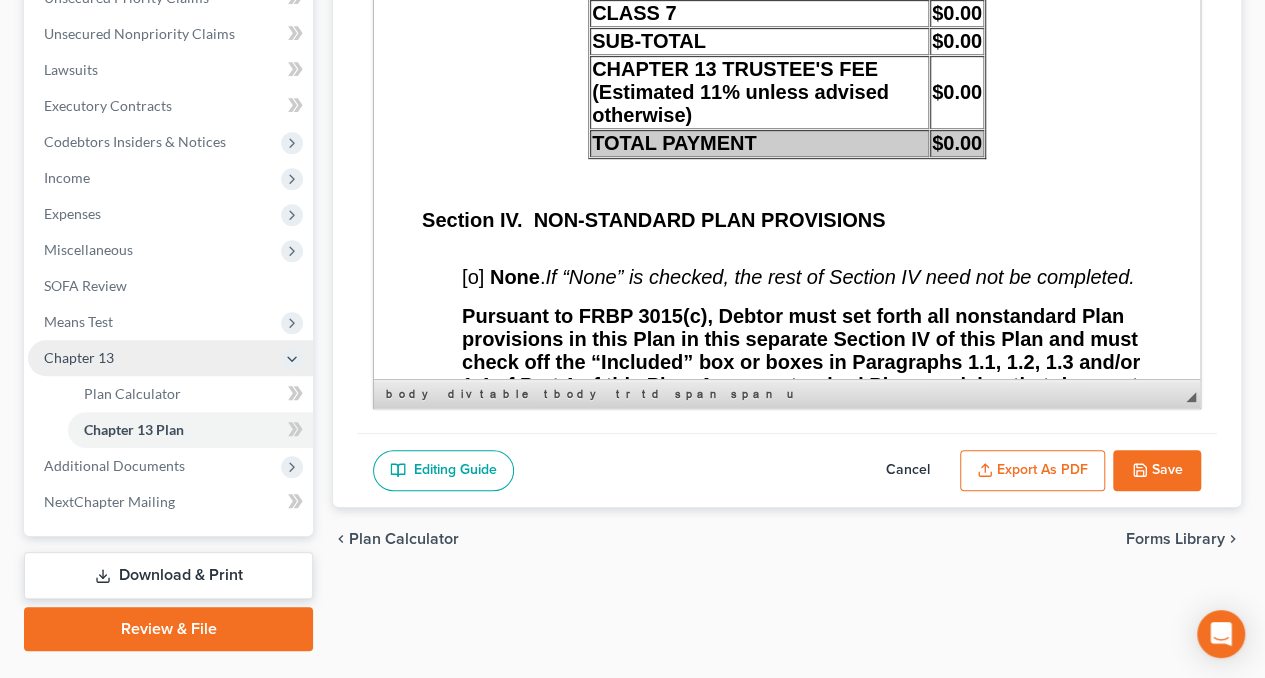 click on "Export as PDF" at bounding box center (1032, 471) 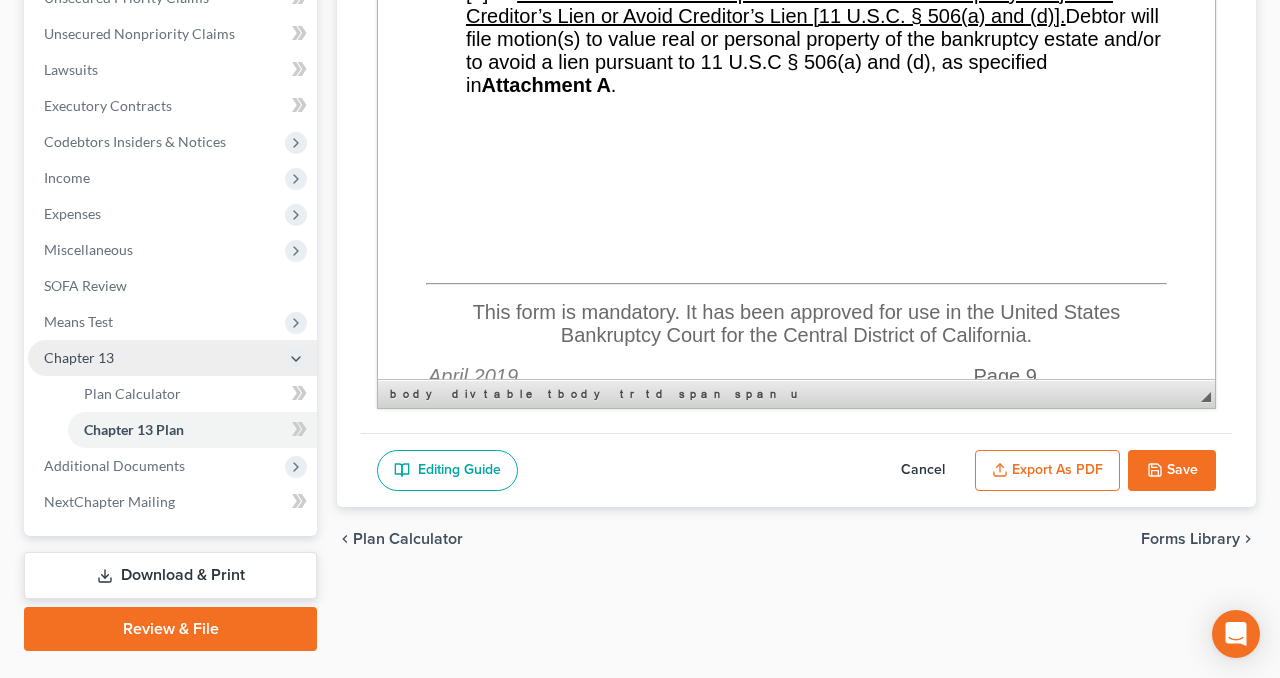 scroll, scrollTop: 19456, scrollLeft: 0, axis: vertical 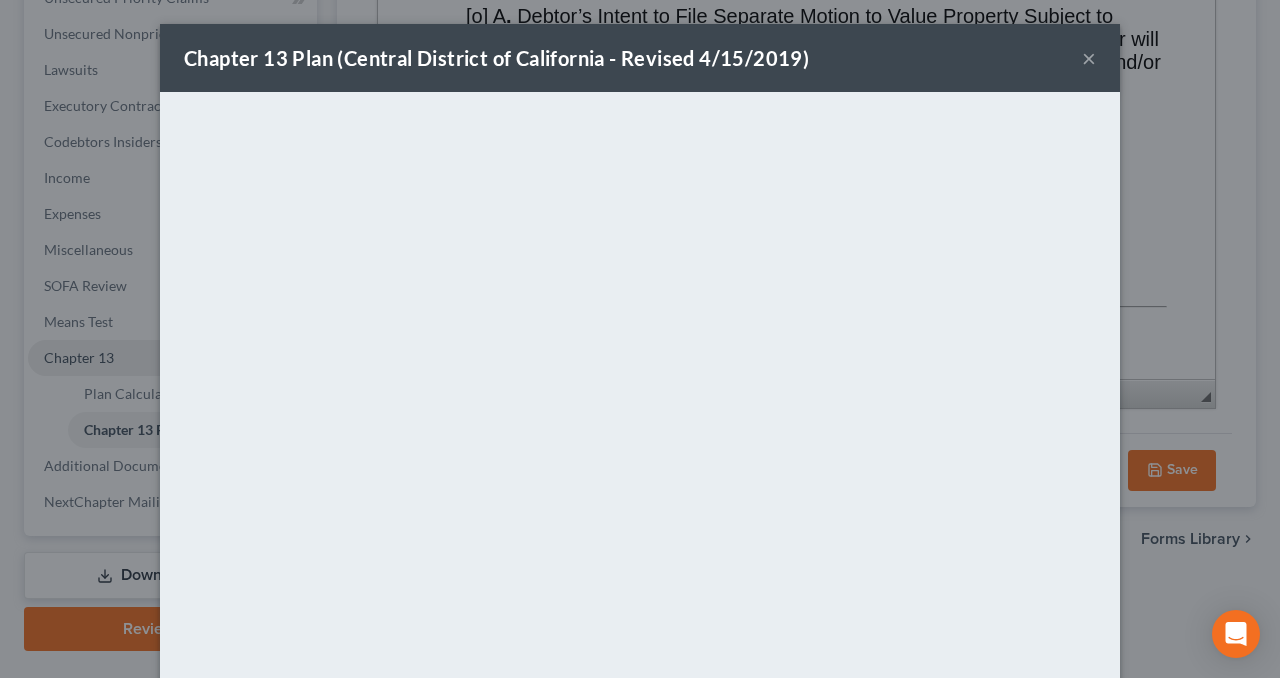 click on "×" at bounding box center (1089, 58) 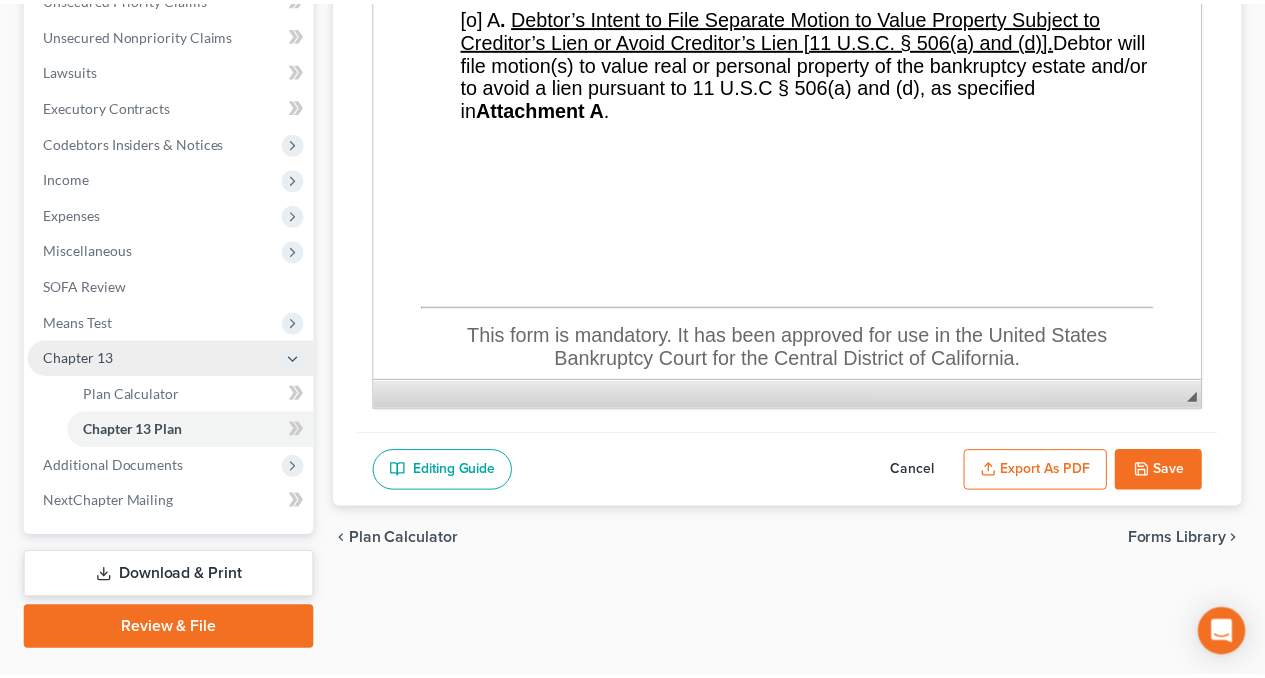 scroll, scrollTop: 19592, scrollLeft: 0, axis: vertical 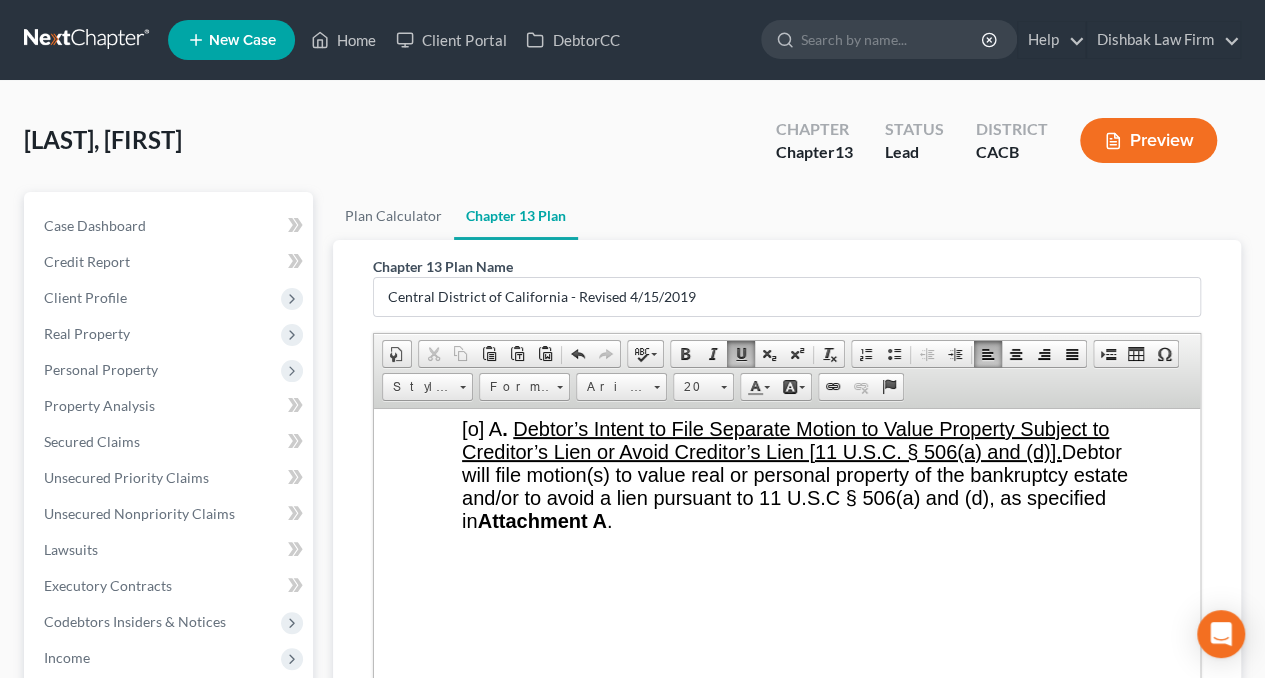 click on "Chapter 13 Plan" at bounding box center [516, 216] 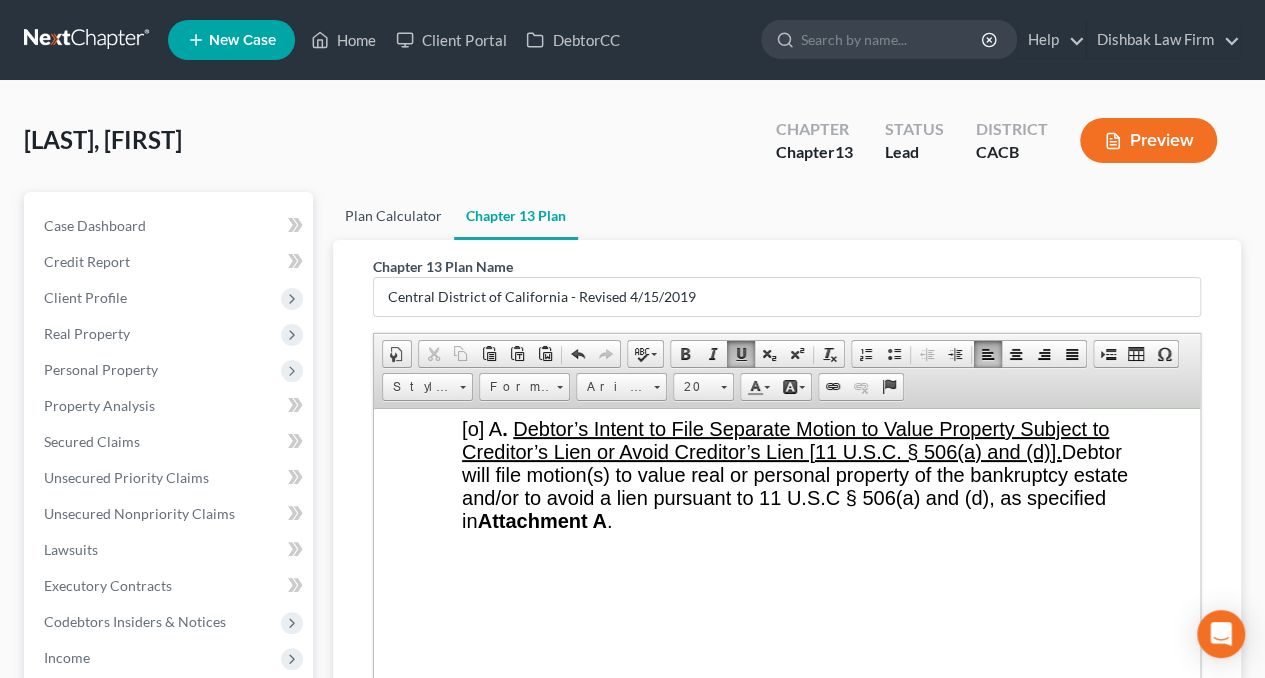 click on "Plan Calculator" at bounding box center [393, 216] 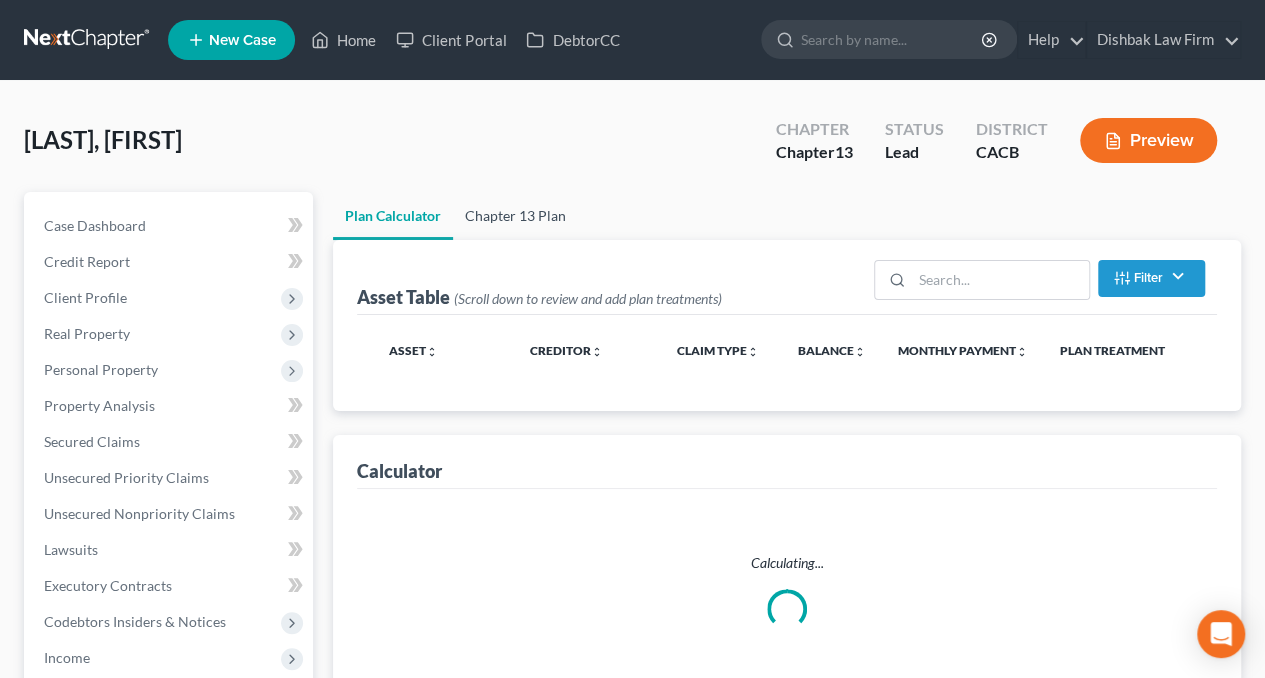 select on "59" 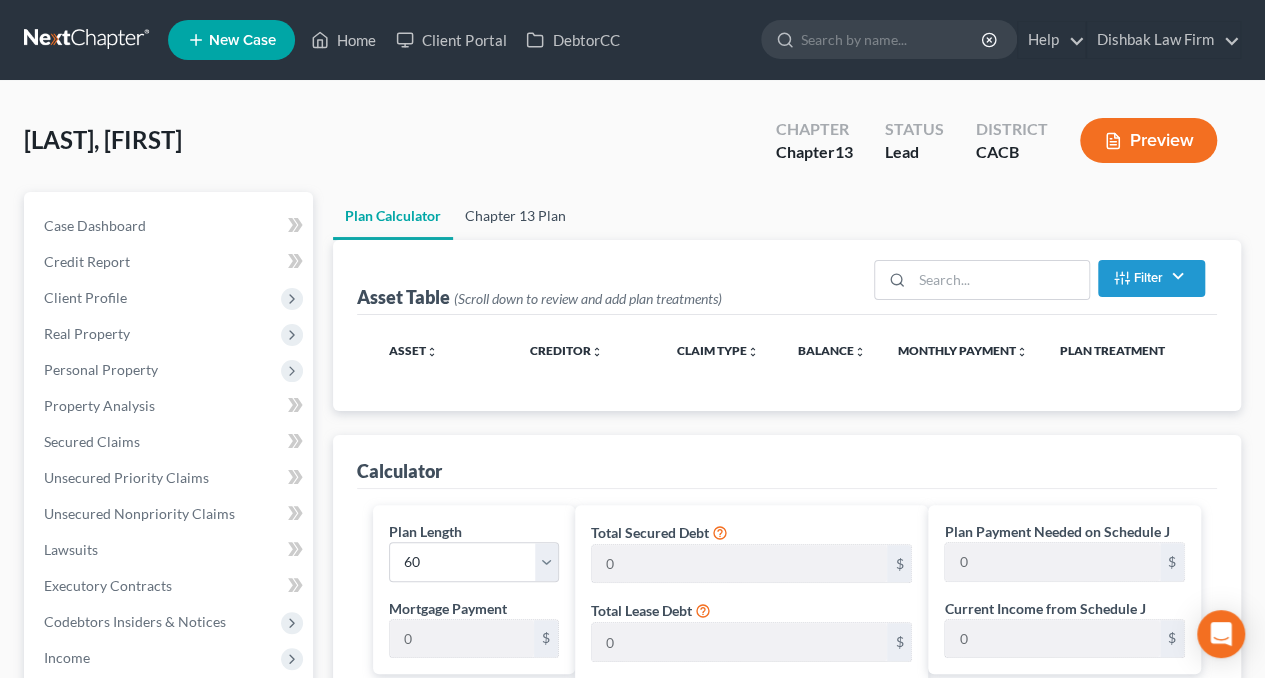 click on "Chapter 13 Plan" at bounding box center [515, 216] 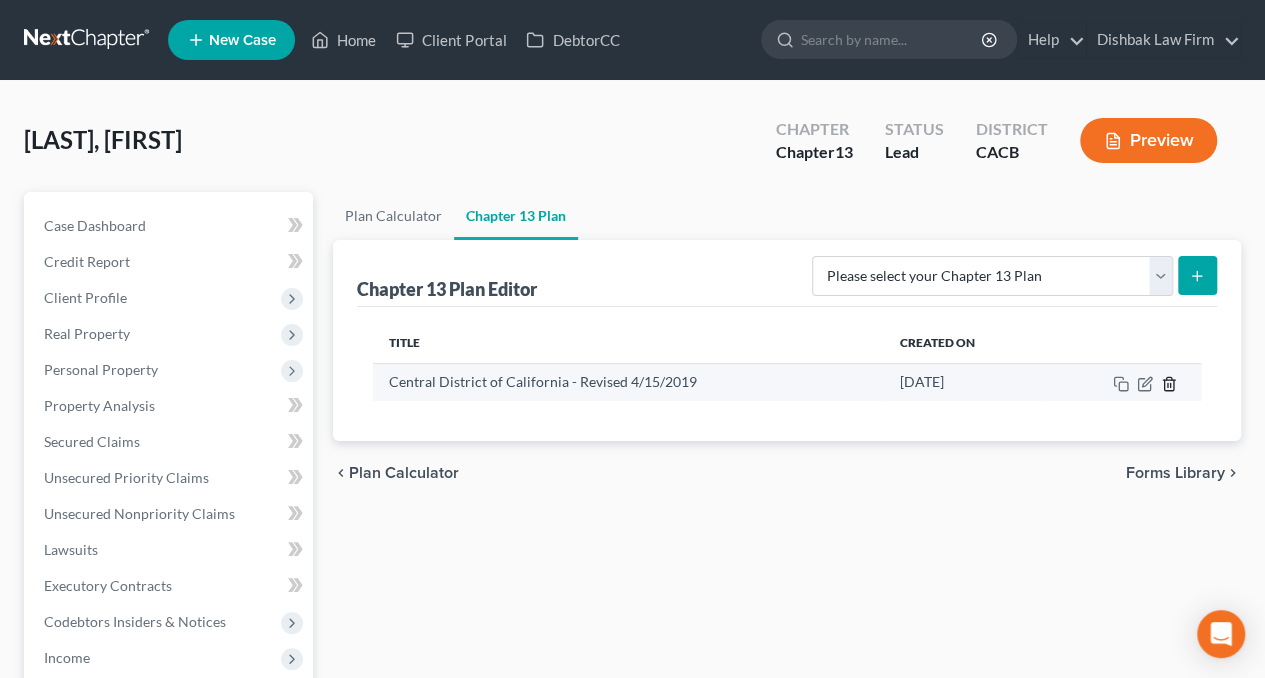 click 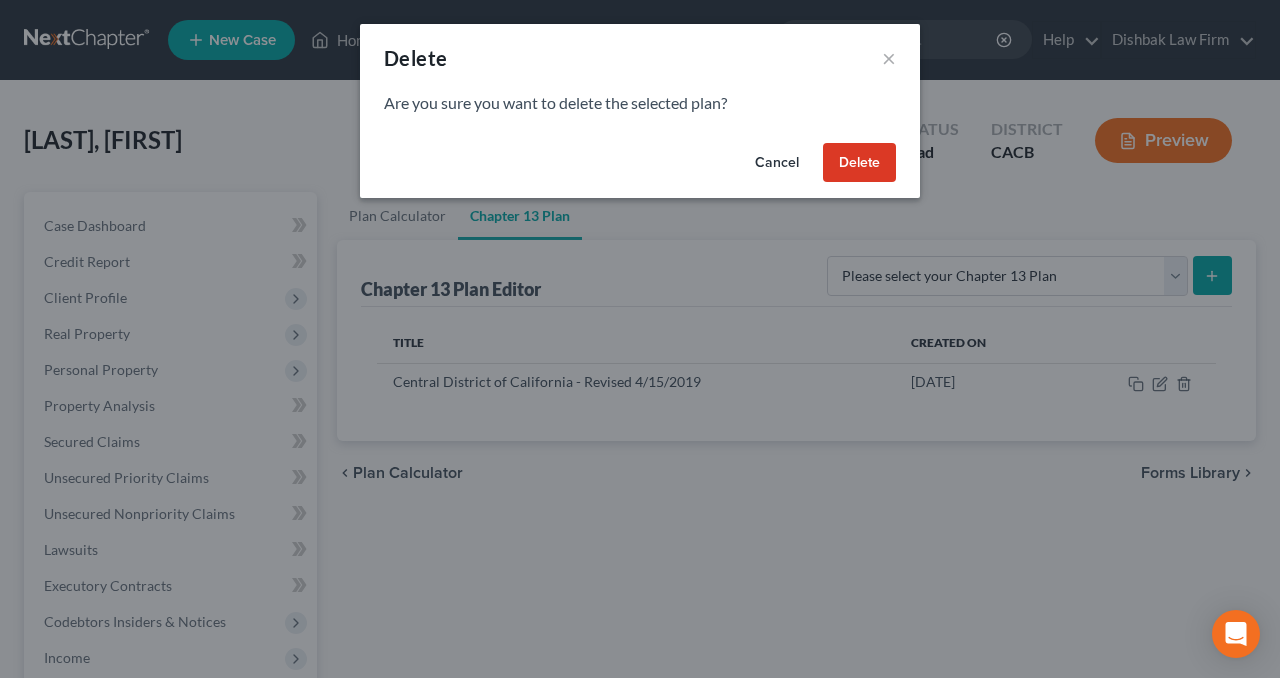 click on "Delete" at bounding box center [859, 163] 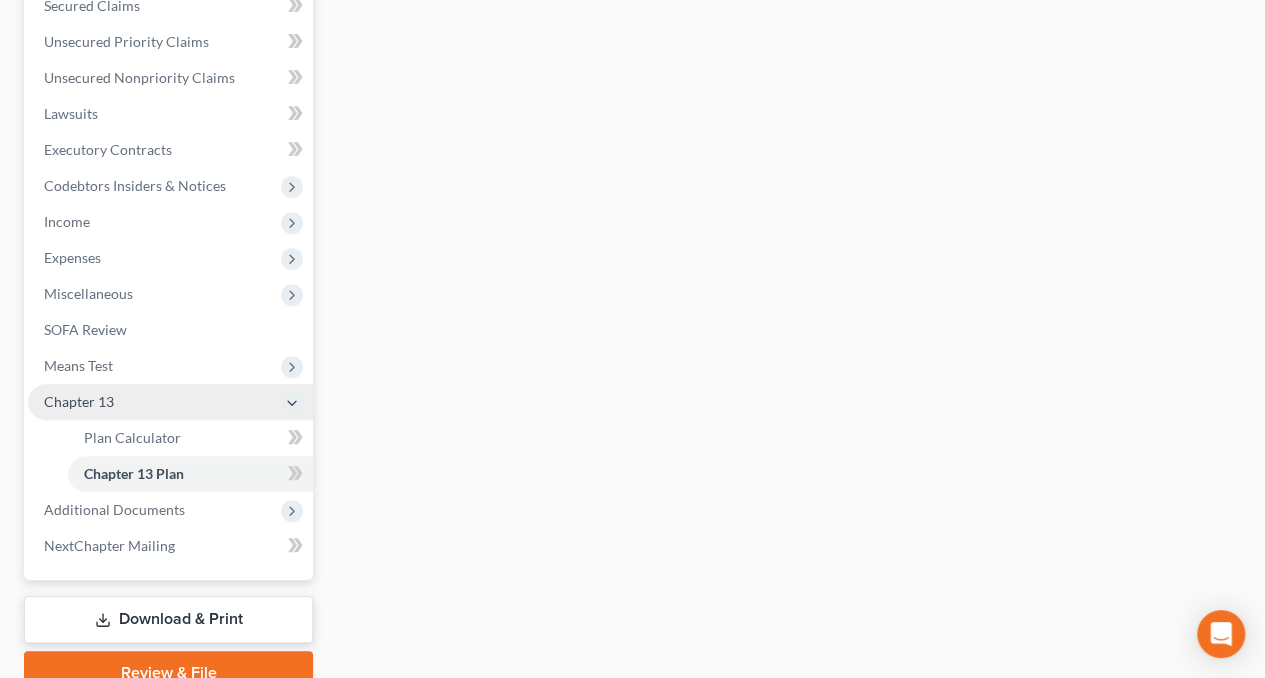 scroll, scrollTop: 500, scrollLeft: 0, axis: vertical 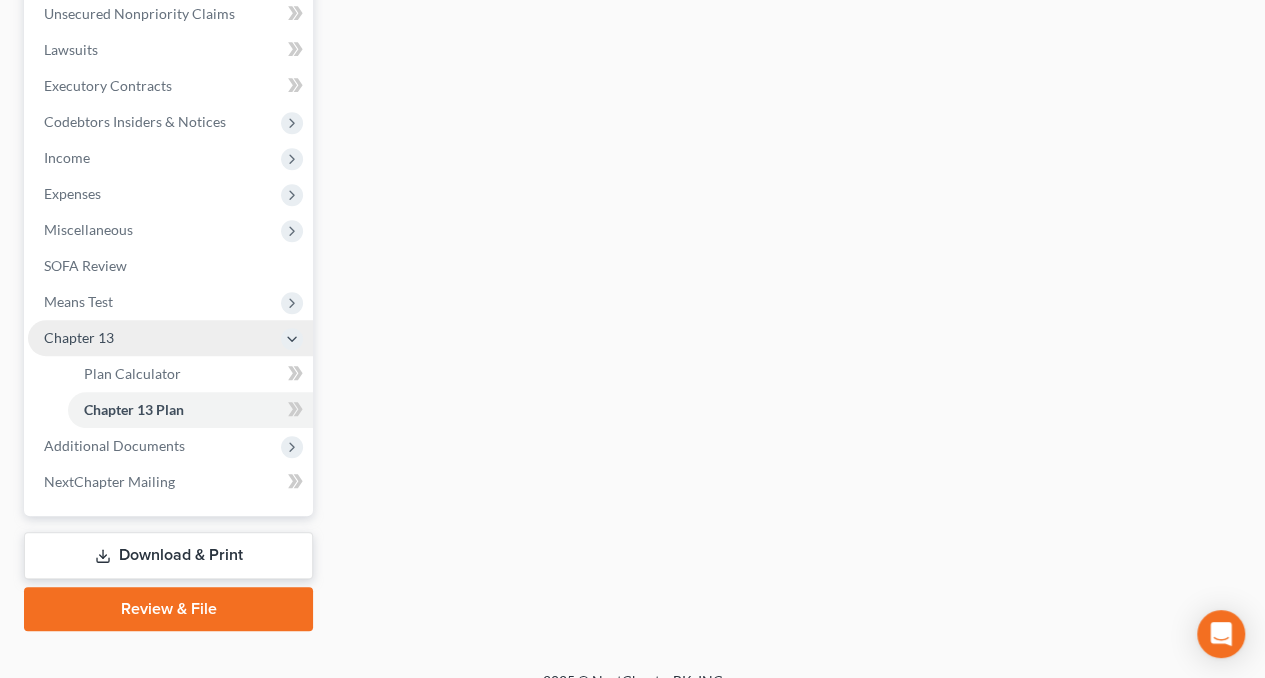 click on "Download & Print" at bounding box center [168, 555] 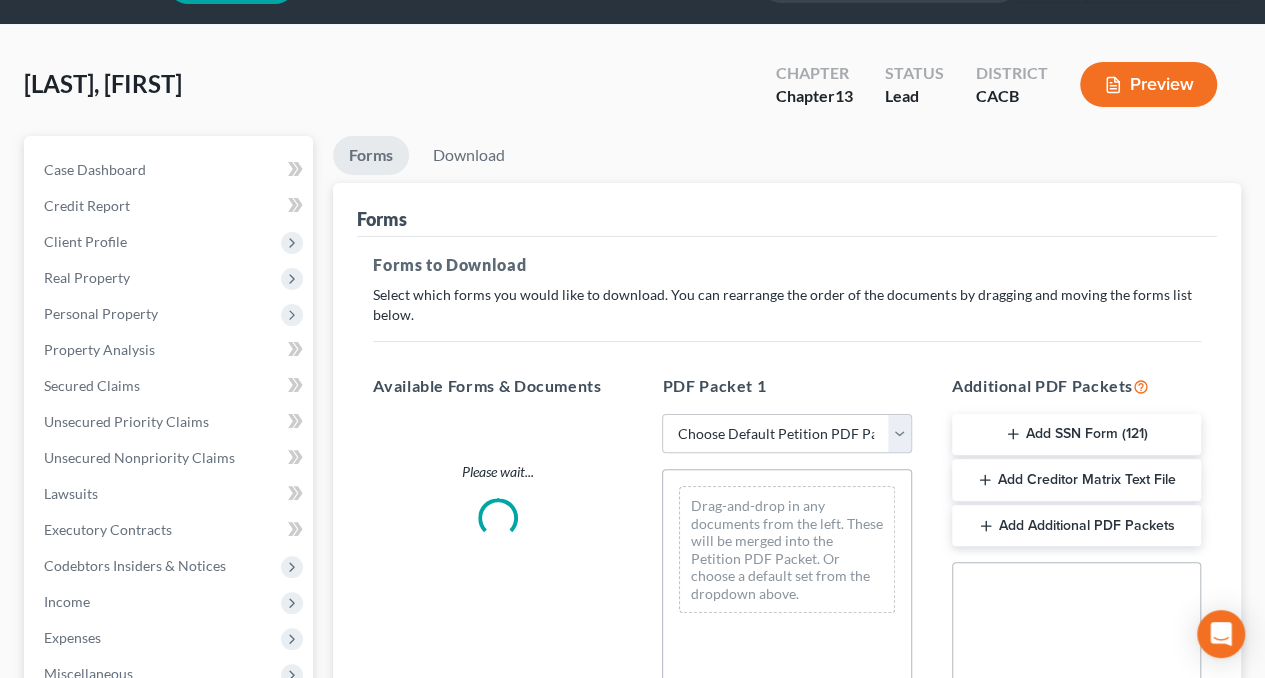 scroll, scrollTop: 0, scrollLeft: 0, axis: both 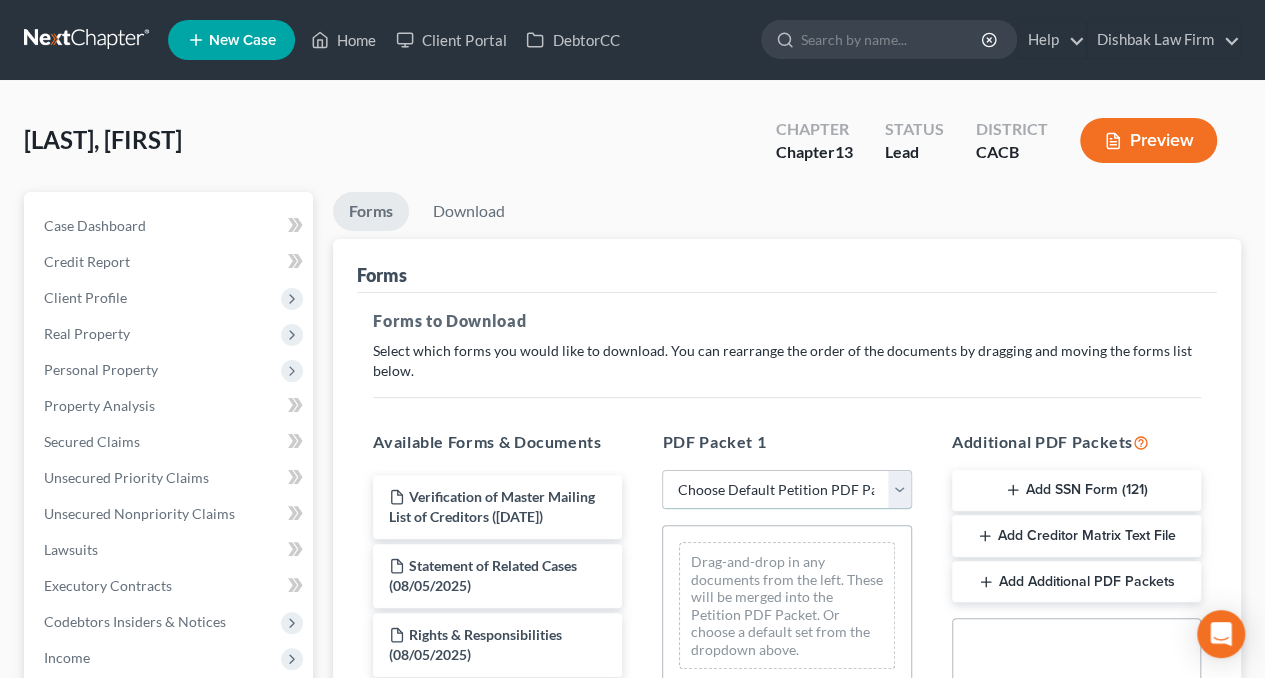 click on "Choose Default Petition PDF Packet Complete Bankruptcy Petition (all forms and schedules) Emergency Filing Forms (Petition and Creditor List Only) Amended Forms Signature Pages Only Supplemental Post Petition (Sch. I & J) Supplemental Post Petition (Sch. I) Supplemental Post Petition (Sch. J) Amended A/B Amended A/B Amended A/B Amended A/B" at bounding box center (786, 490) 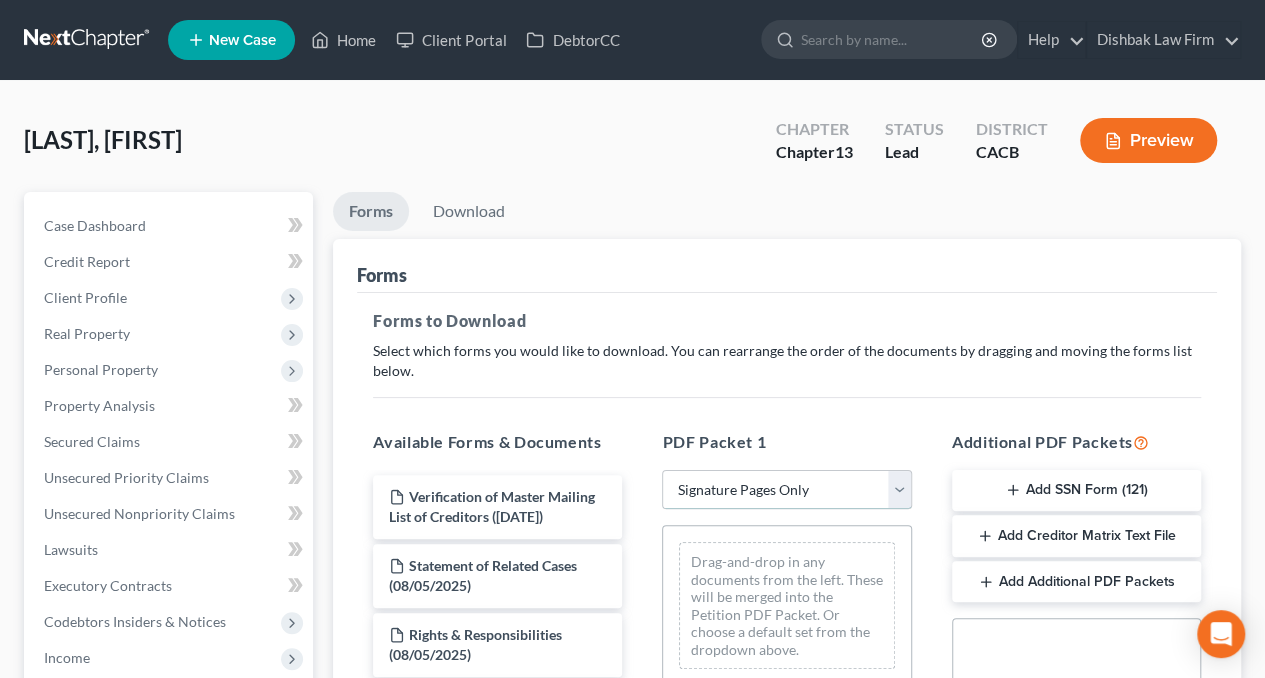 click on "Choose Default Petition PDF Packet Complete Bankruptcy Petition (all forms and schedules) Emergency Filing Forms (Petition and Creditor List Only) Amended Forms Signature Pages Only Supplemental Post Petition (Sch. I & J) Supplemental Post Petition (Sch. I) Supplemental Post Petition (Sch. J) Amended A/B Amended A/B Amended A/B Amended A/B" at bounding box center (786, 490) 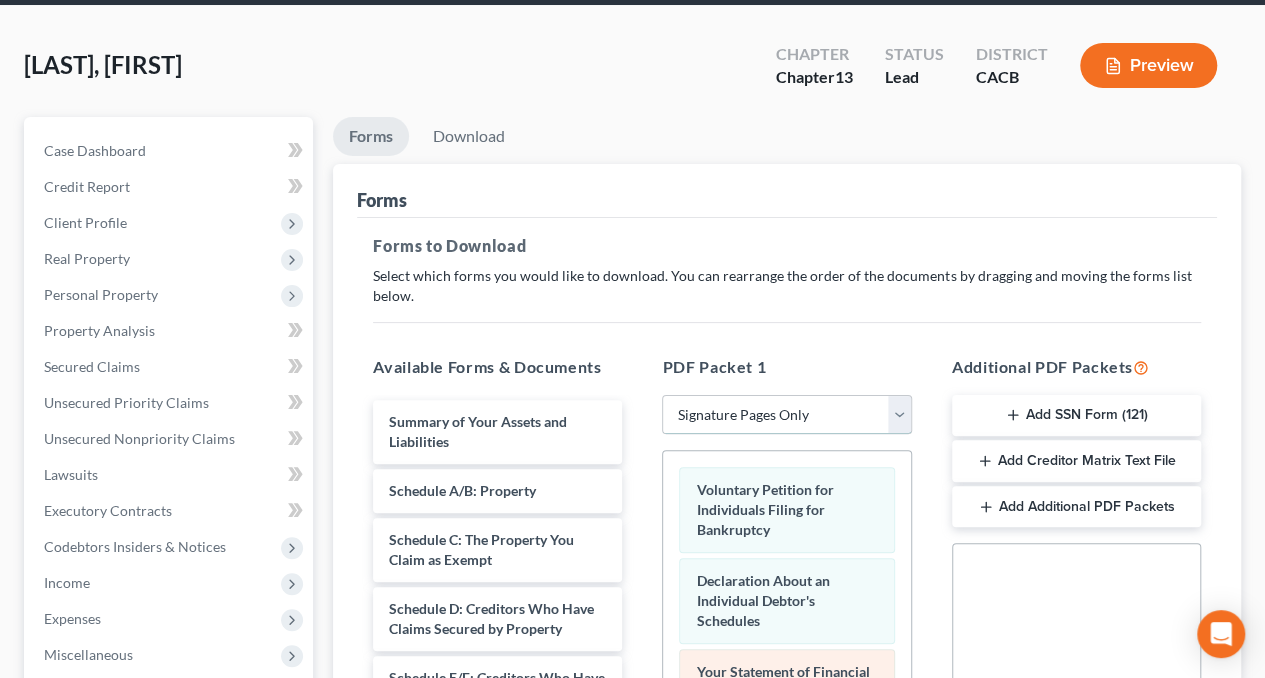 scroll, scrollTop: 375, scrollLeft: 0, axis: vertical 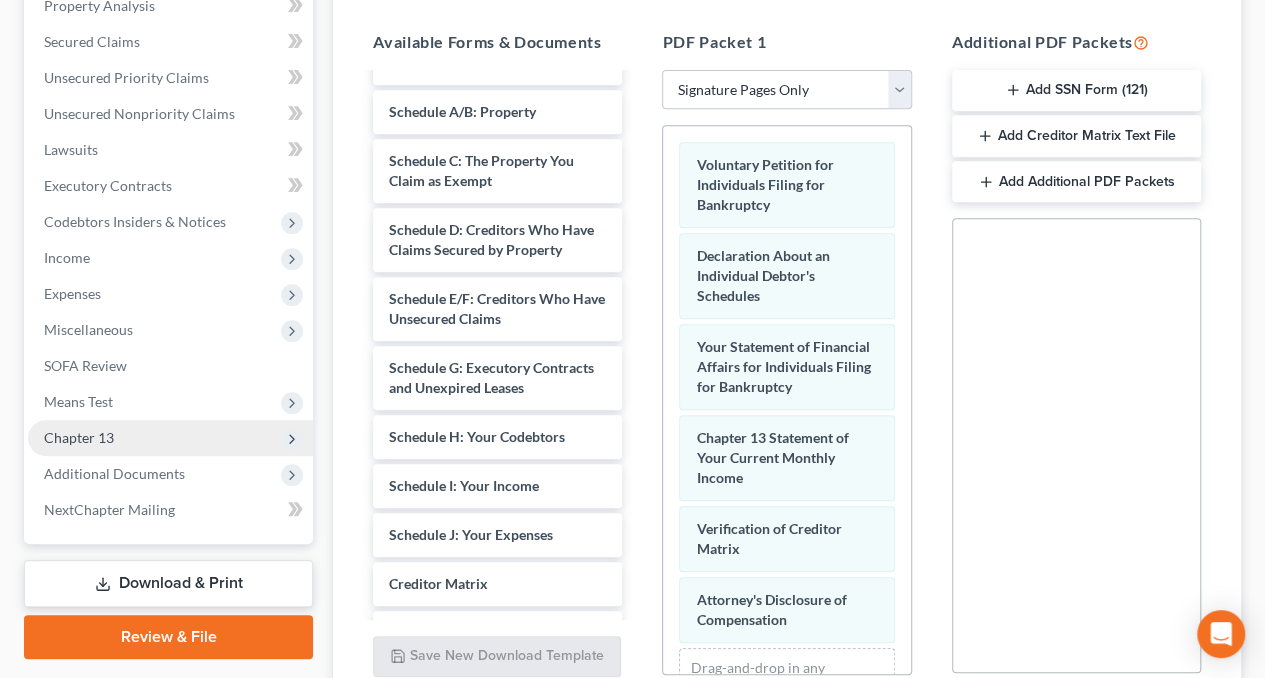 click on "Add Additional PDF Packets" at bounding box center [1076, 182] 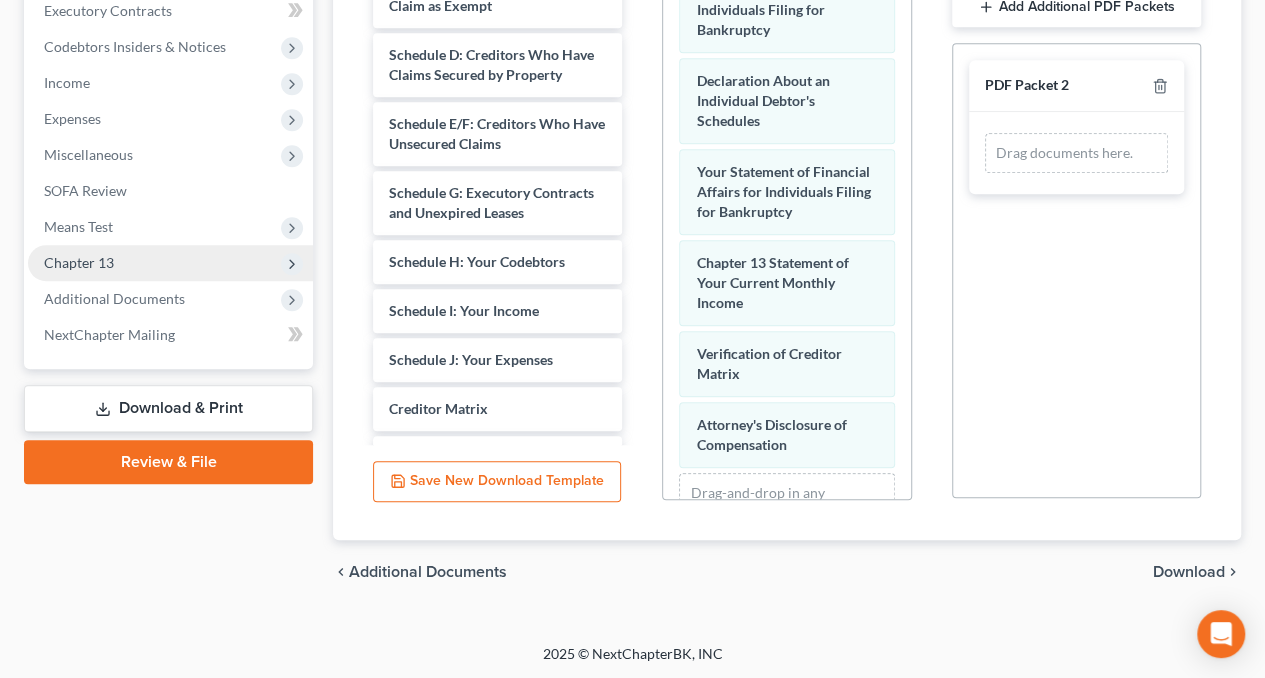 scroll, scrollTop: 75, scrollLeft: 0, axis: vertical 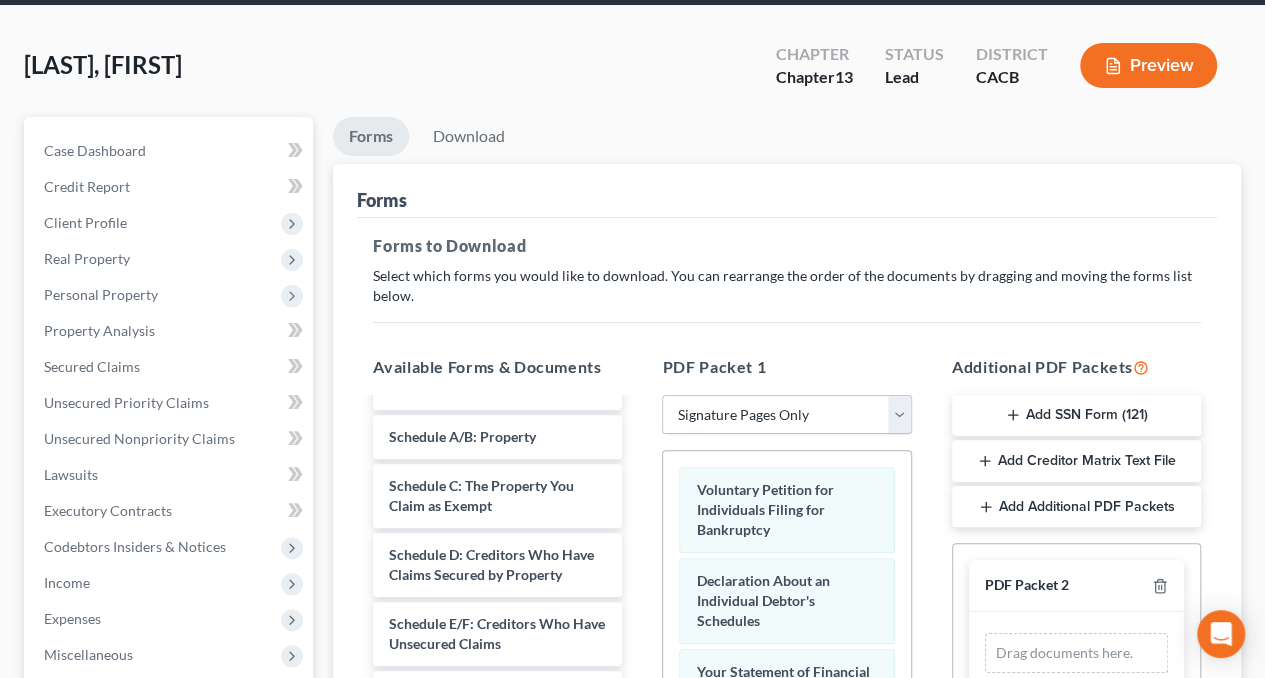 click on "Choose Default Petition PDF Packet Complete Bankruptcy Petition (all forms and schedules) Emergency Filing Forms (Petition and Creditor List Only) Amended Forms Signature Pages Only Supplemental Post Petition (Sch. I & J) Supplemental Post Petition (Sch. I) Supplemental Post Petition (Sch. J) Amended A/B Amended A/B Amended A/B Amended A/B" at bounding box center (786, 415) 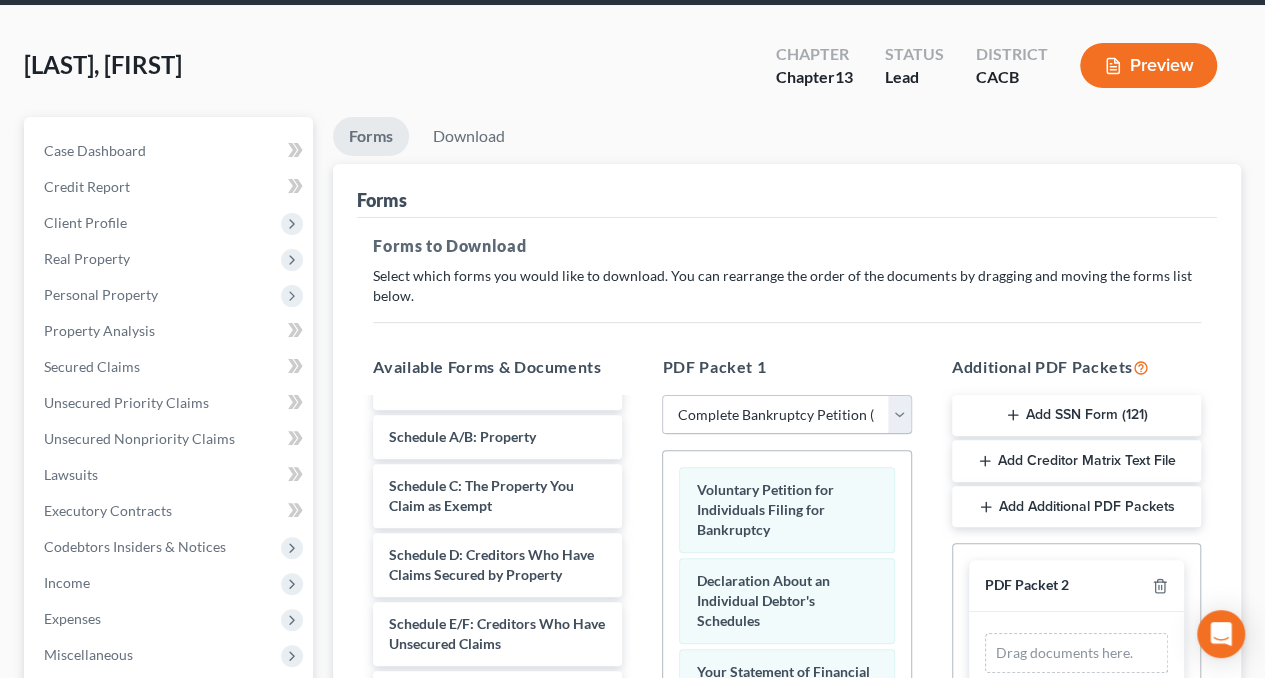 click on "Choose Default Petition PDF Packet Complete Bankruptcy Petition (all forms and schedules) Emergency Filing Forms (Petition and Creditor List Only) Amended Forms Signature Pages Only Supplemental Post Petition (Sch. I & J) Supplemental Post Petition (Sch. I) Supplemental Post Petition (Sch. J) Amended A/B Amended A/B Amended A/B Amended A/B" at bounding box center [786, 415] 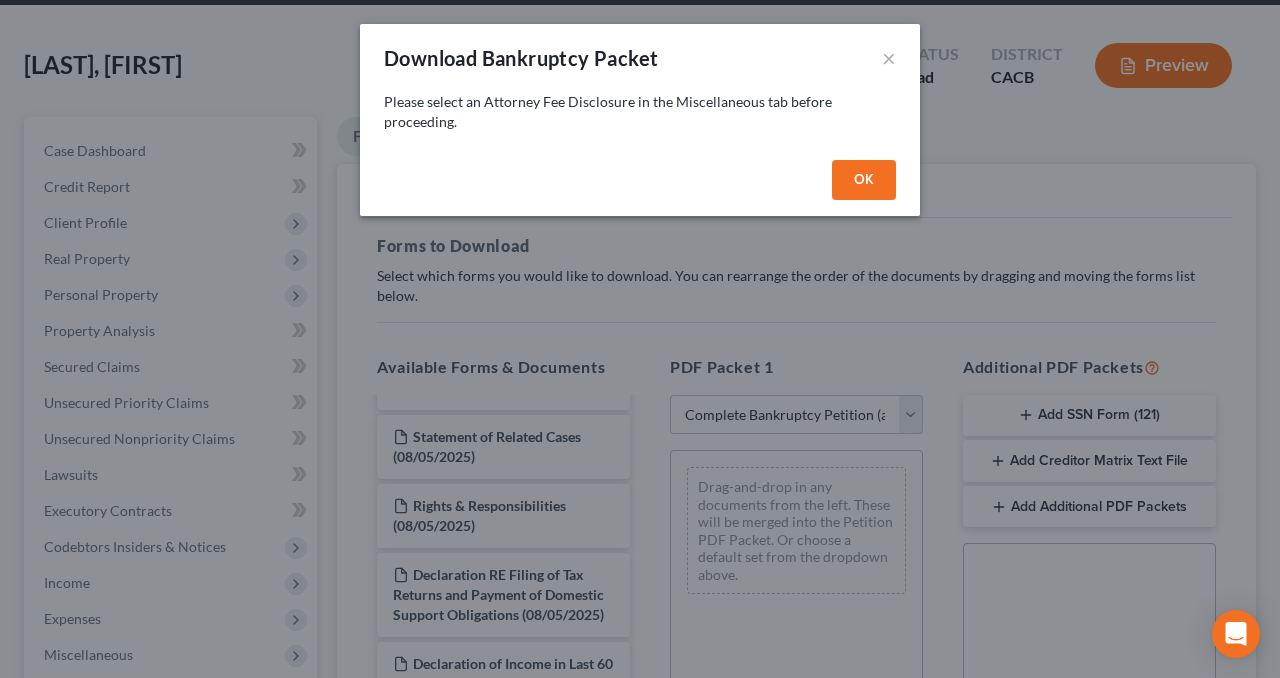 click on "OK" at bounding box center (864, 180) 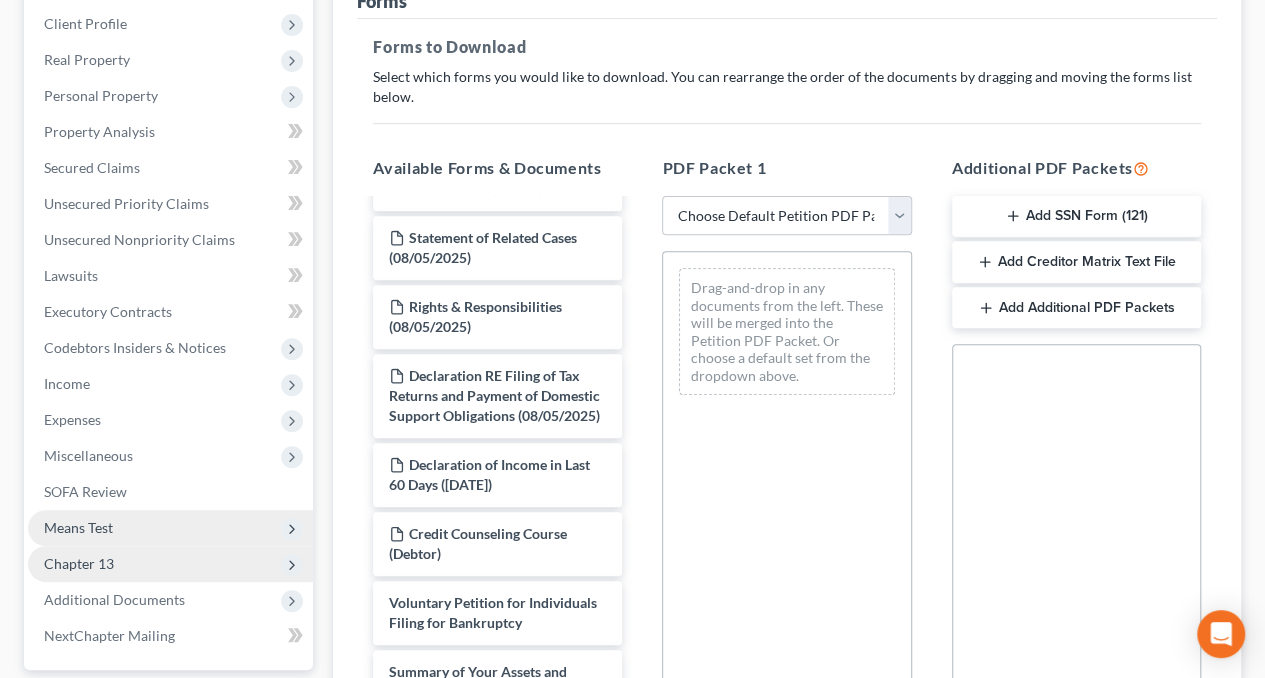 scroll, scrollTop: 275, scrollLeft: 0, axis: vertical 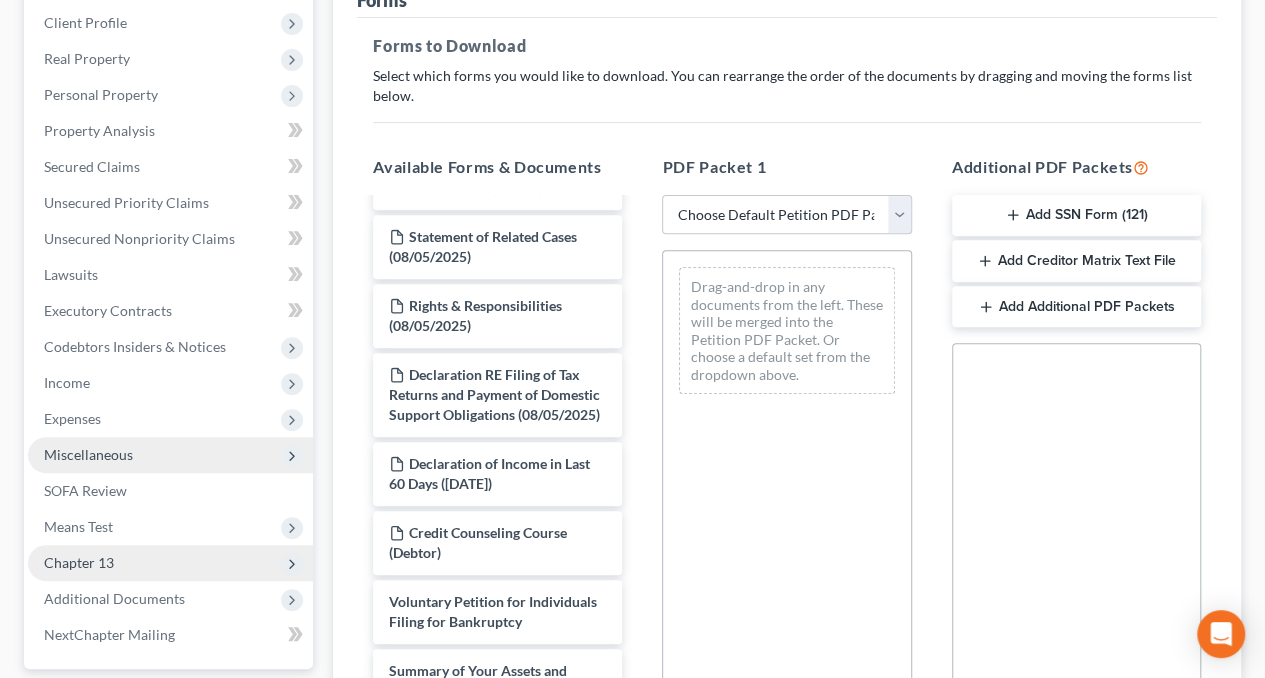 click on "Miscellaneous" at bounding box center (88, 454) 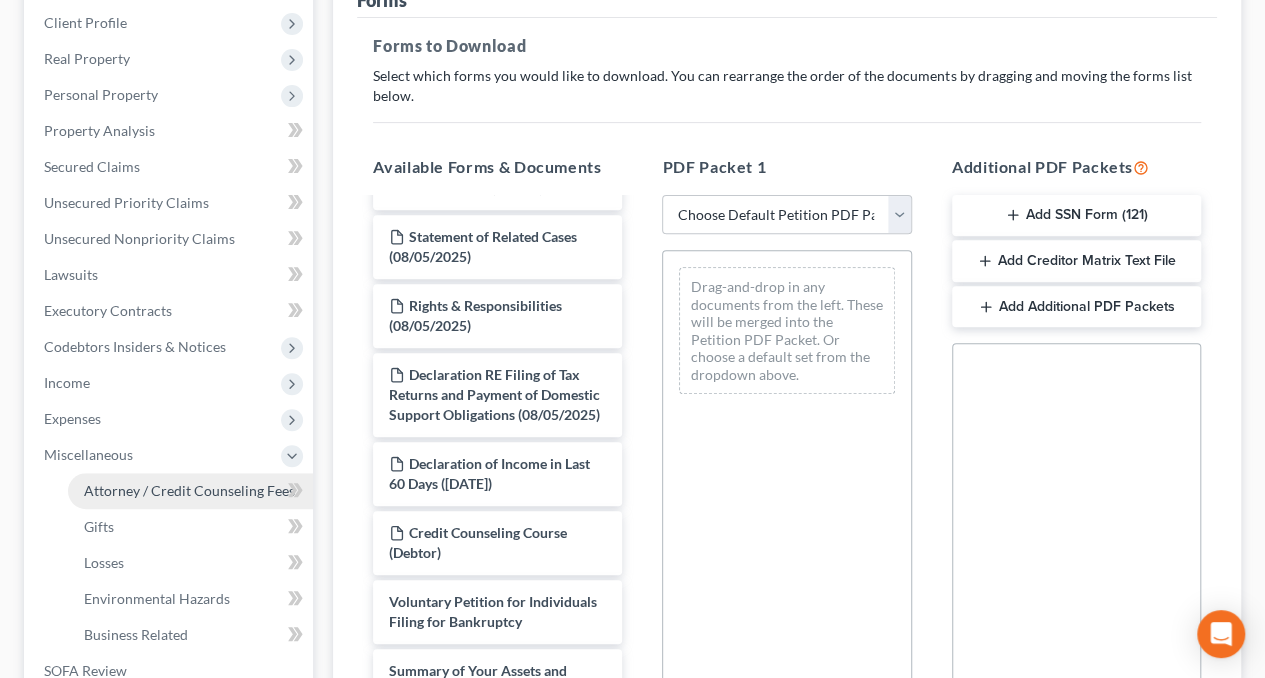 click on "Attorney / Credit Counseling Fees" at bounding box center [189, 490] 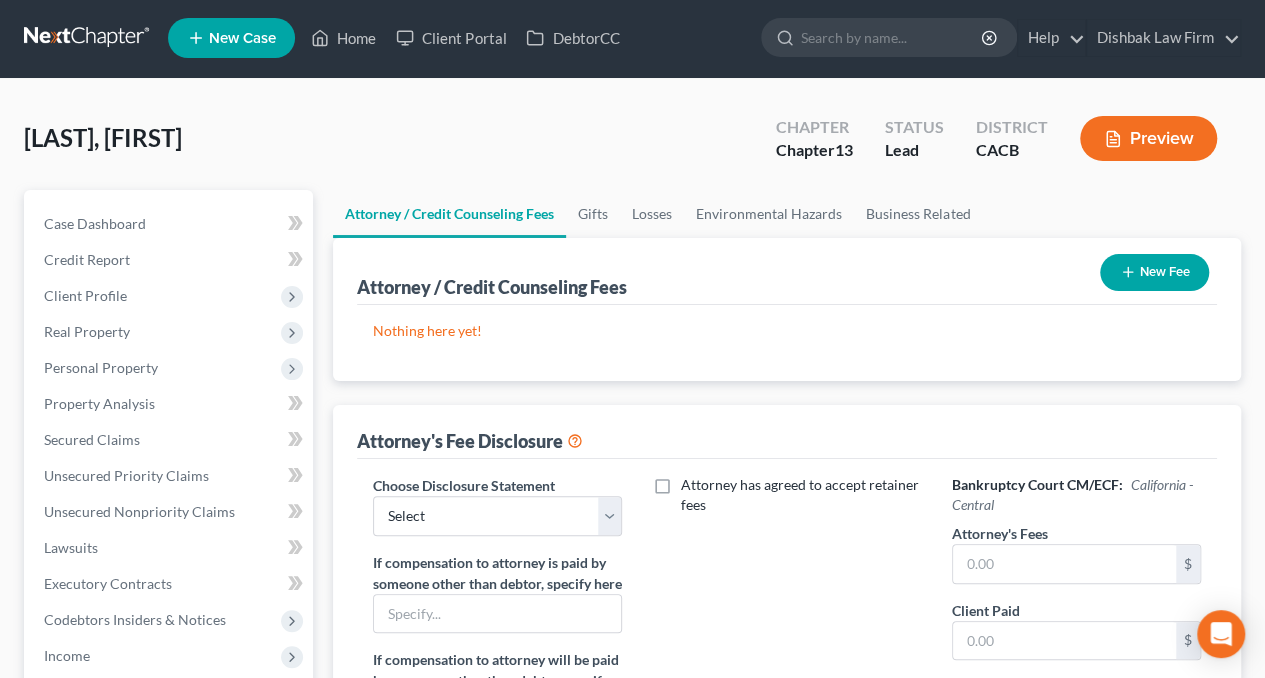 scroll, scrollTop: 0, scrollLeft: 0, axis: both 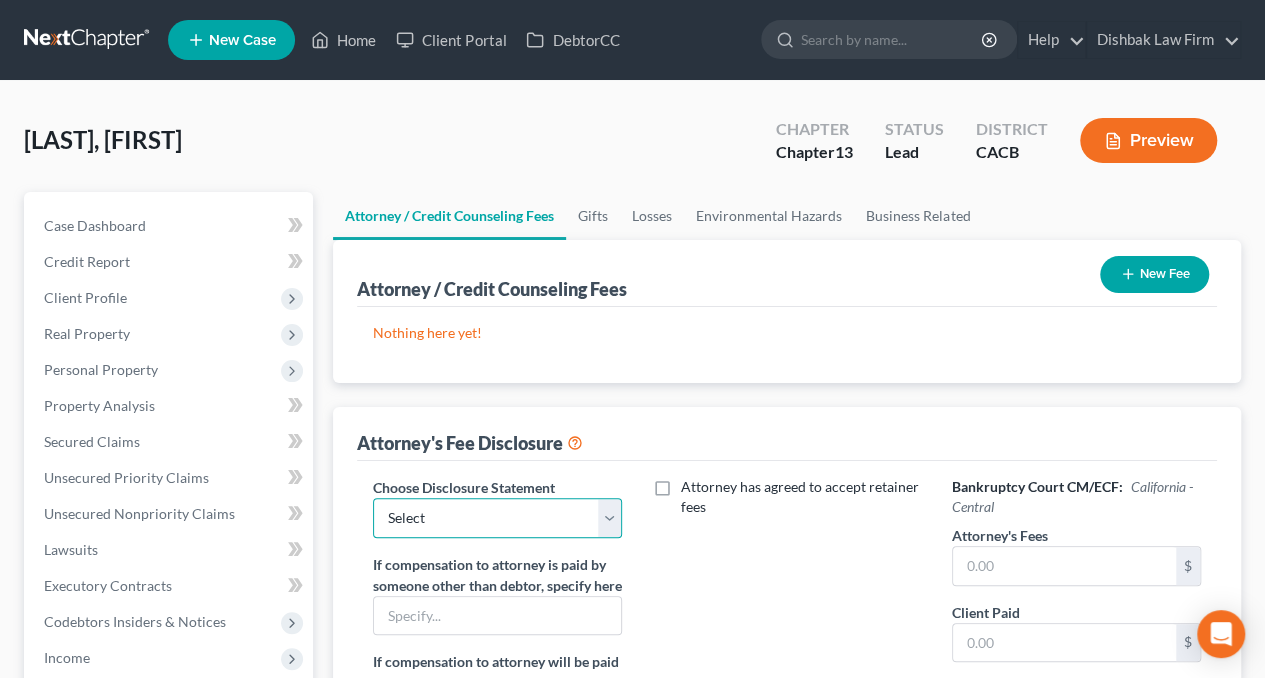 click on "Select Chapter 13 - RARA Attorney" at bounding box center [497, 518] 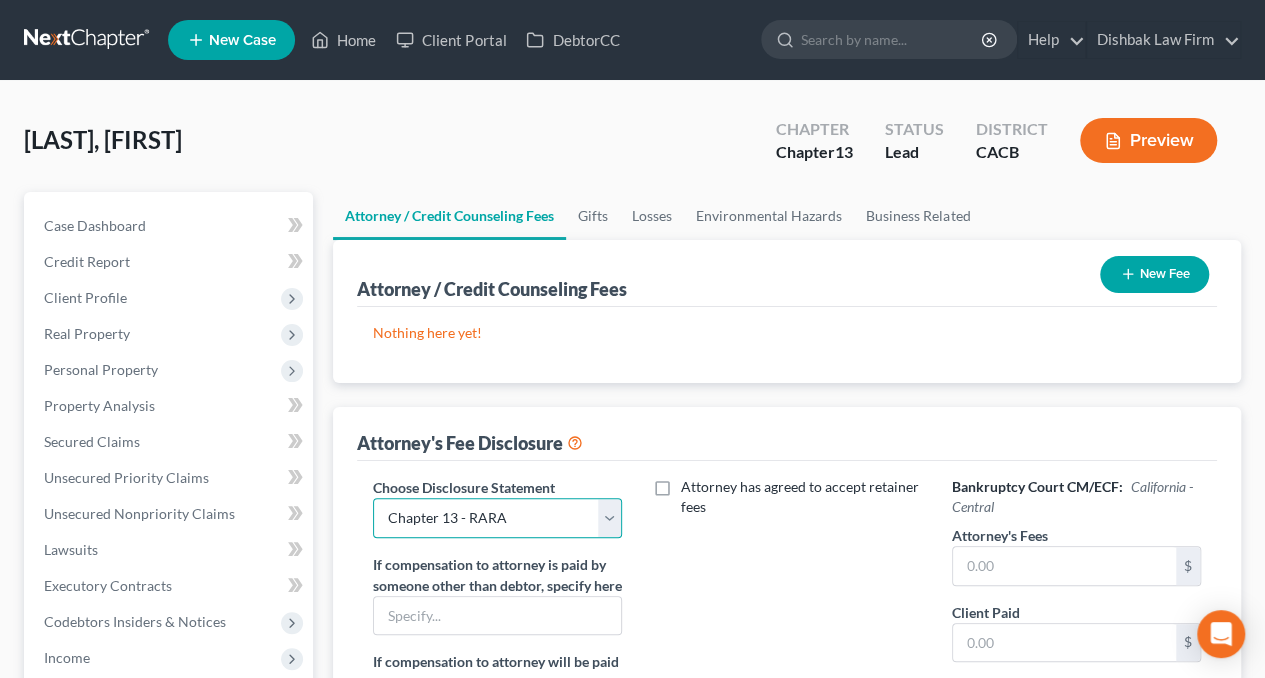 click on "Select Chapter 13 - RARA Attorney" at bounding box center (497, 518) 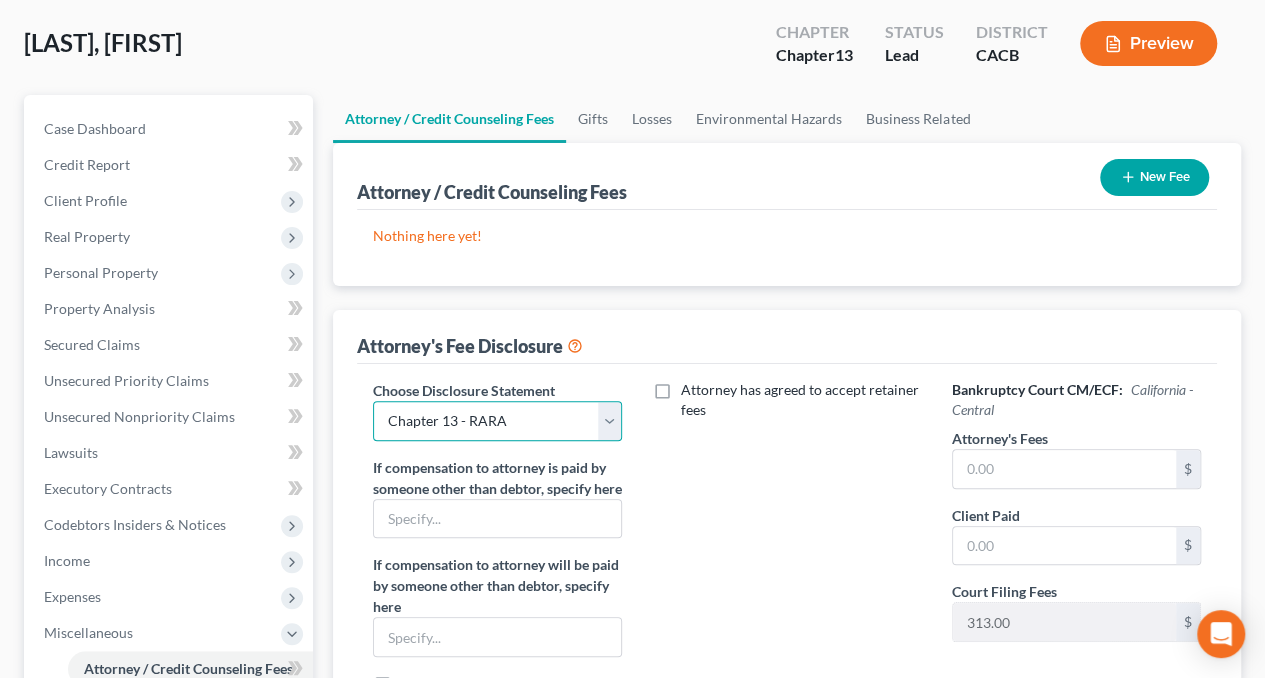 scroll, scrollTop: 300, scrollLeft: 0, axis: vertical 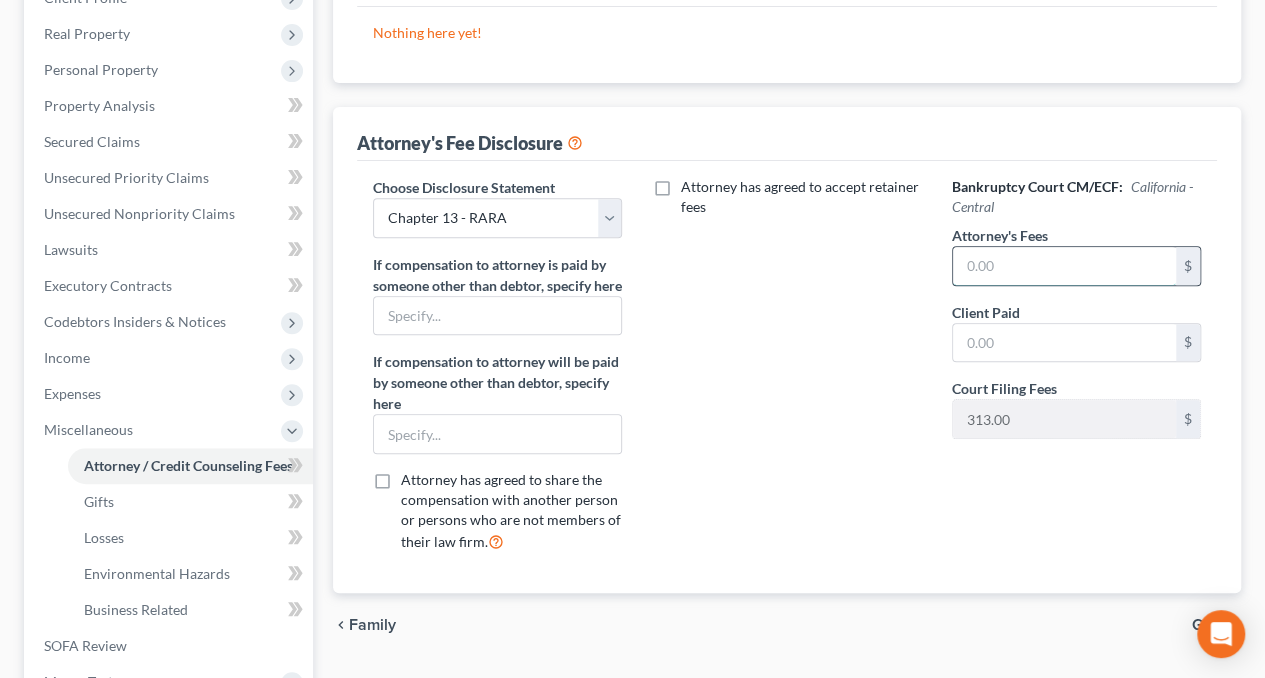 click at bounding box center (1064, 266) 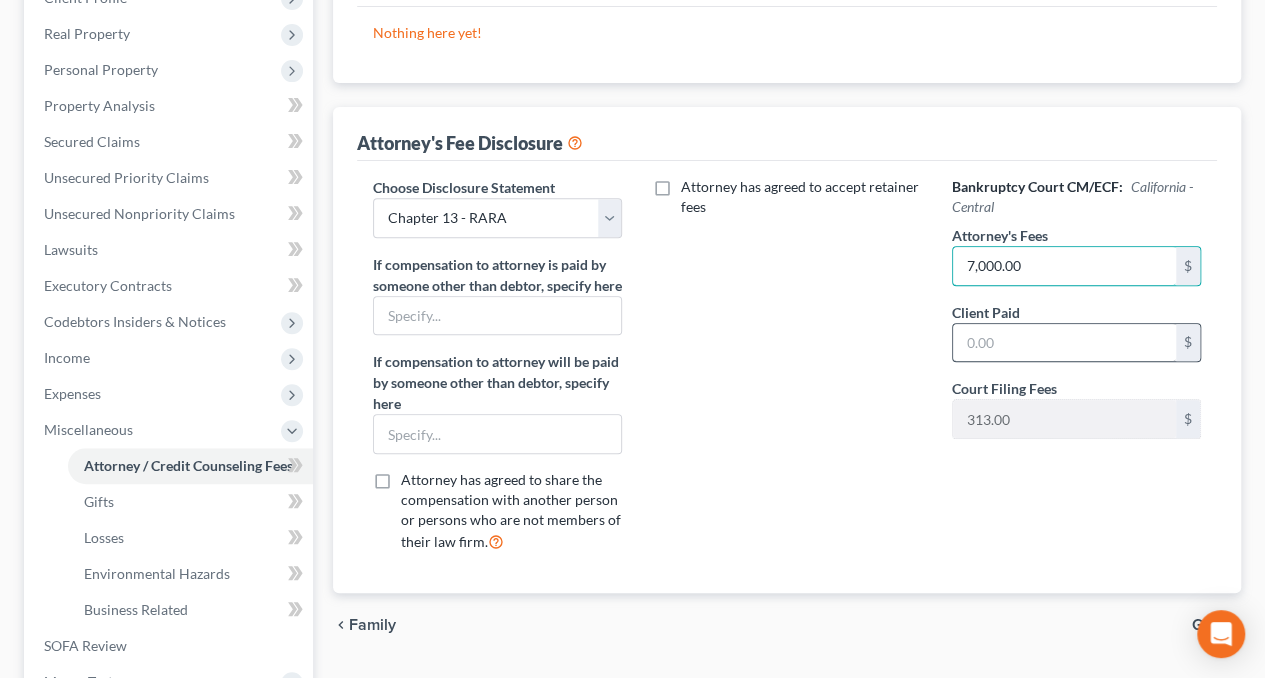 type on "7,000.00" 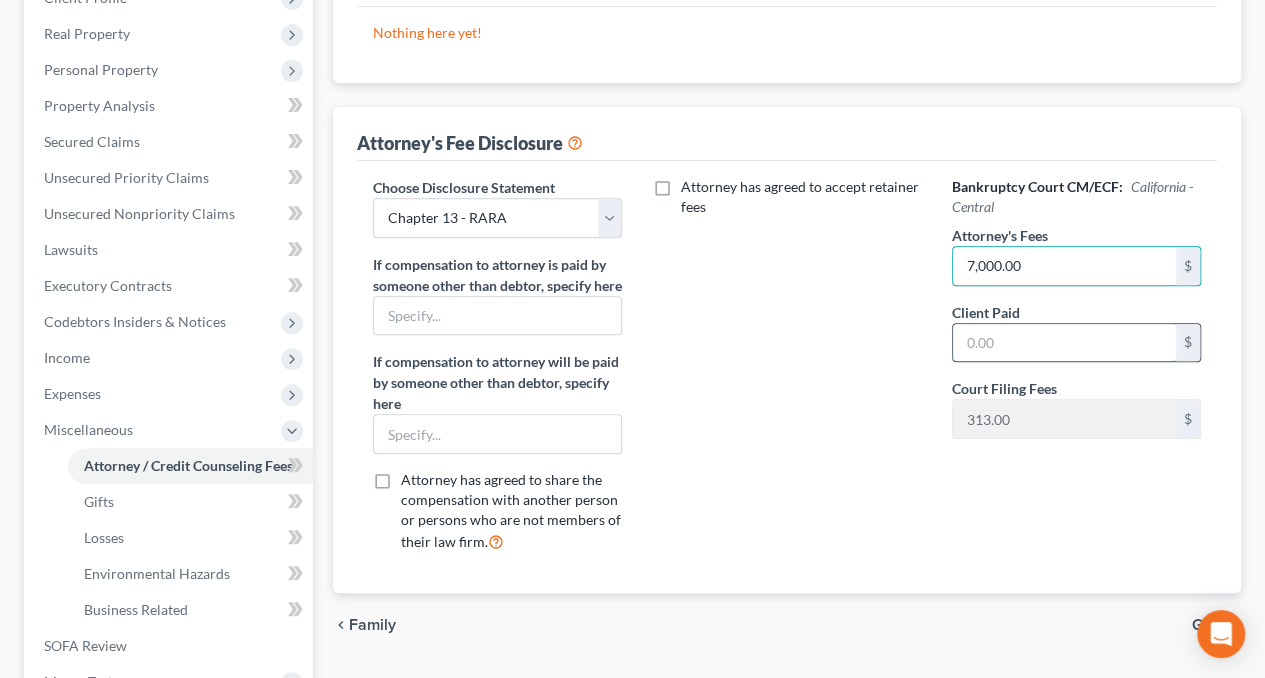 click at bounding box center [1064, 343] 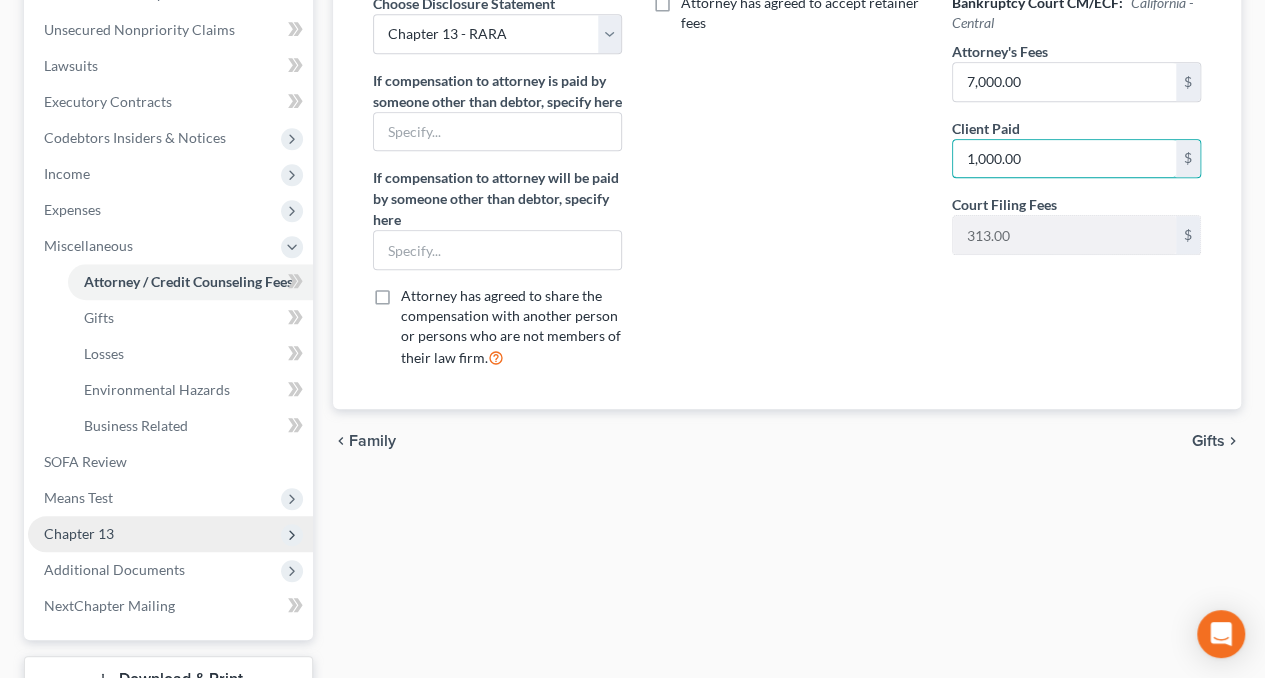 scroll, scrollTop: 300, scrollLeft: 0, axis: vertical 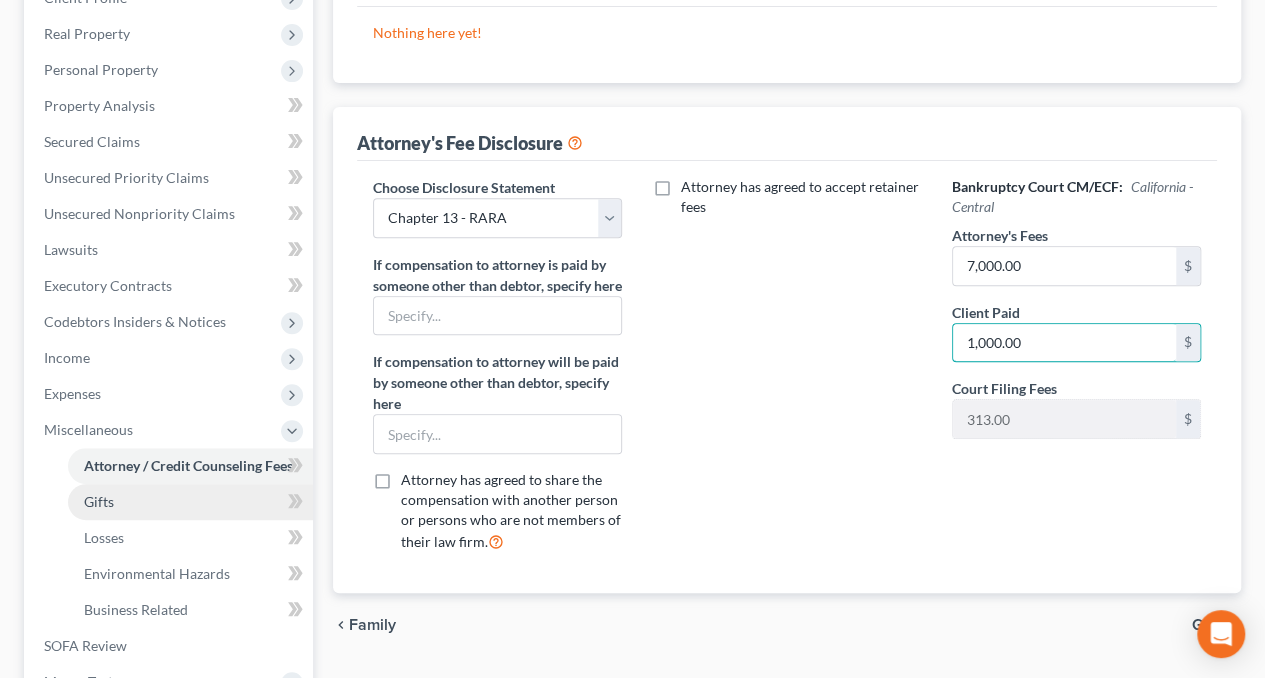 type on "1,000.00" 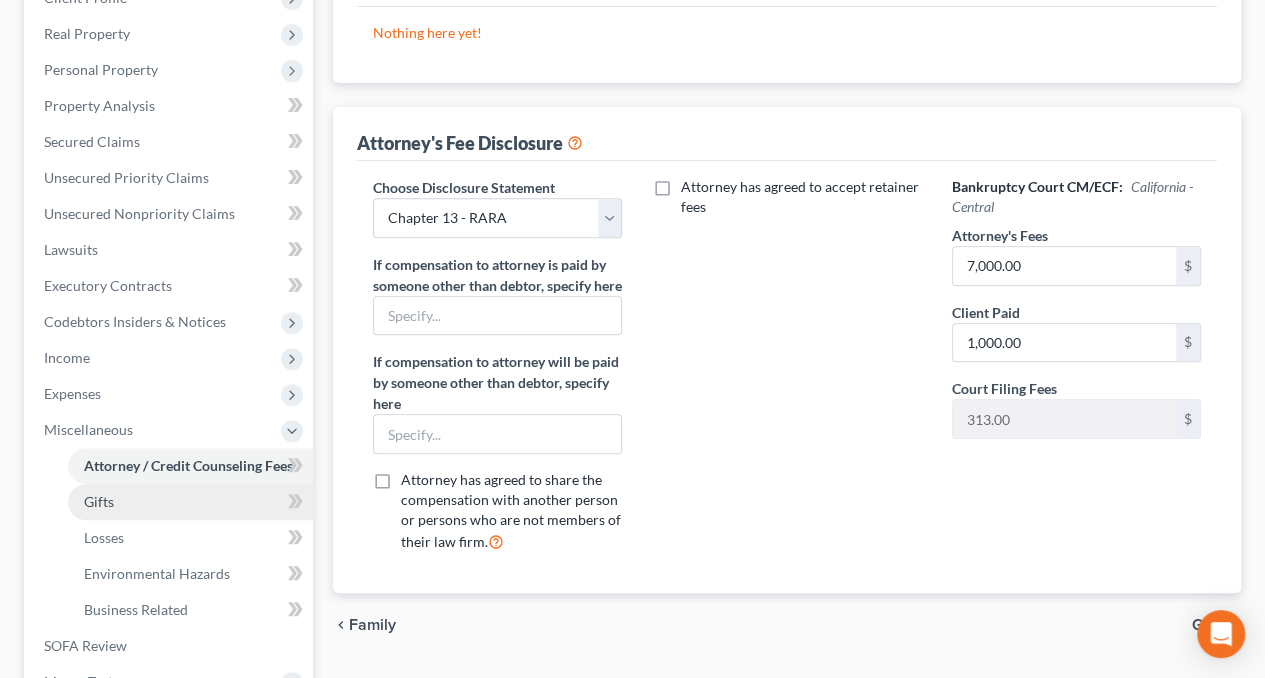 click on "Gifts" at bounding box center (190, 502) 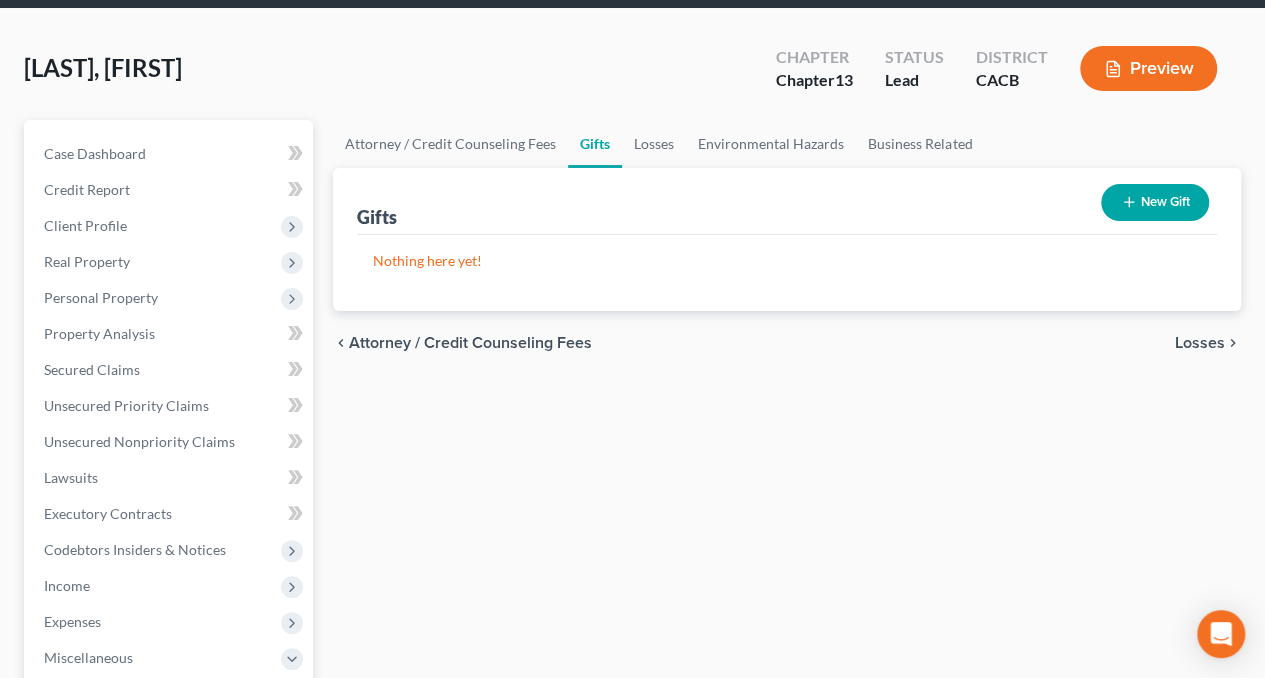 scroll, scrollTop: 0, scrollLeft: 0, axis: both 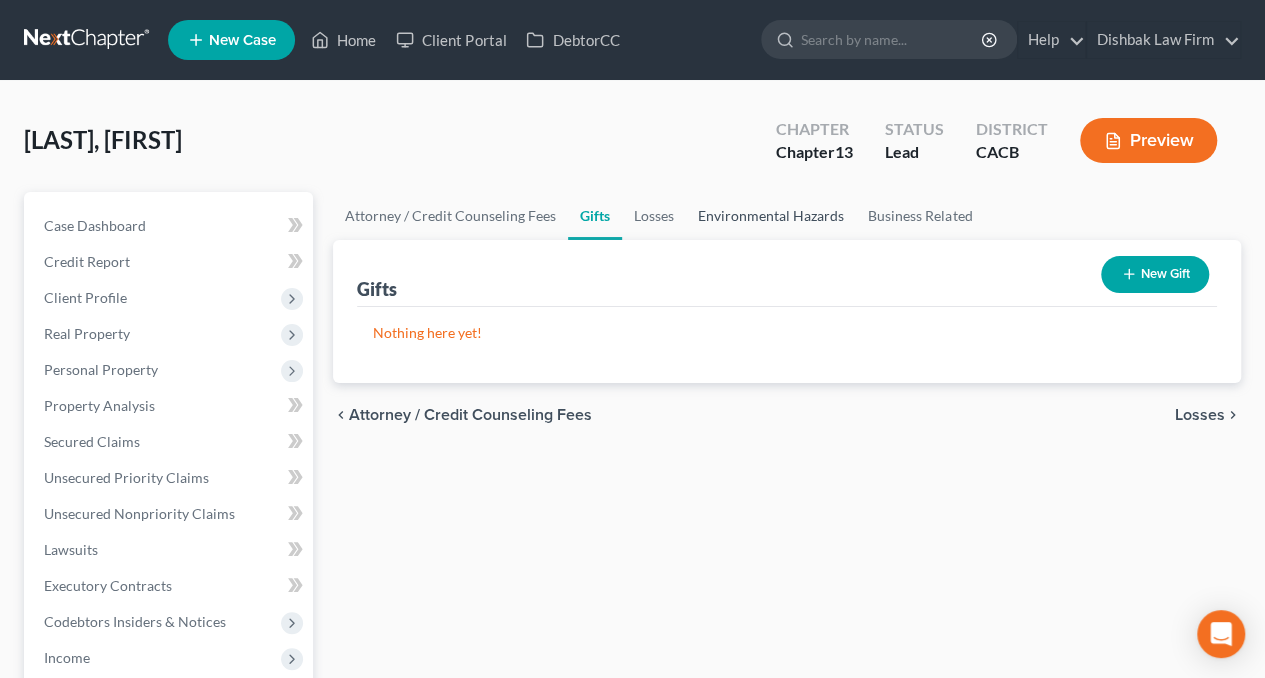 click on "Environmental Hazards" at bounding box center [771, 216] 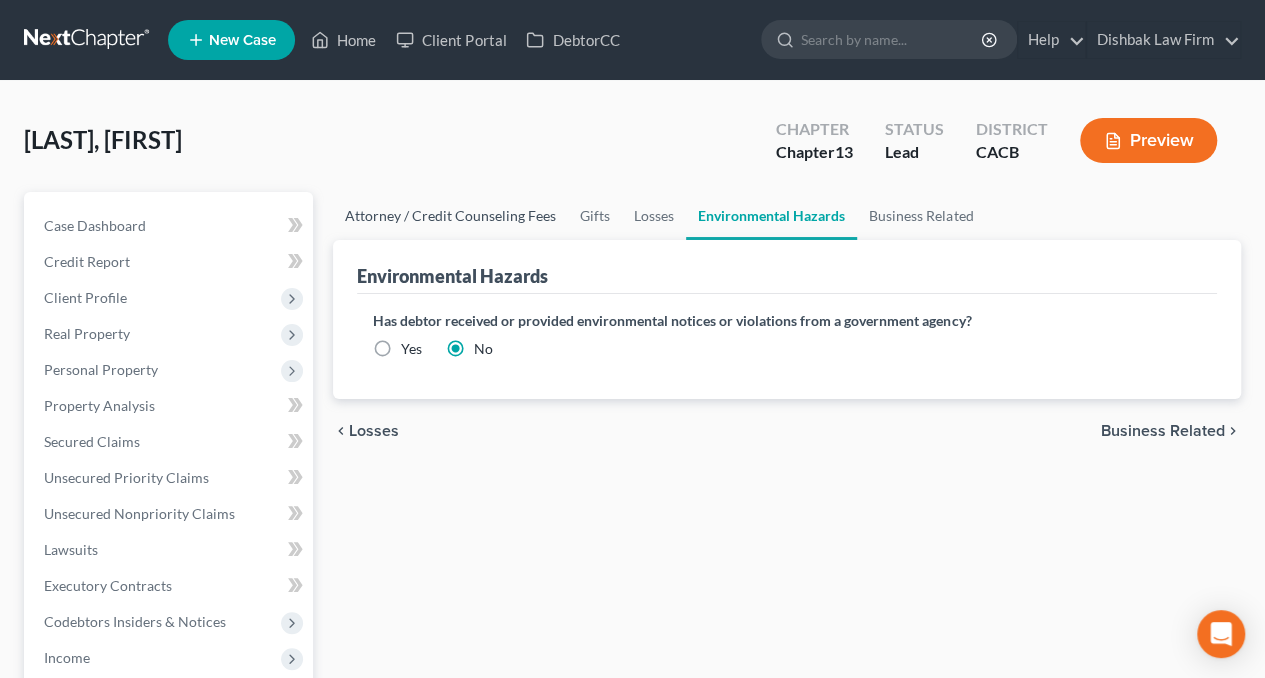 click on "Attorney / Credit Counseling Fees" at bounding box center [450, 216] 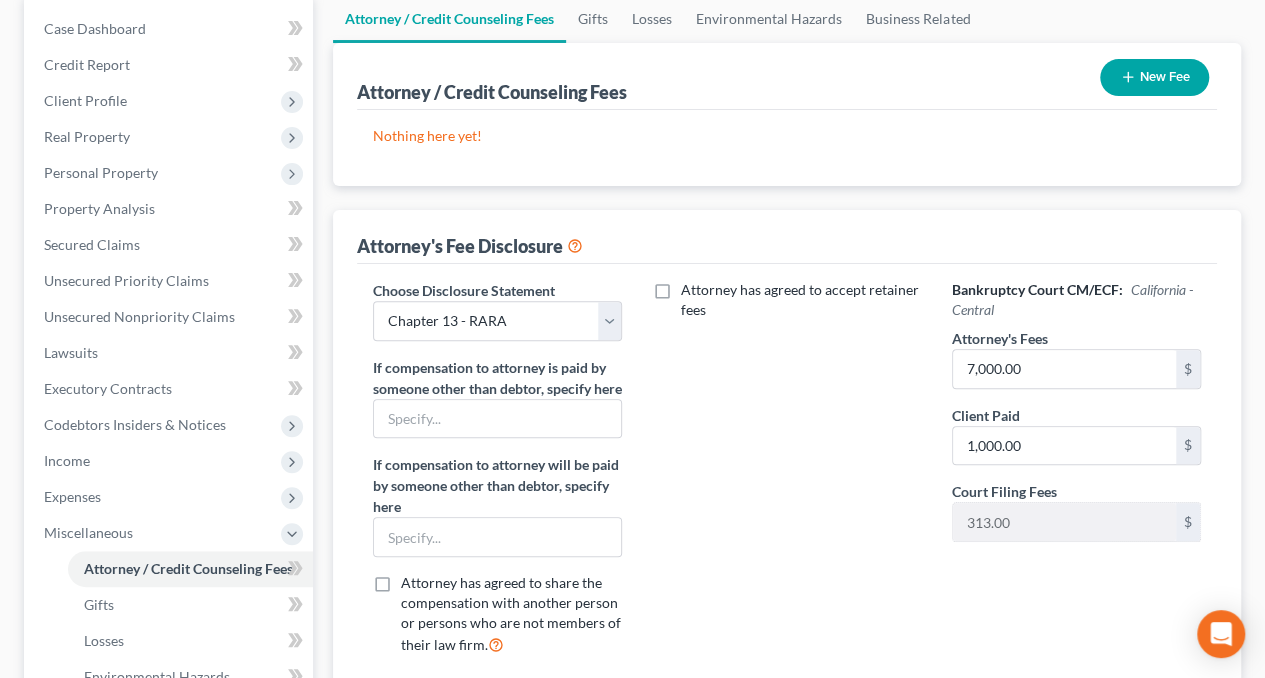 scroll, scrollTop: 500, scrollLeft: 0, axis: vertical 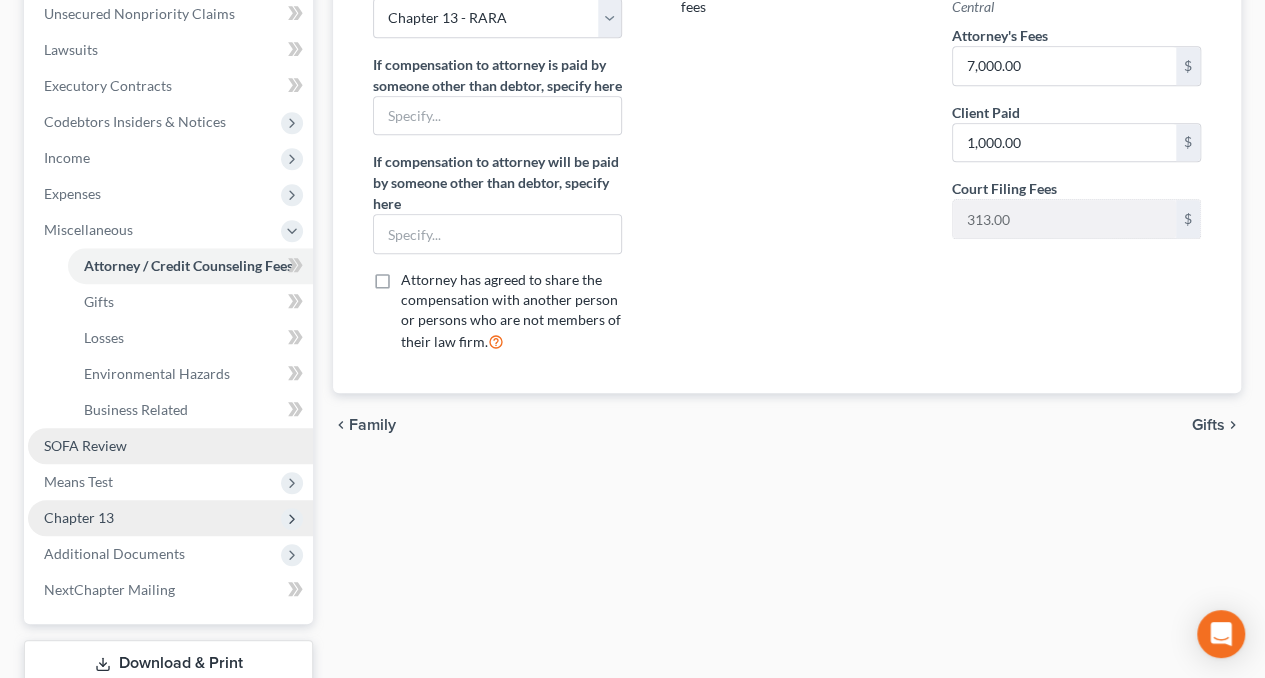click on "SOFA Review" at bounding box center [85, 445] 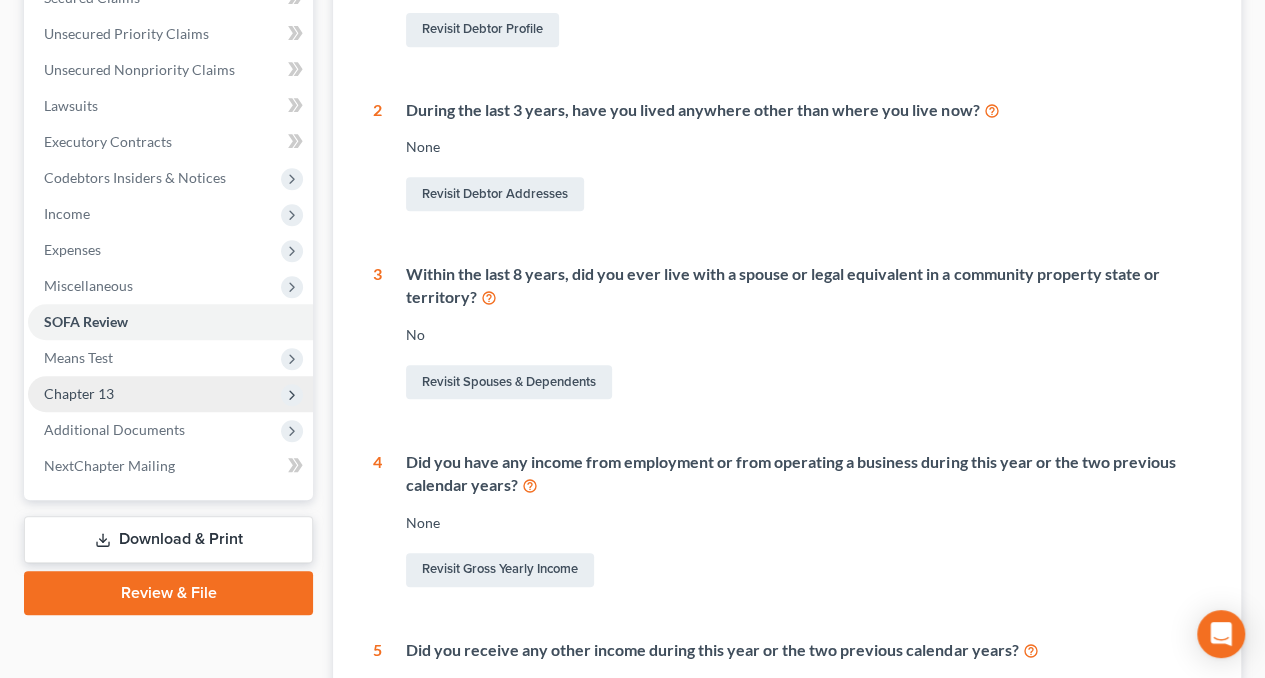 scroll, scrollTop: 600, scrollLeft: 0, axis: vertical 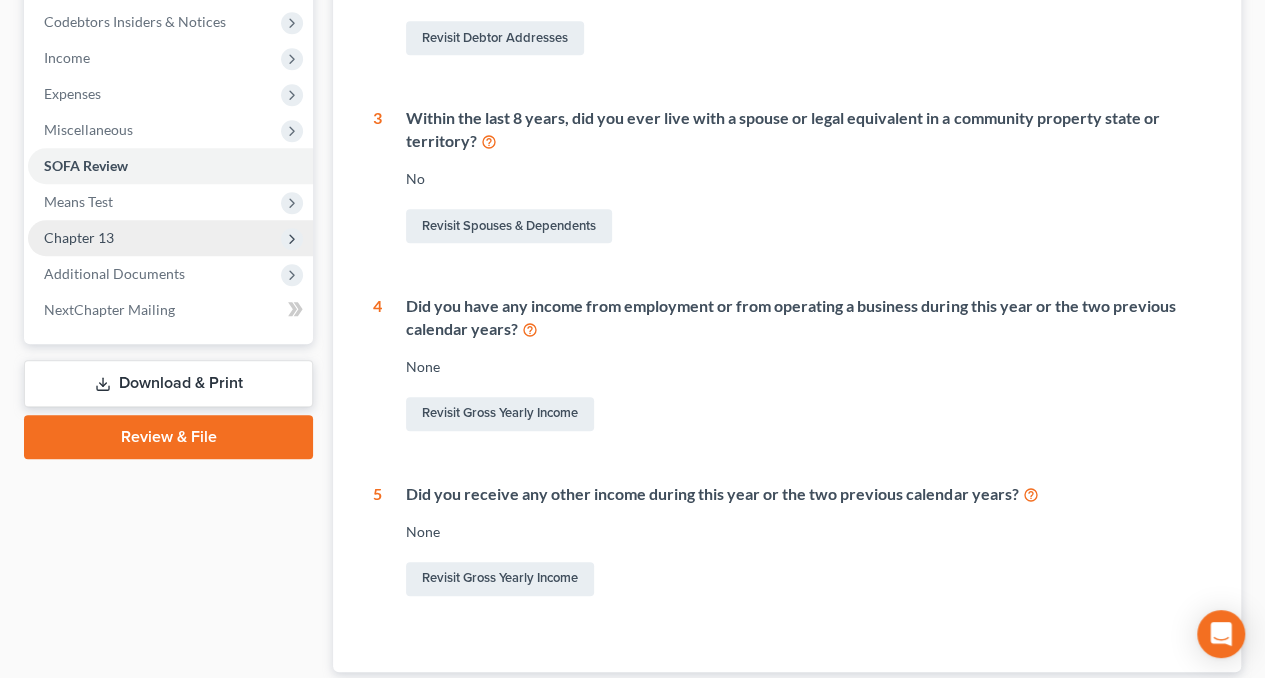 click on "Download & Print" at bounding box center [168, 383] 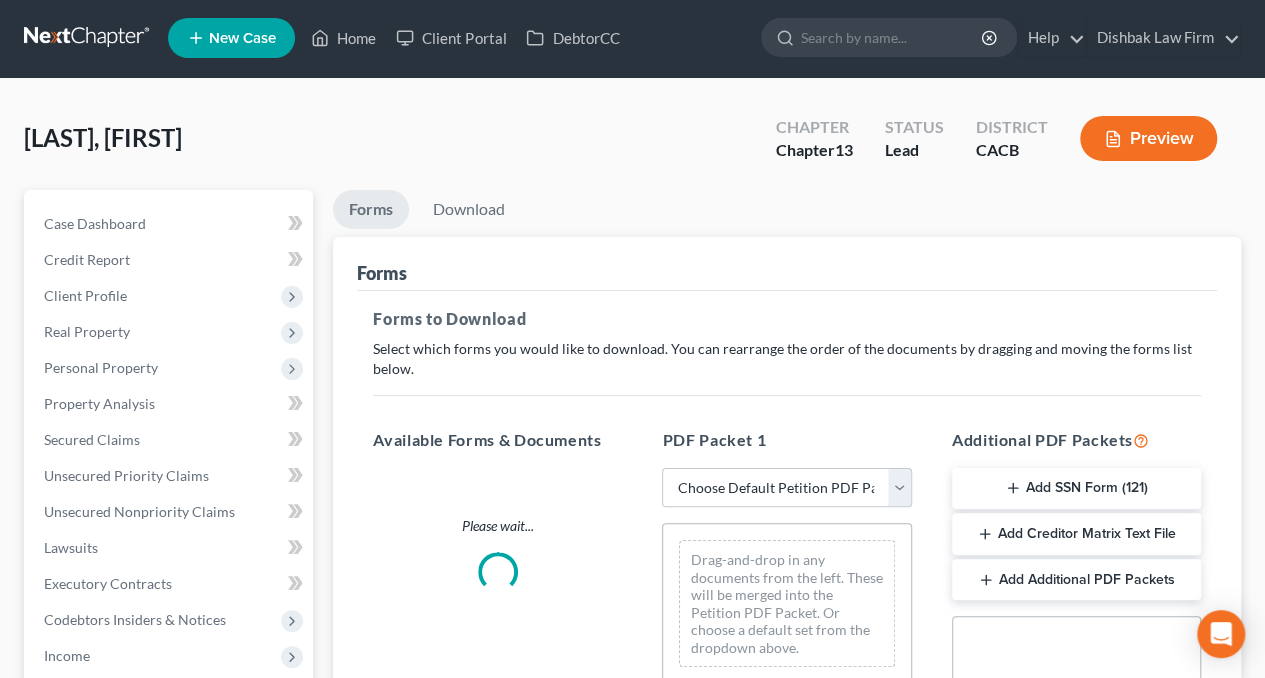 scroll, scrollTop: 0, scrollLeft: 0, axis: both 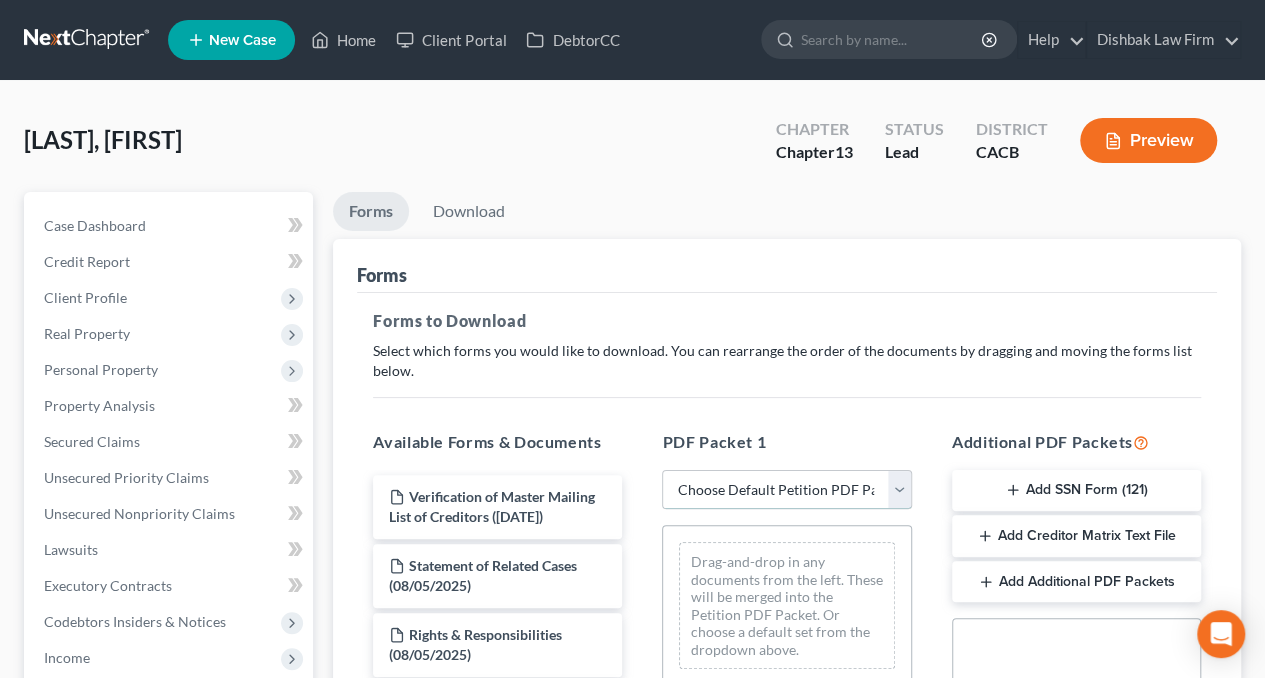 click on "Choose Default Petition PDF Packet Complete Bankruptcy Petition (all forms and schedules) Emergency Filing Forms (Petition and Creditor List Only) Amended Forms Signature Pages Only Supplemental Post Petition (Sch. I & J) Supplemental Post Petition (Sch. I) Supplemental Post Petition (Sch. J) Amended A/B Amended A/B Amended A/B Amended A/B" at bounding box center (786, 490) 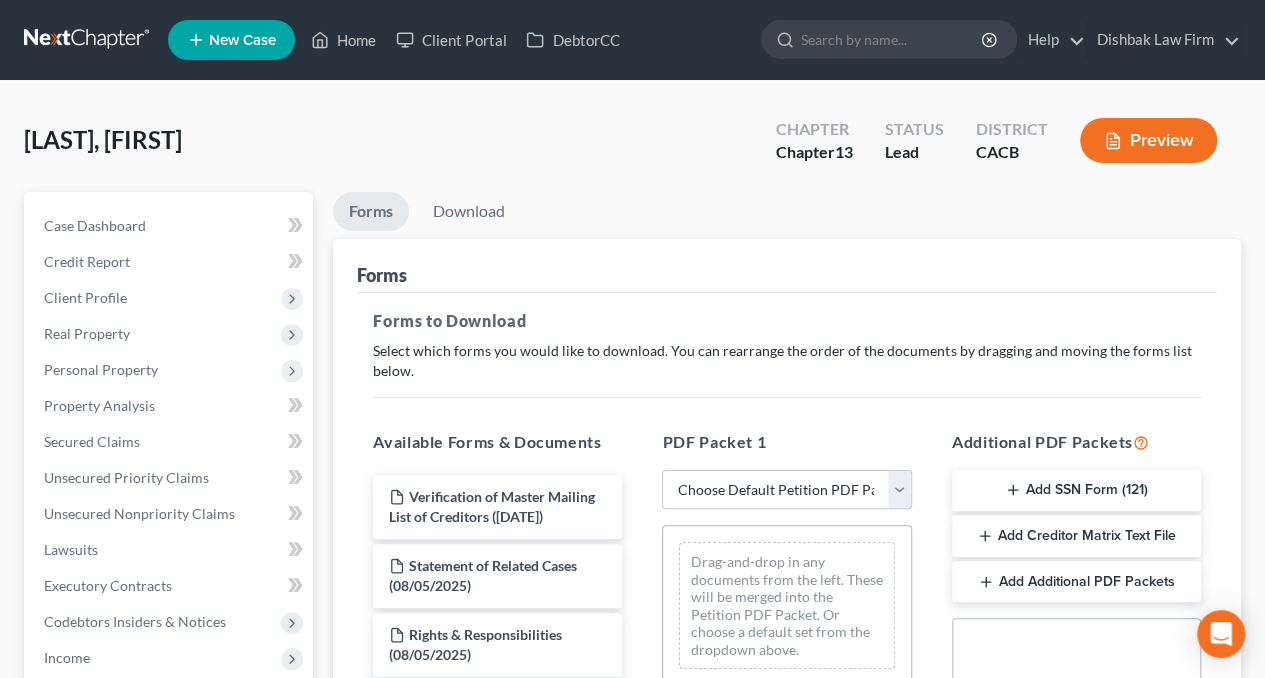 click on "Forms to Download Select which forms you would like to download. You can rearrange the order of the documents by dragging and moving the forms list below. Available Forms & Documents Verification of Master Mailing List of Creditors (08/05/2025) Statement of Related Cases (08/05/2025) Rights & Responsibilities (08/05/2025) Declaration RE Filing of Tax Returns and Payment of Domestic Support Obligations (08/05/2025) Declaration of Income in Last 60 Days (08/05/2025) Credit Counseling Course (Debtor) Voluntary Petition for Individuals Filing for Bankruptcy Summary of Your Assets and Liabilities Schedule A/B: Property Schedule C: The Property You Claim as Exempt Schedule D: Creditors Who Have Claims Secured by Property Schedule E/F: Creditors Who Have Unsecured Claims Schedule G: Executory Contracts and Unexpired Leases Schedule H: Your Codebtors Schedule I: Your Income Schedule J: Your Expenses Declaration About an Individual Debtor's Schedules Chapter 13 Statement of Your Current Monthly Income" at bounding box center (787, 704) 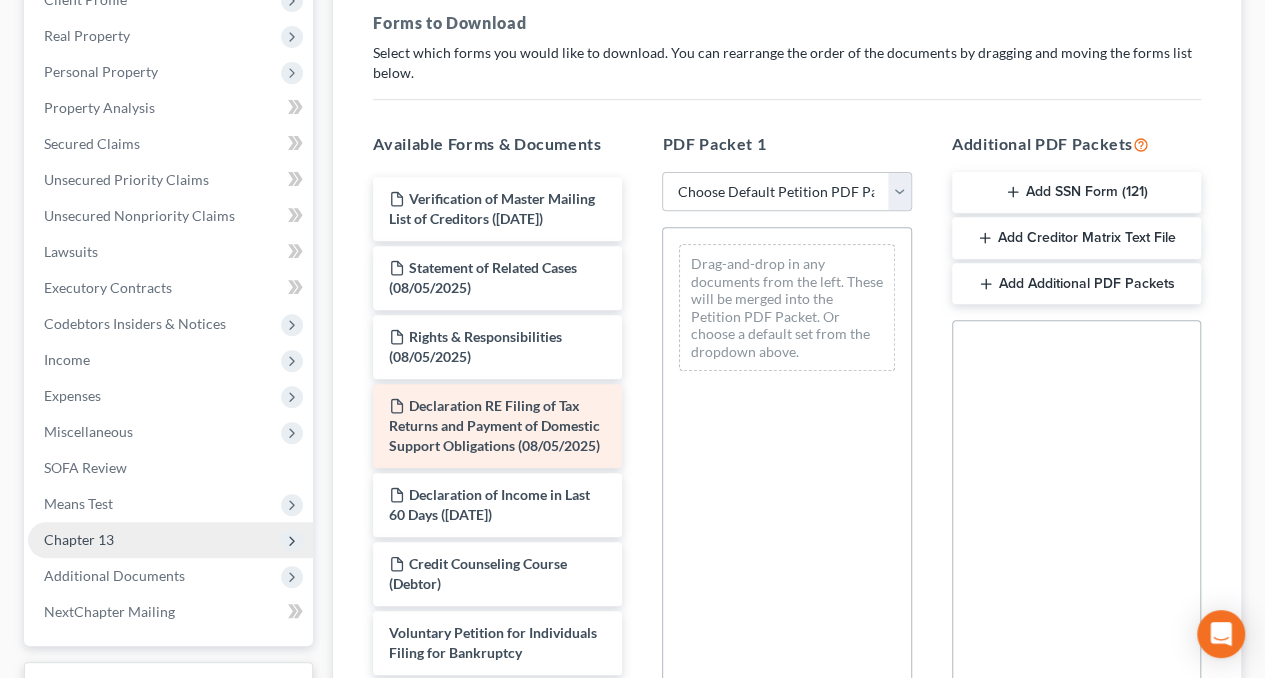 scroll, scrollTop: 300, scrollLeft: 0, axis: vertical 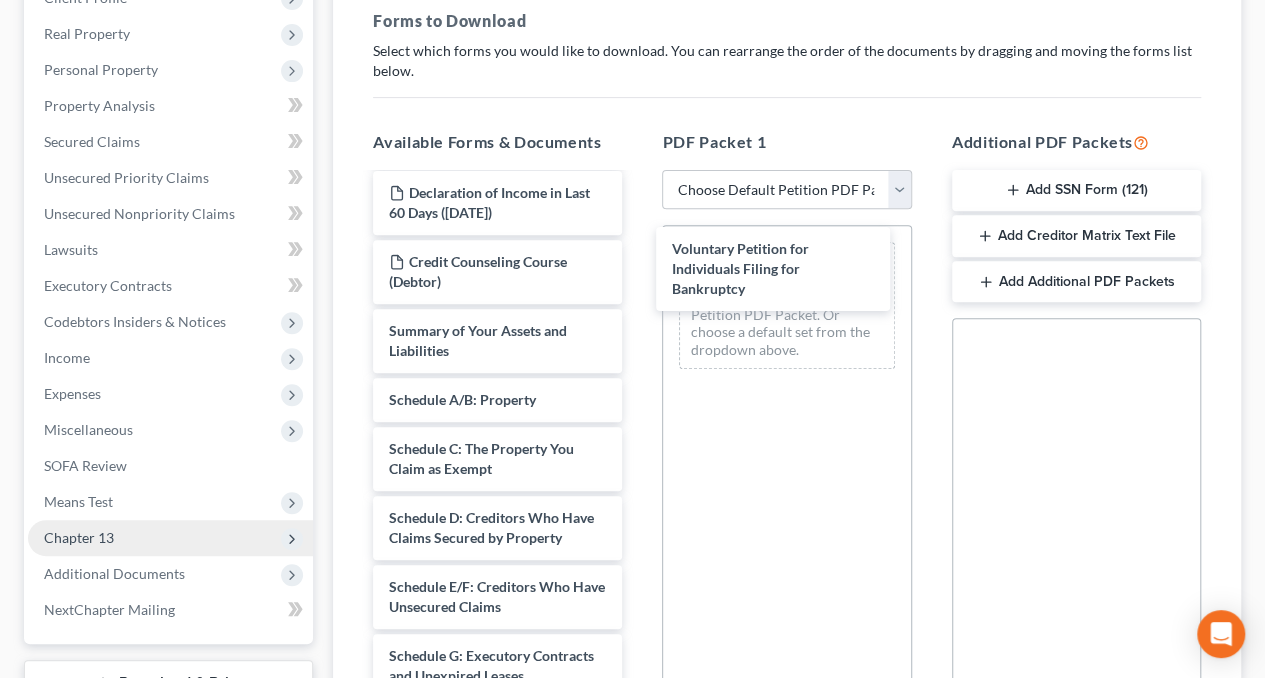 drag, startPoint x: 439, startPoint y: 391, endPoint x: 706, endPoint y: 293, distance: 284.41696 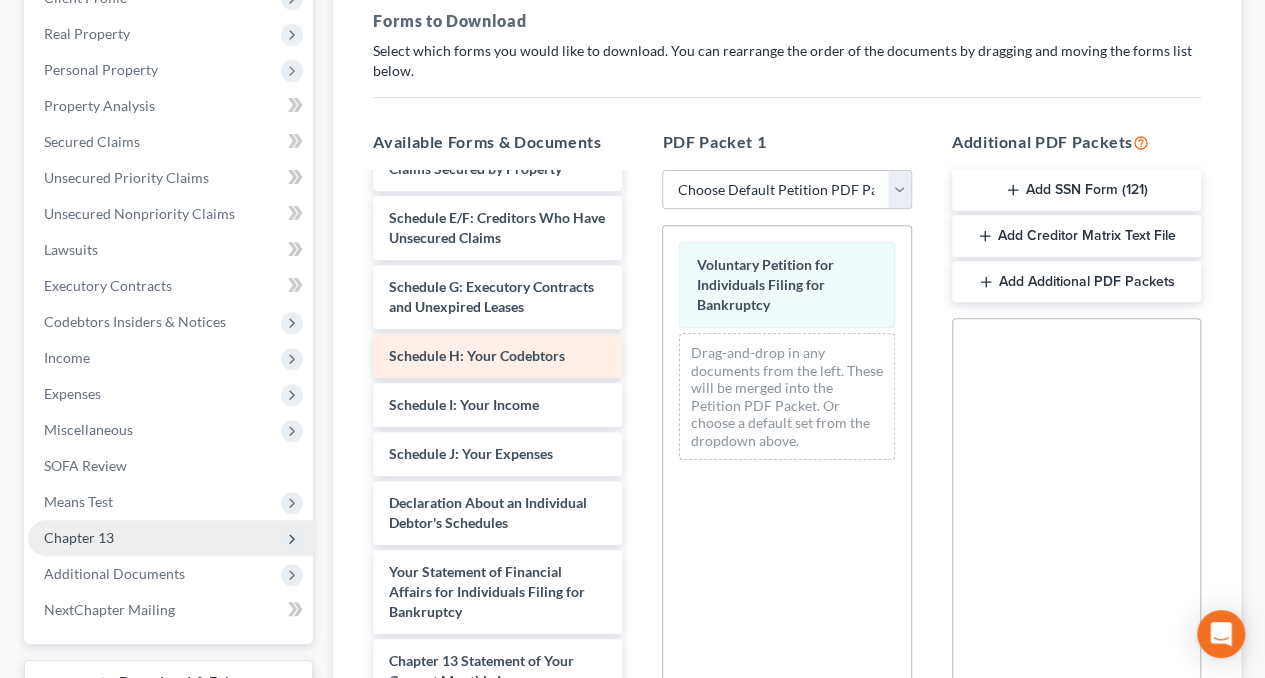 scroll, scrollTop: 700, scrollLeft: 0, axis: vertical 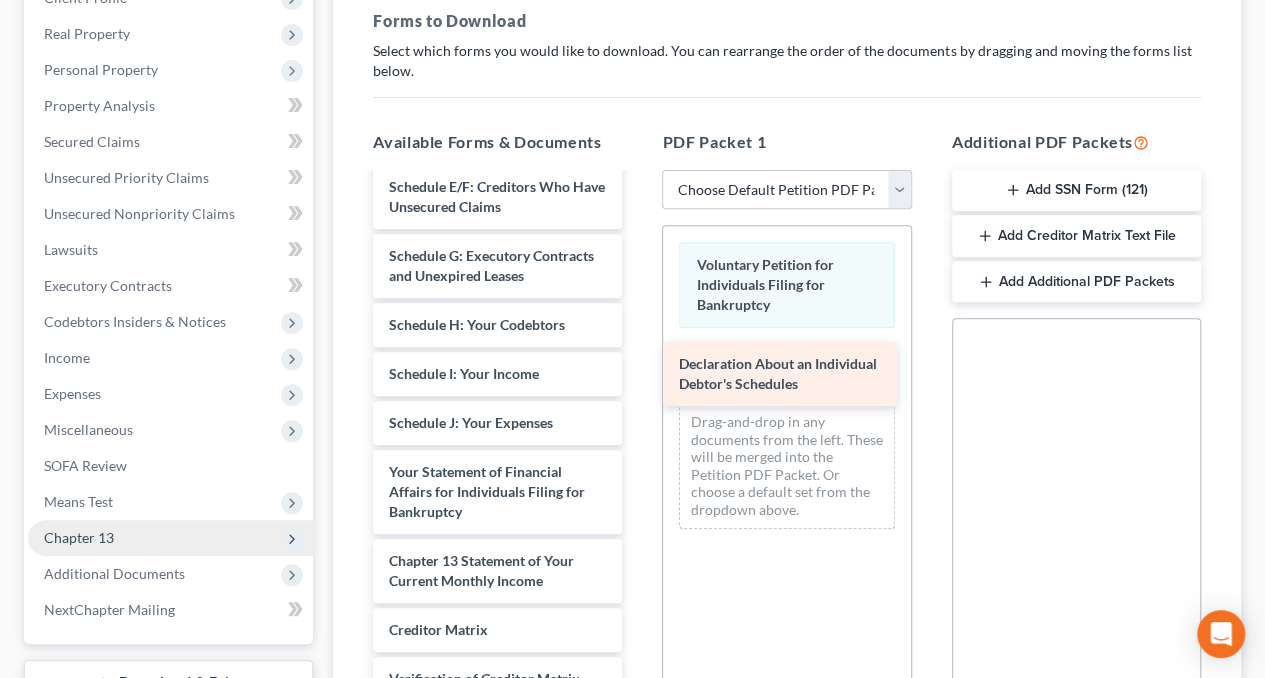 drag, startPoint x: 488, startPoint y: 551, endPoint x: 778, endPoint y: 398, distance: 327.88565 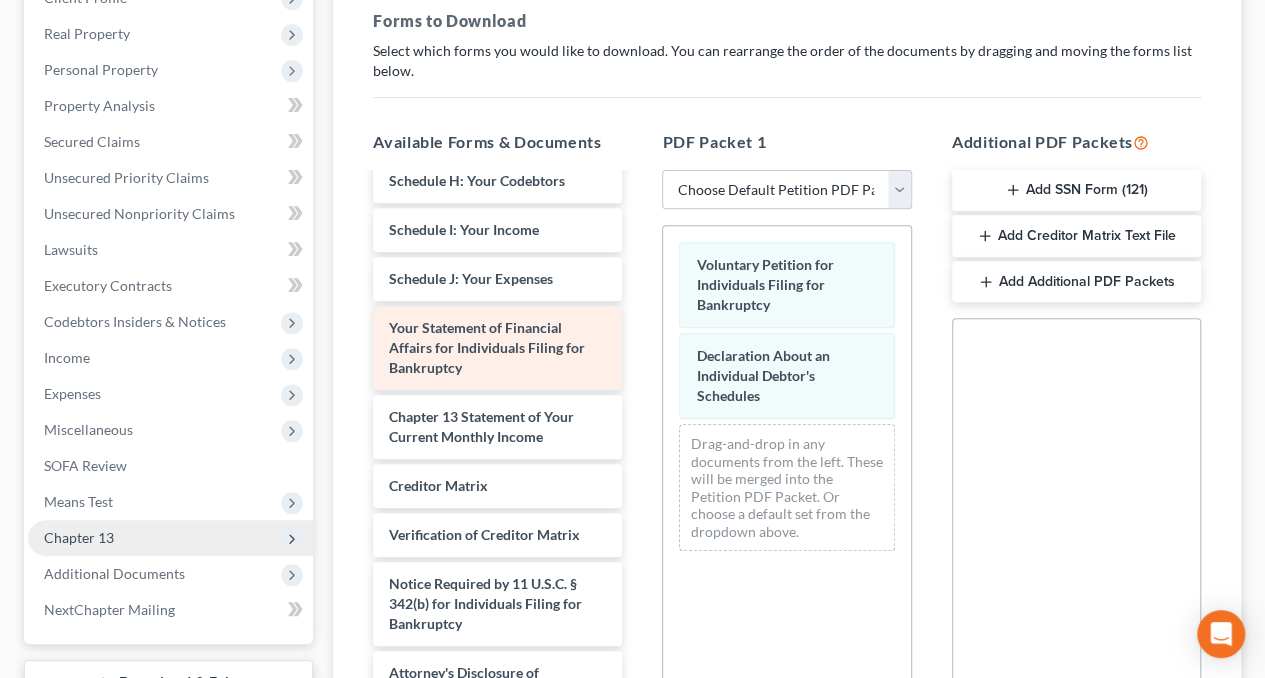 scroll, scrollTop: 904, scrollLeft: 0, axis: vertical 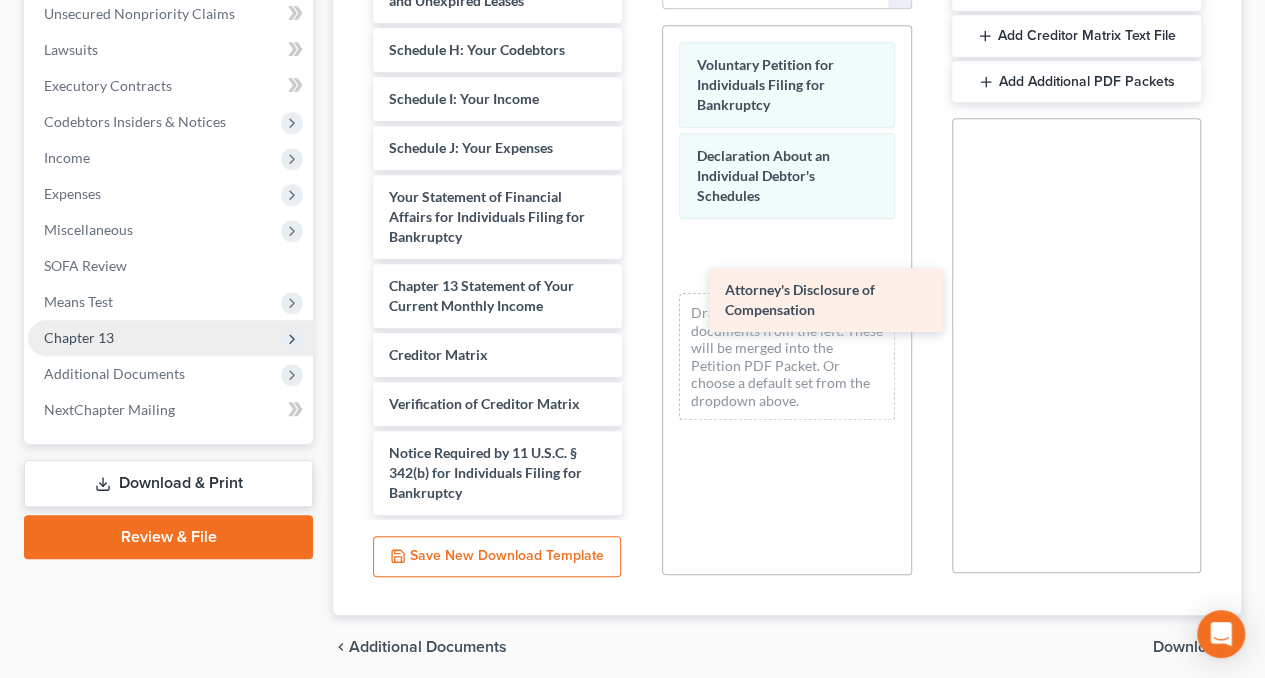 drag, startPoint x: 472, startPoint y: 482, endPoint x: 769, endPoint y: 269, distance: 365.48325 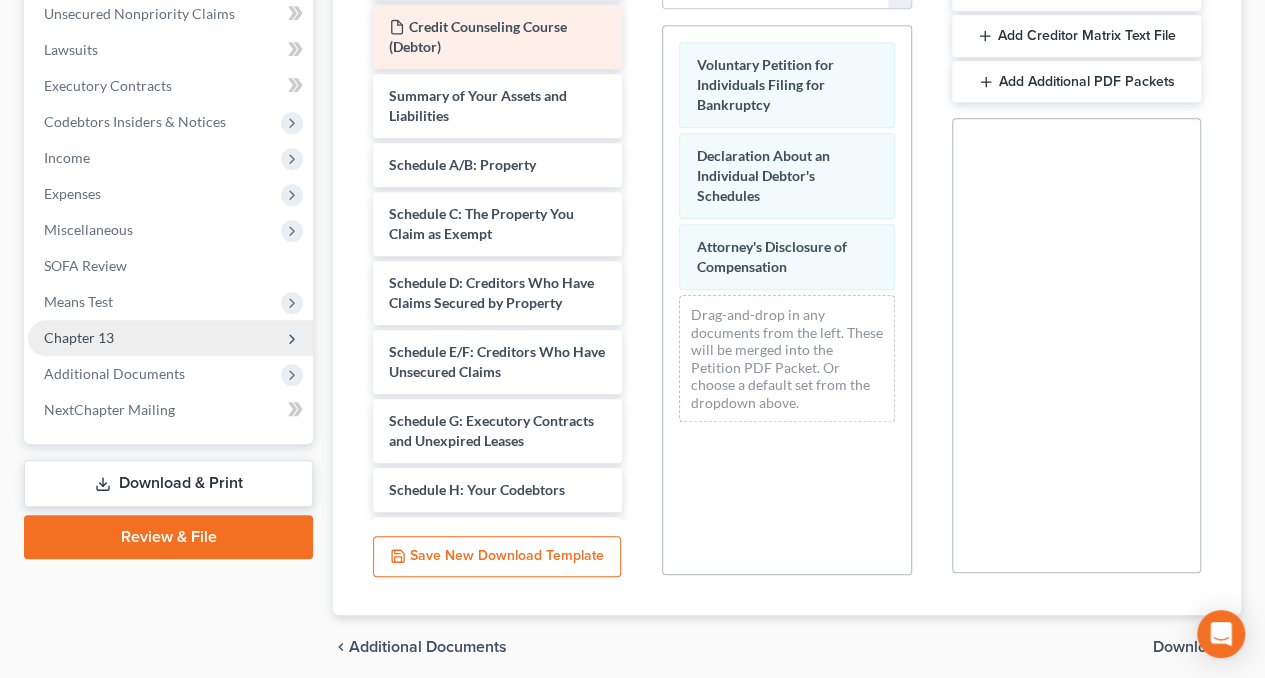 scroll, scrollTop: 0, scrollLeft: 0, axis: both 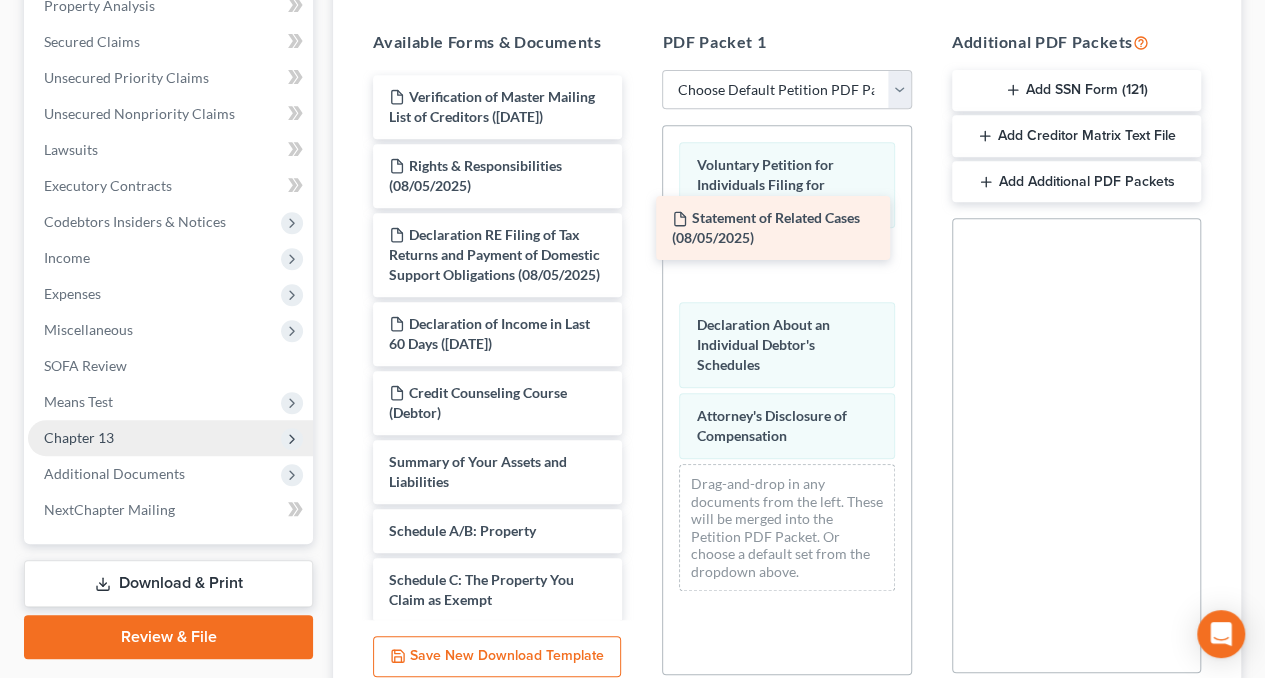 drag, startPoint x: 494, startPoint y: 192, endPoint x: 779, endPoint y: 233, distance: 287.93402 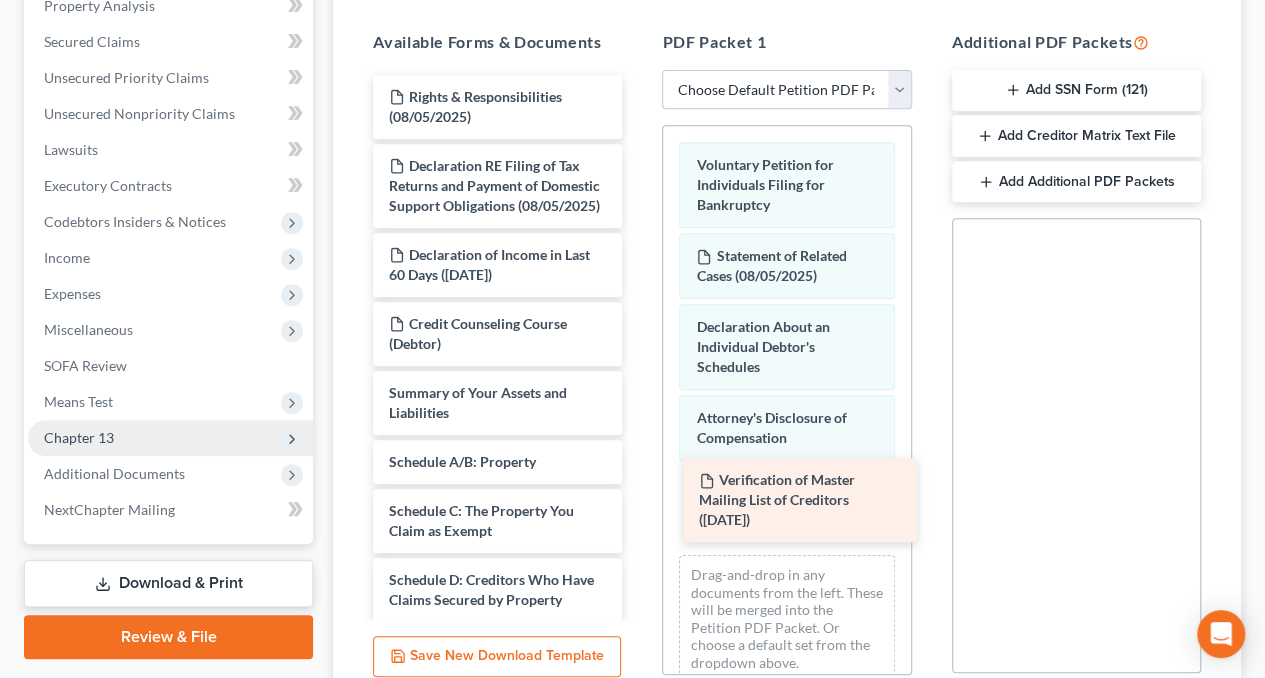 drag, startPoint x: 502, startPoint y: 116, endPoint x: 813, endPoint y: 499, distance: 493.366 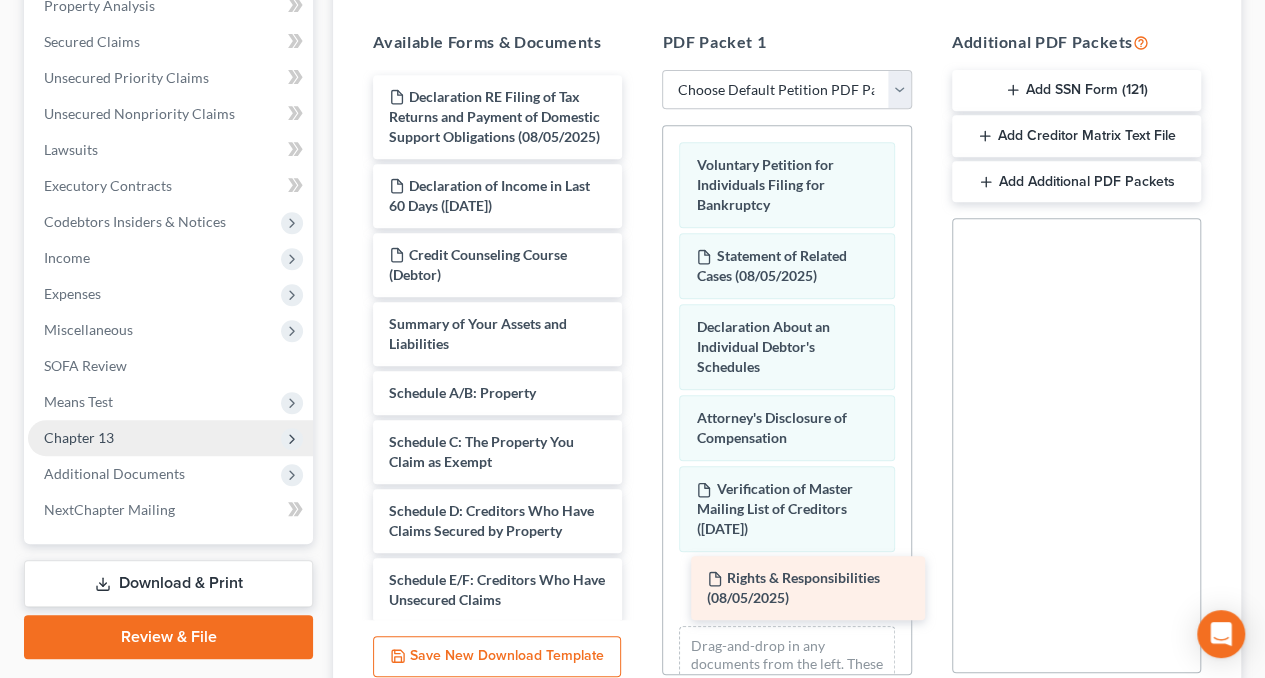 drag, startPoint x: 444, startPoint y: 101, endPoint x: 760, endPoint y: 584, distance: 577.18713 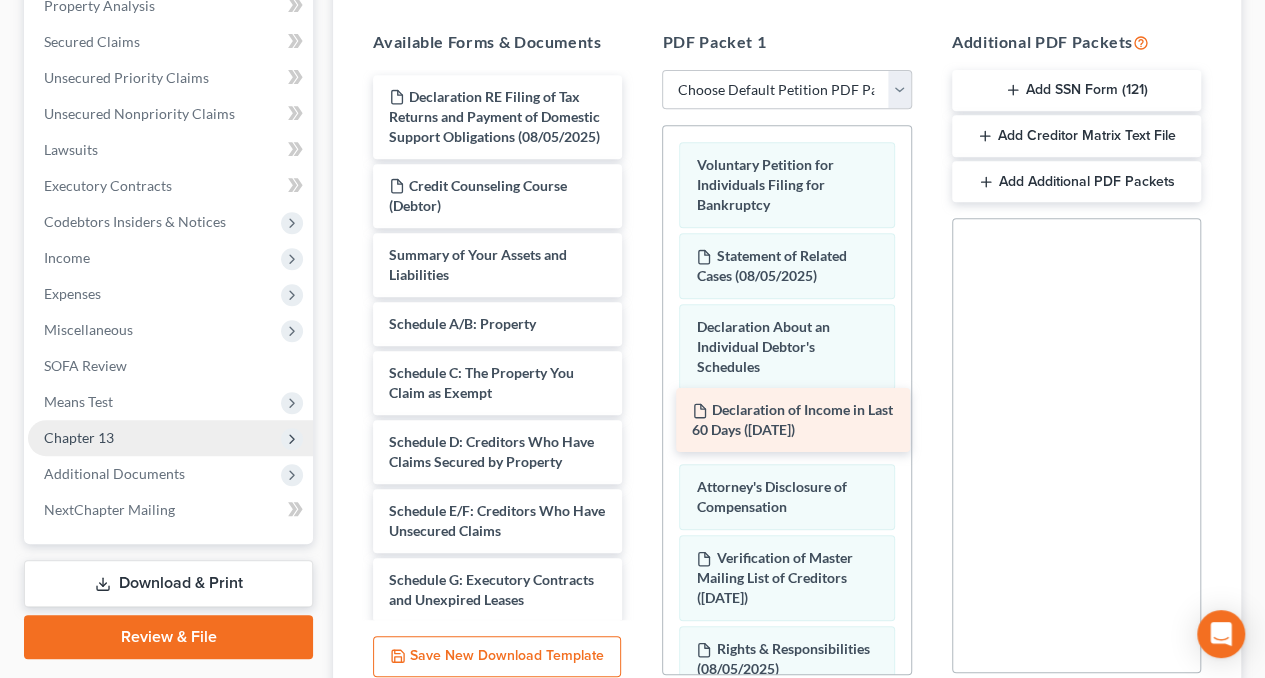 drag, startPoint x: 454, startPoint y: 212, endPoint x: 757, endPoint y: 418, distance: 366.3946 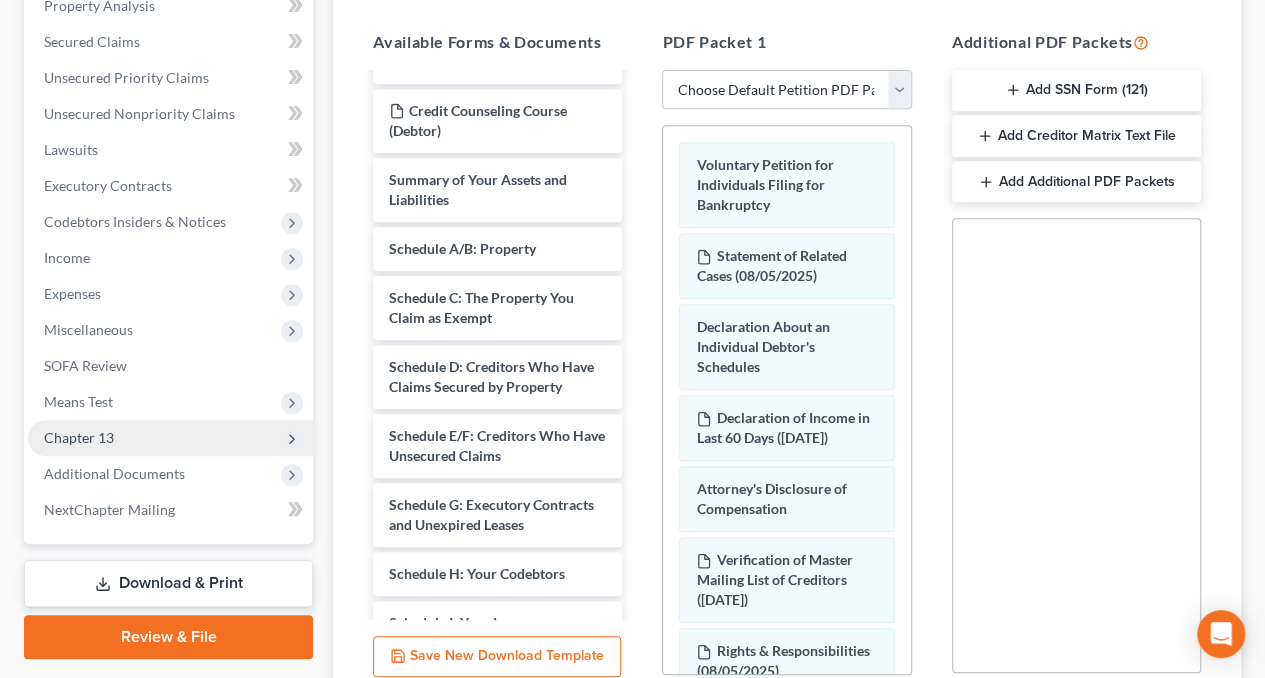 scroll, scrollTop: 200, scrollLeft: 0, axis: vertical 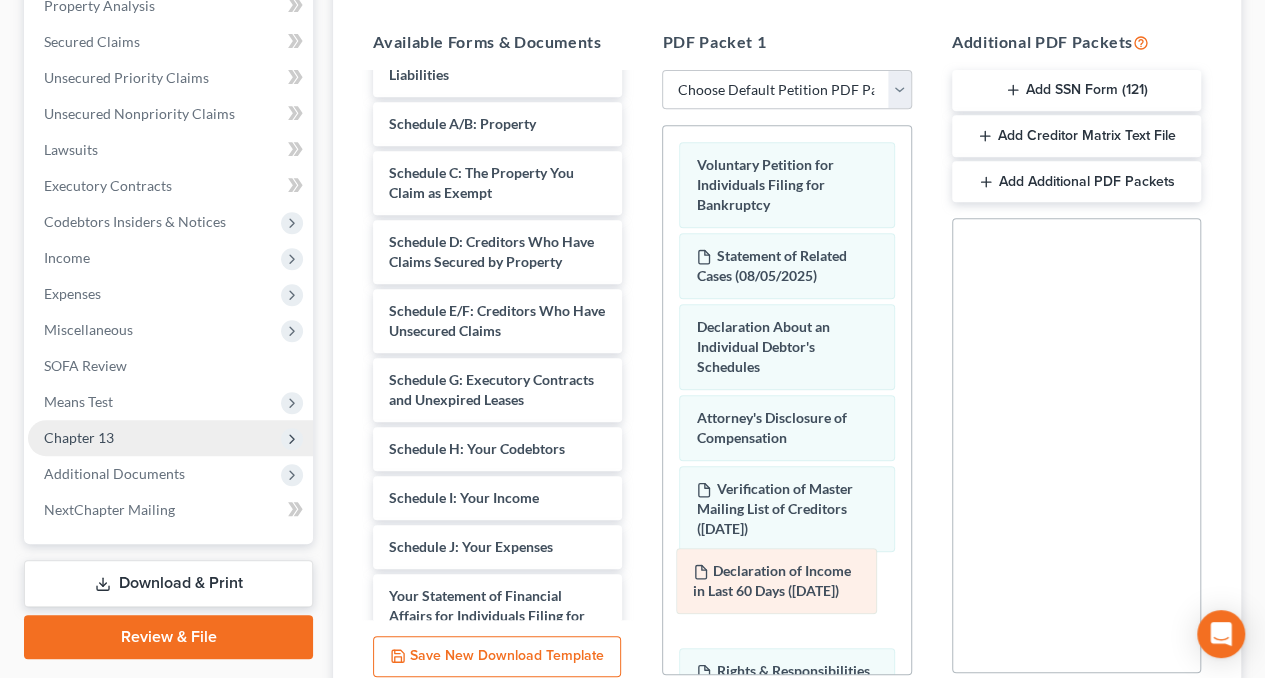 drag, startPoint x: 765, startPoint y: 435, endPoint x: 762, endPoint y: 592, distance: 157.02866 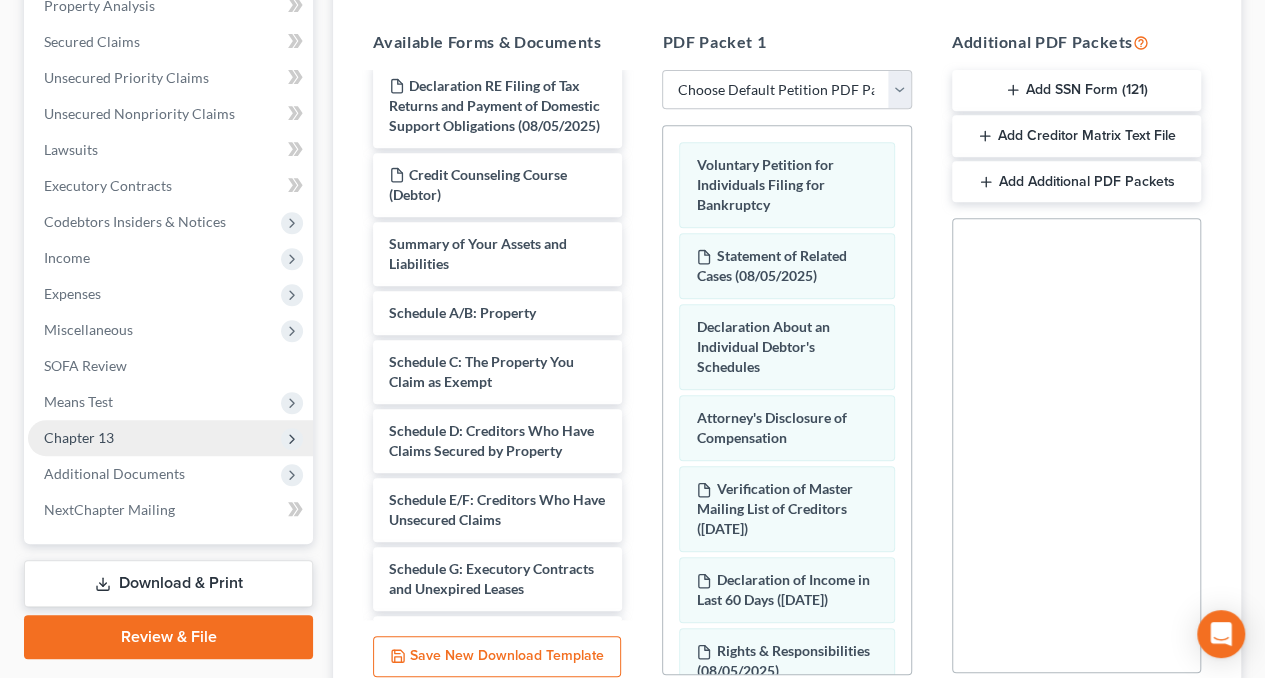 scroll, scrollTop: 0, scrollLeft: 0, axis: both 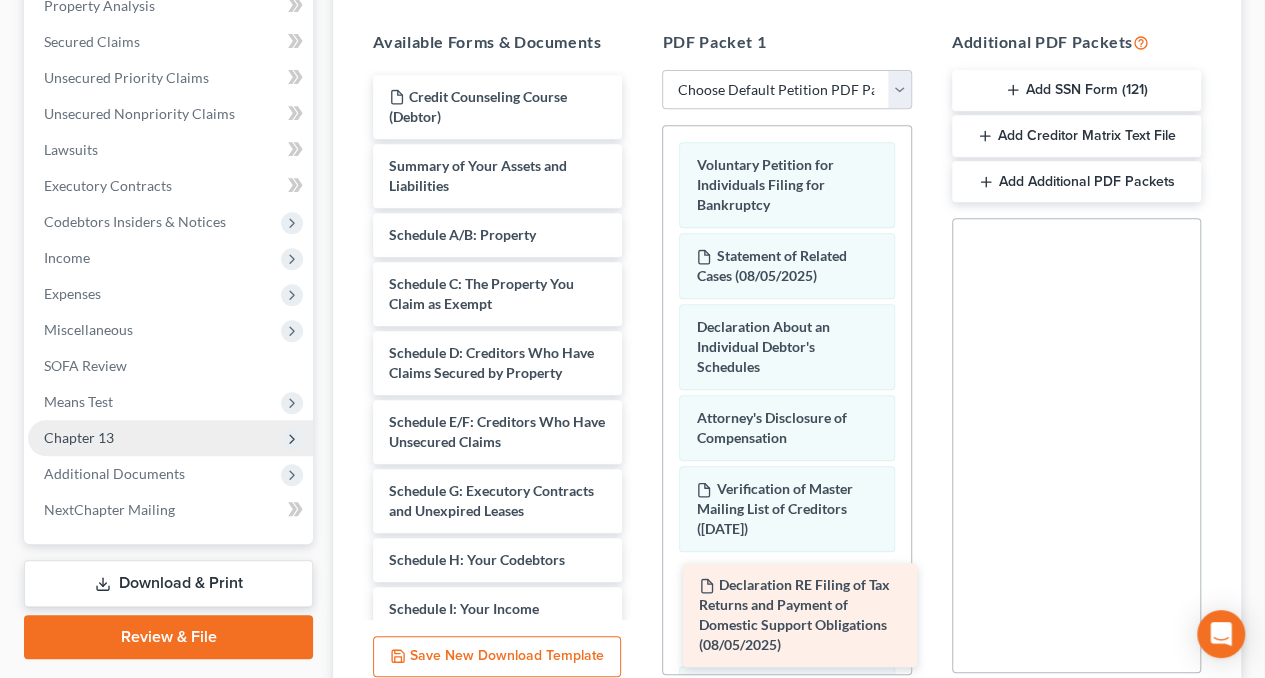 drag, startPoint x: 472, startPoint y: 121, endPoint x: 780, endPoint y: 607, distance: 575.3781 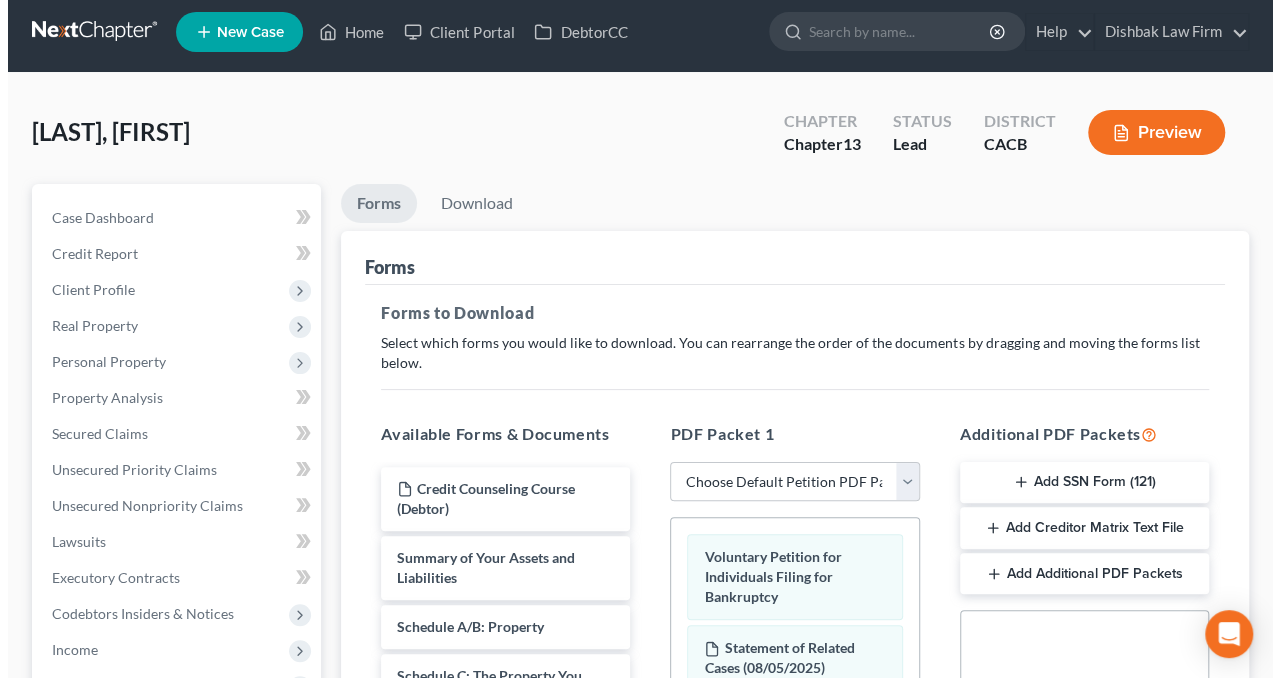 scroll, scrollTop: 0, scrollLeft: 0, axis: both 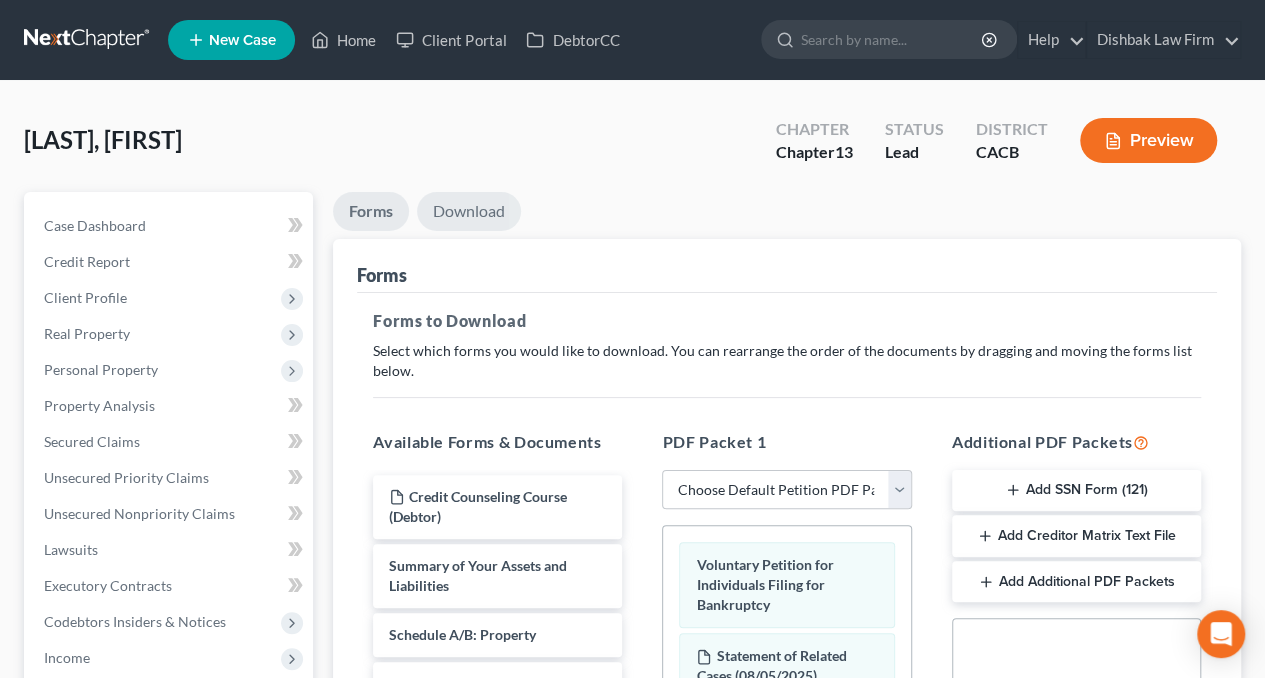 click on "Download" at bounding box center [469, 211] 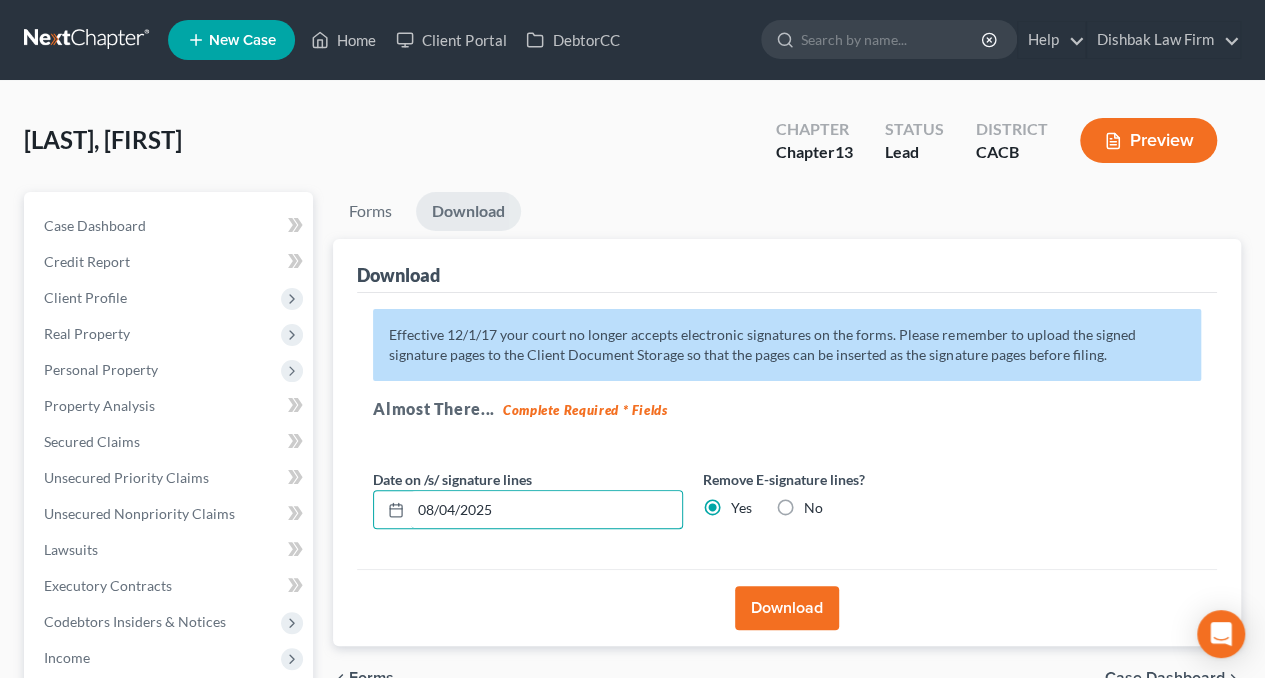 drag, startPoint x: 577, startPoint y: 505, endPoint x: 388, endPoint y: 473, distance: 191.68985 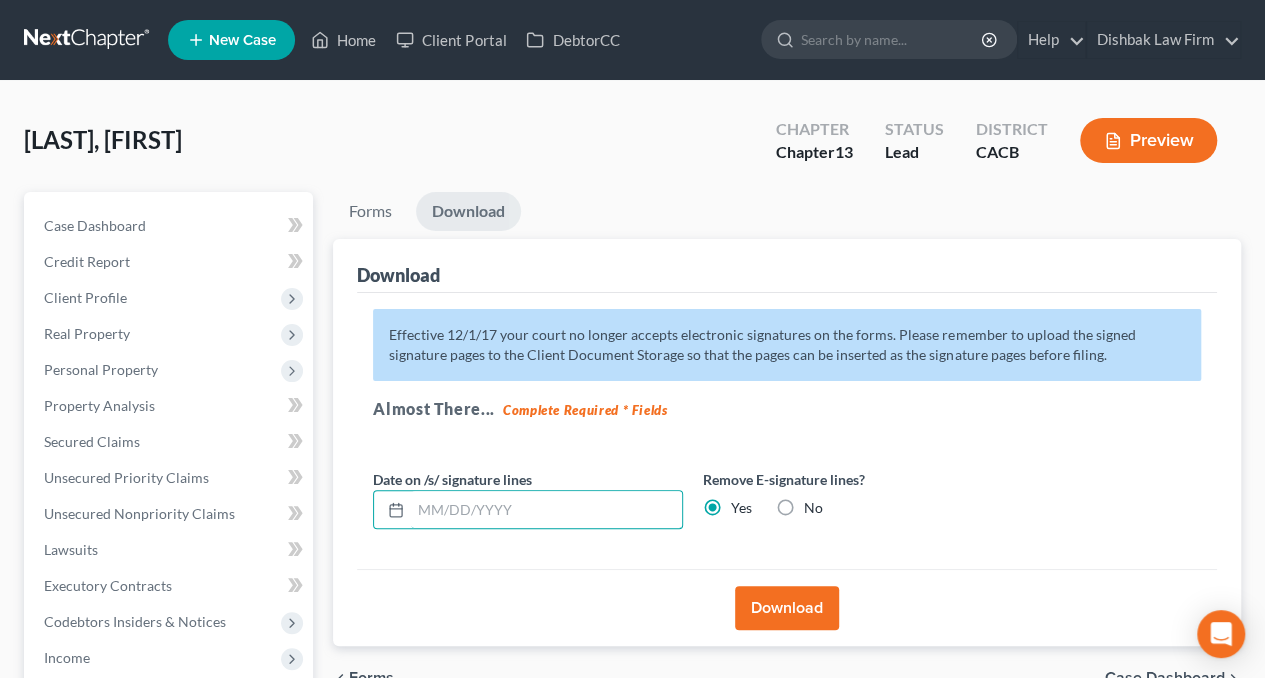 type 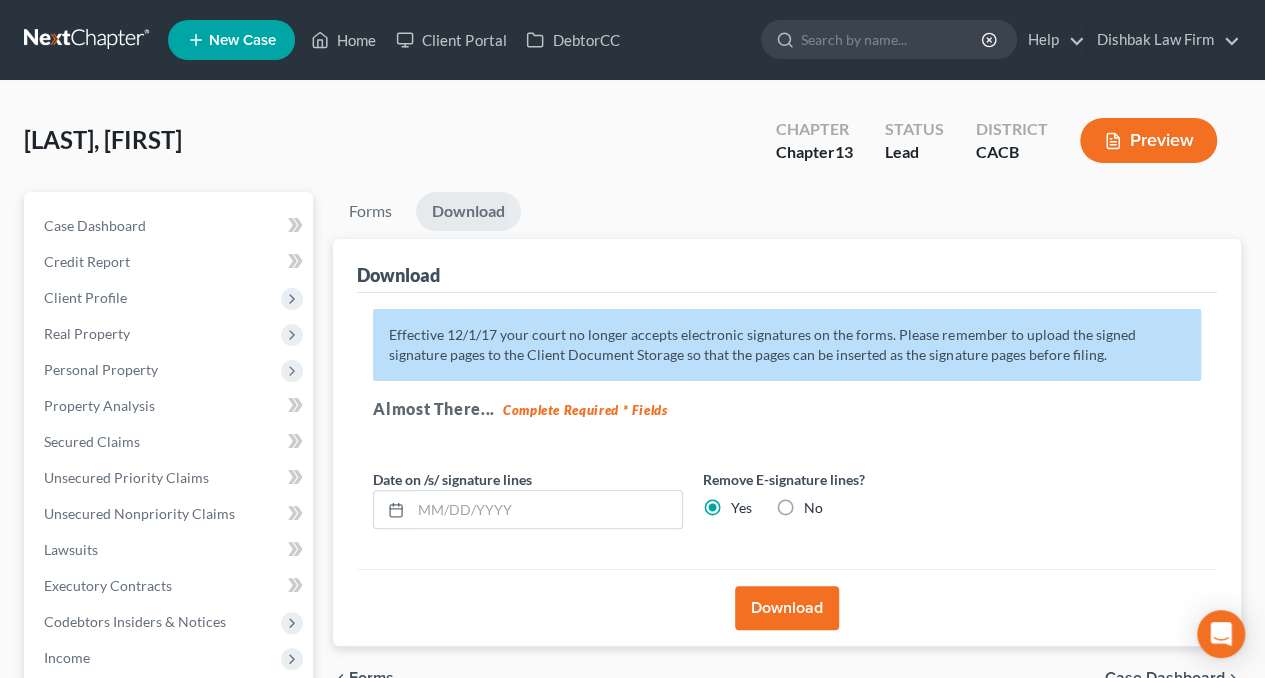 click on "Download" at bounding box center [787, 608] 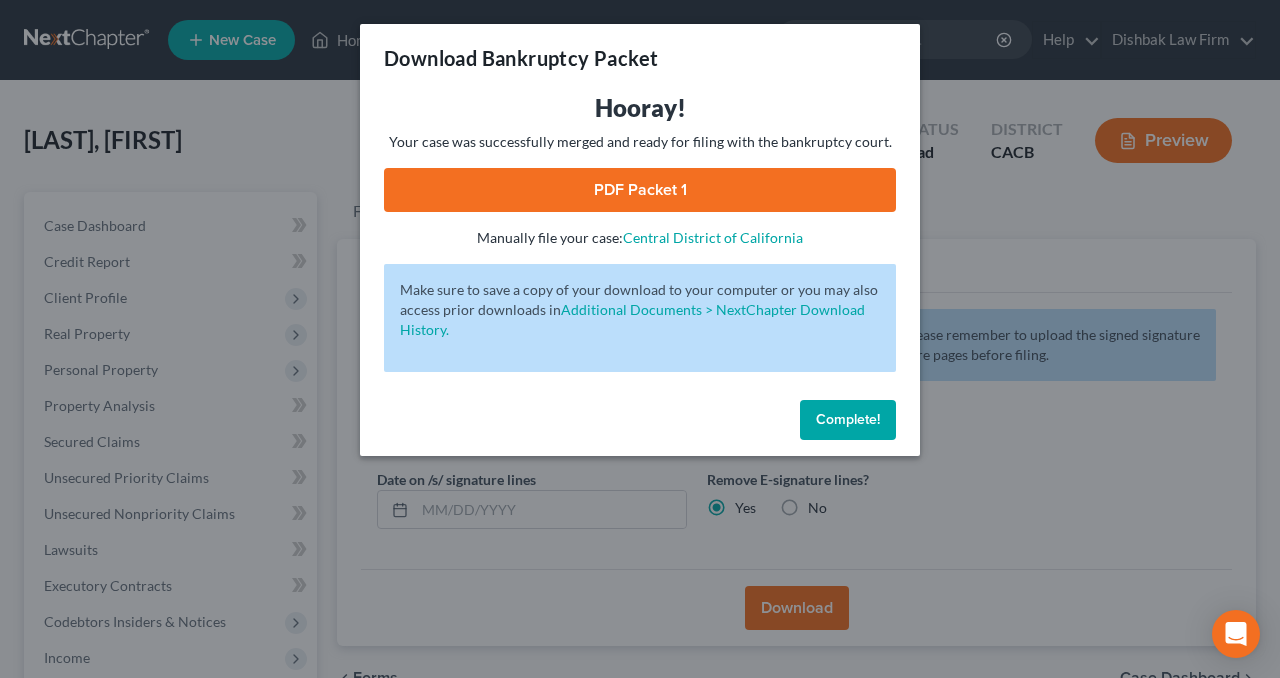 click on "PDF Packet 1" at bounding box center (640, 190) 